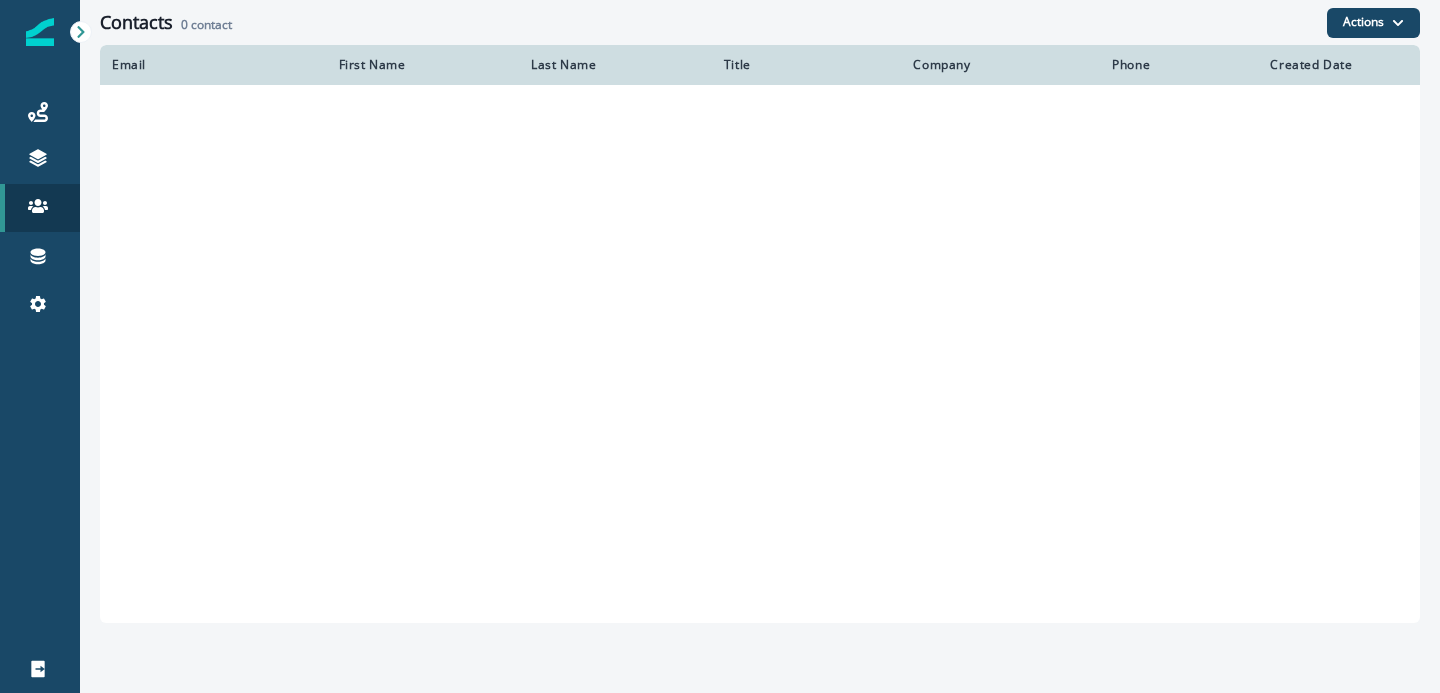 scroll, scrollTop: 0, scrollLeft: 0, axis: both 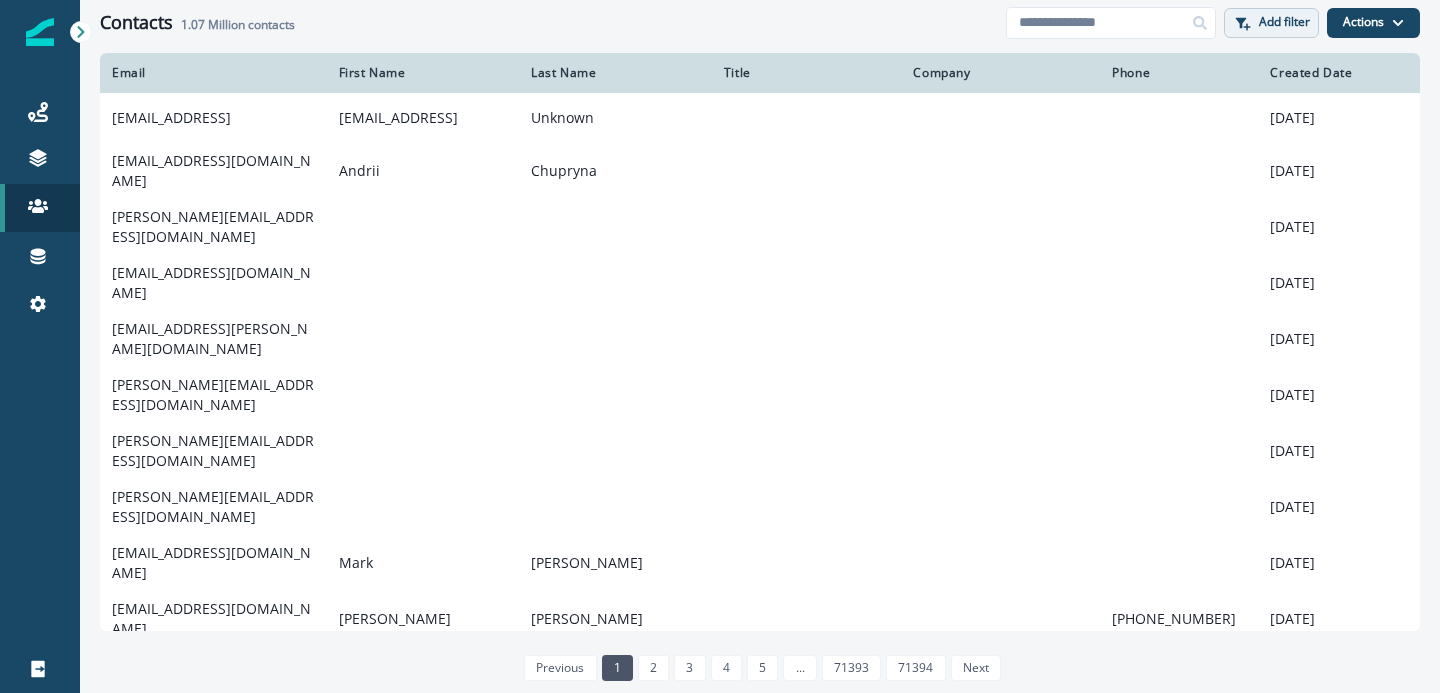 click on "Add filter" at bounding box center [1271, 23] 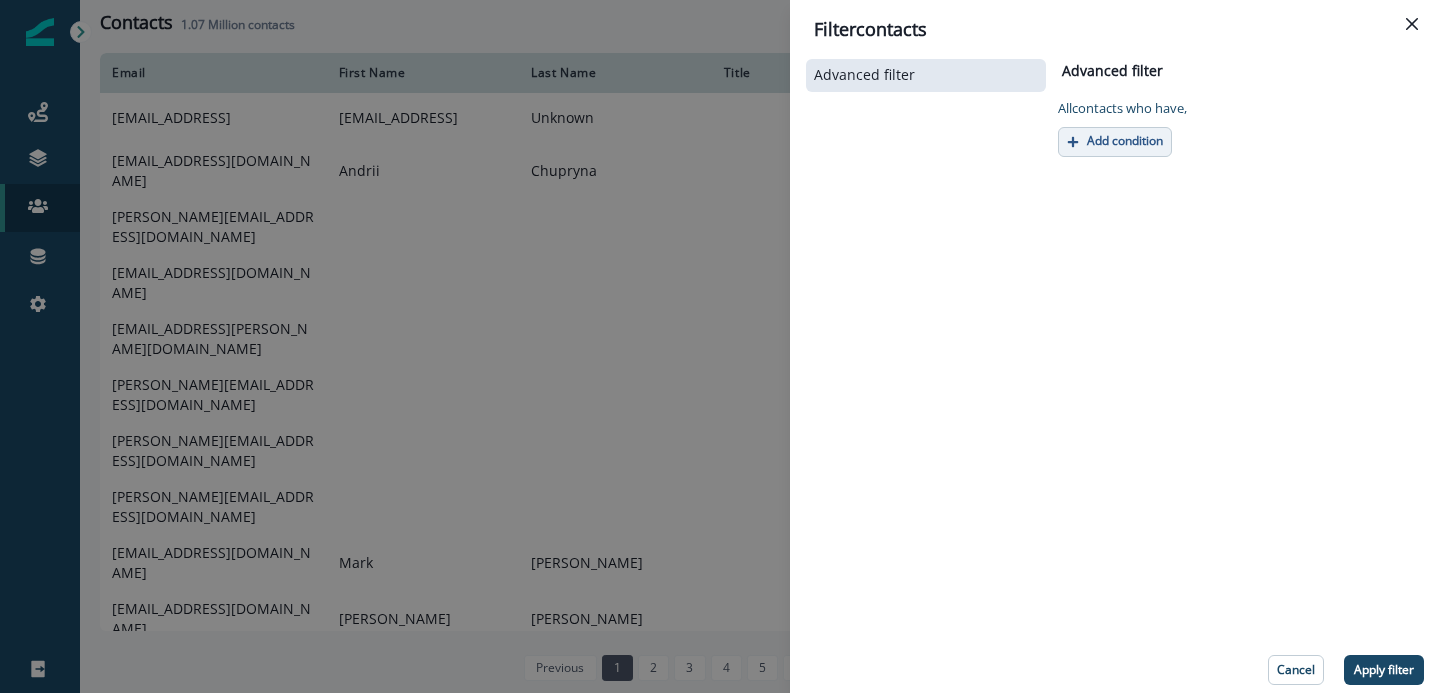 click on "Add condition" at bounding box center (1125, 141) 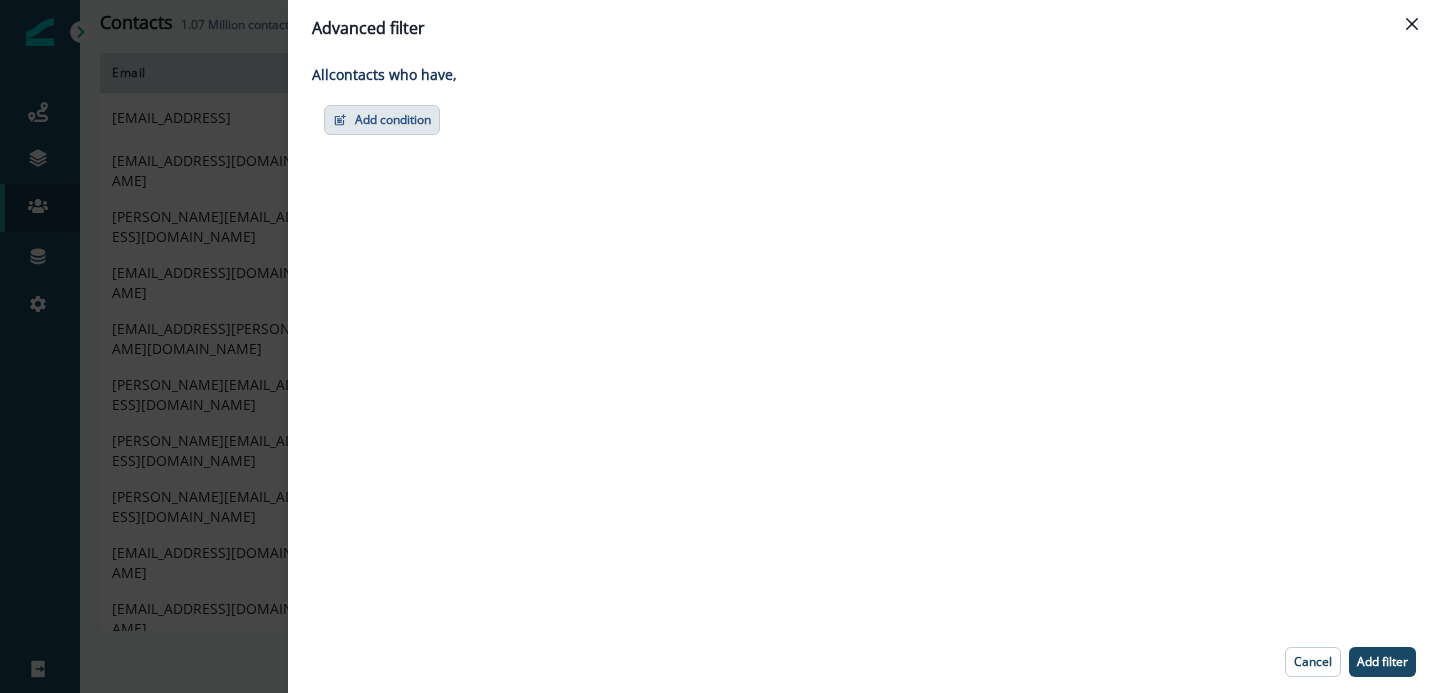 click on "Add condition" at bounding box center (382, 120) 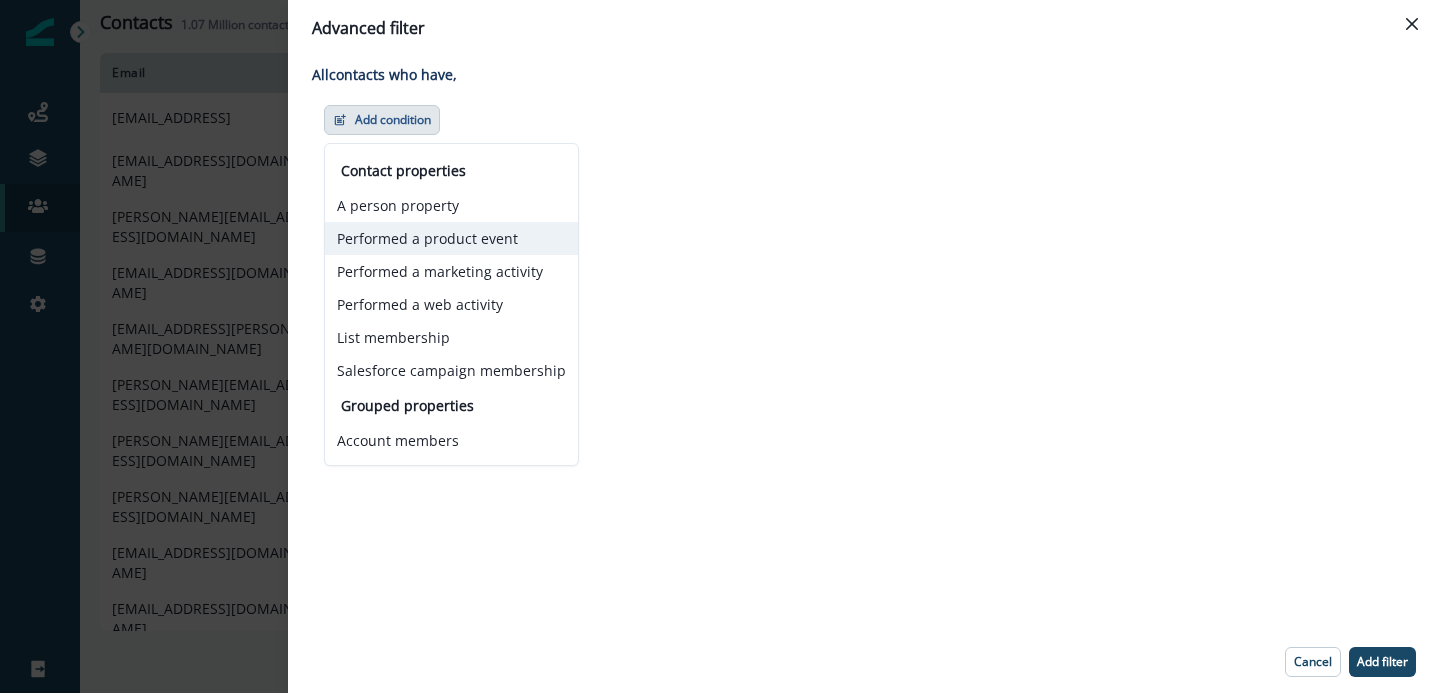 click on "Performed a product event" at bounding box center (451, 238) 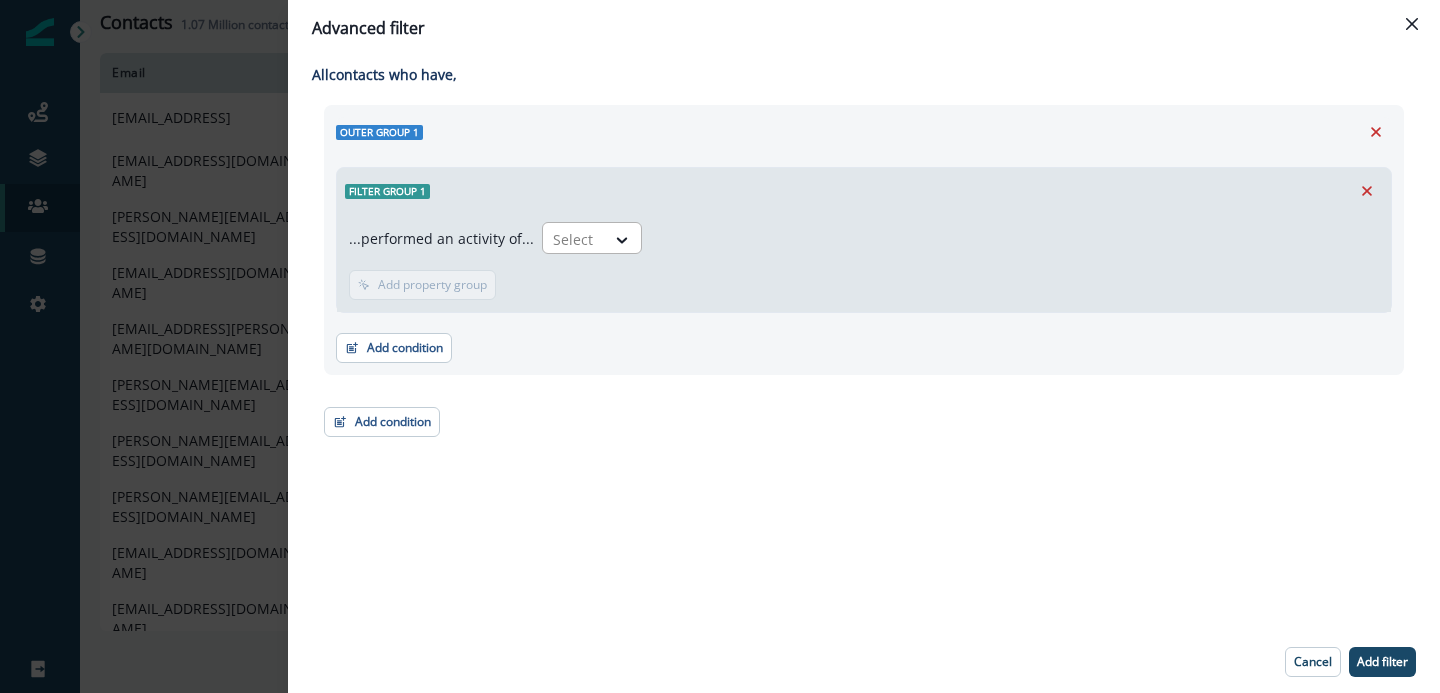 click at bounding box center (623, 239) 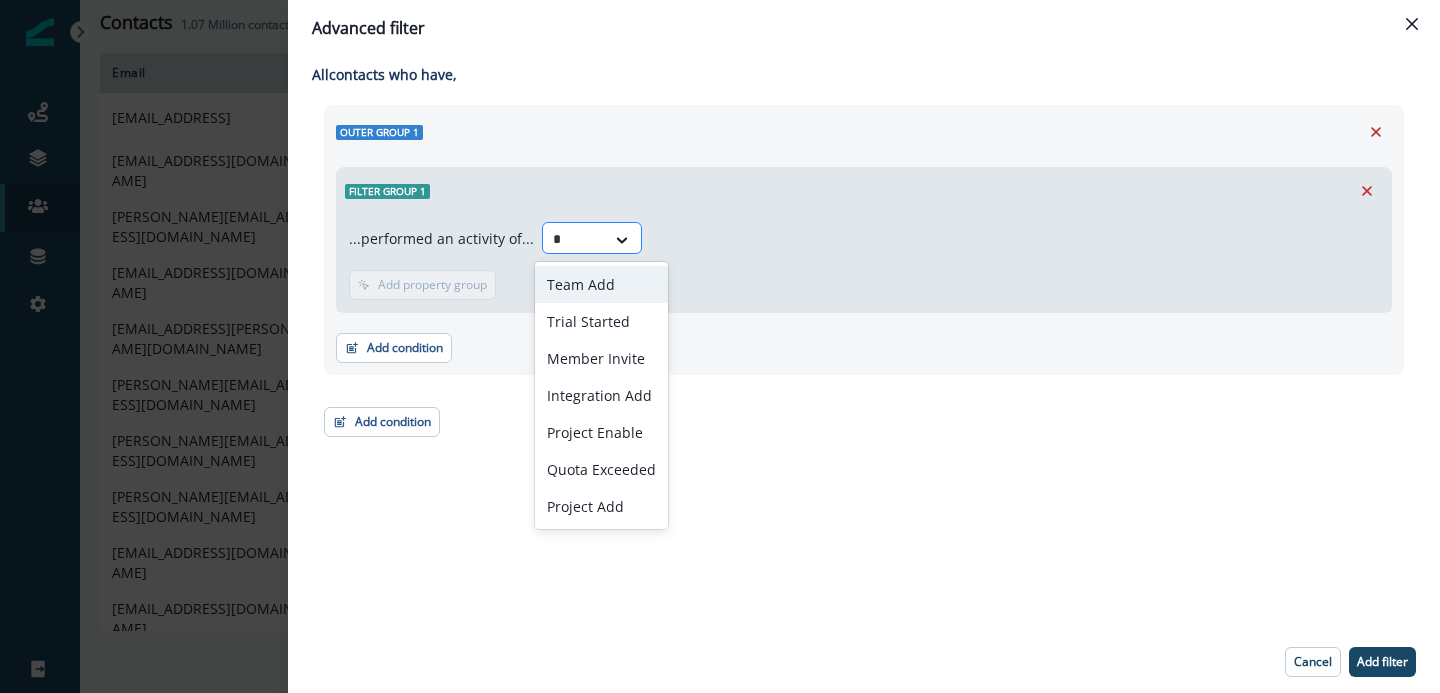 type on "**" 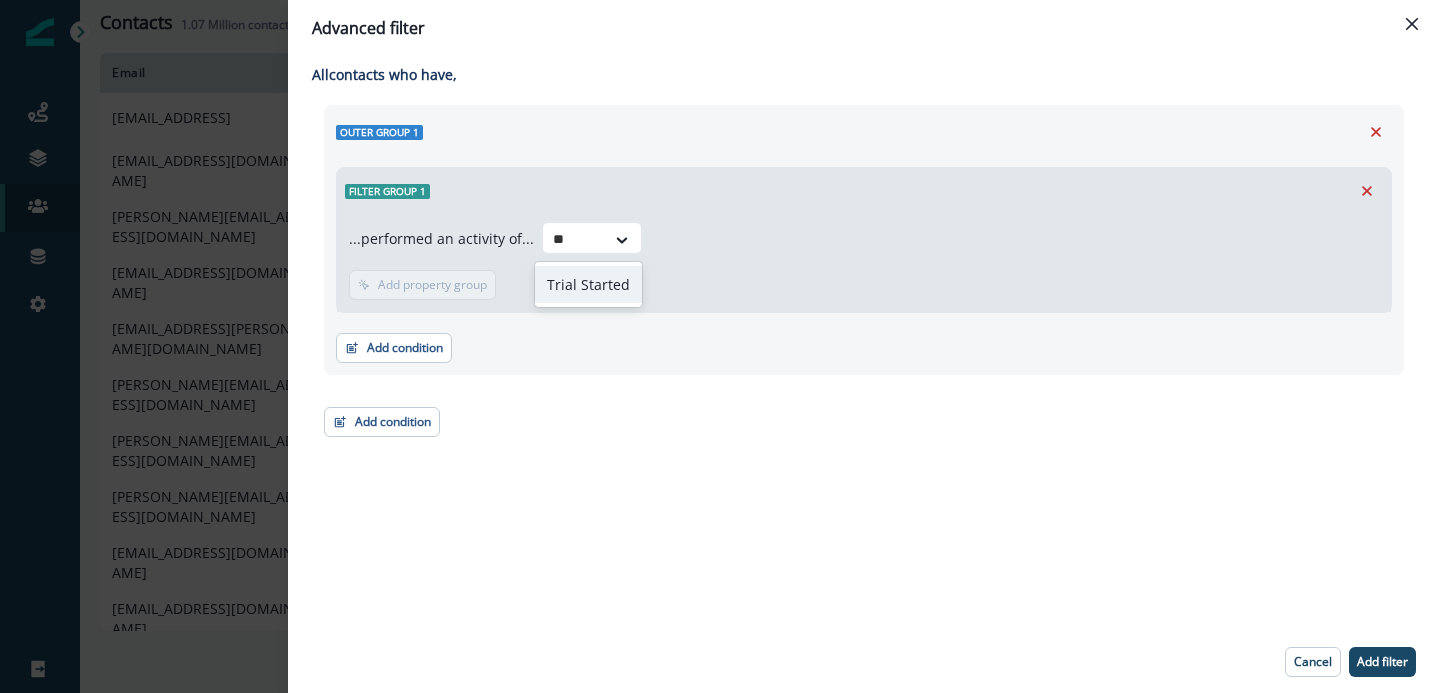 click on "Trial Started" at bounding box center [588, 284] 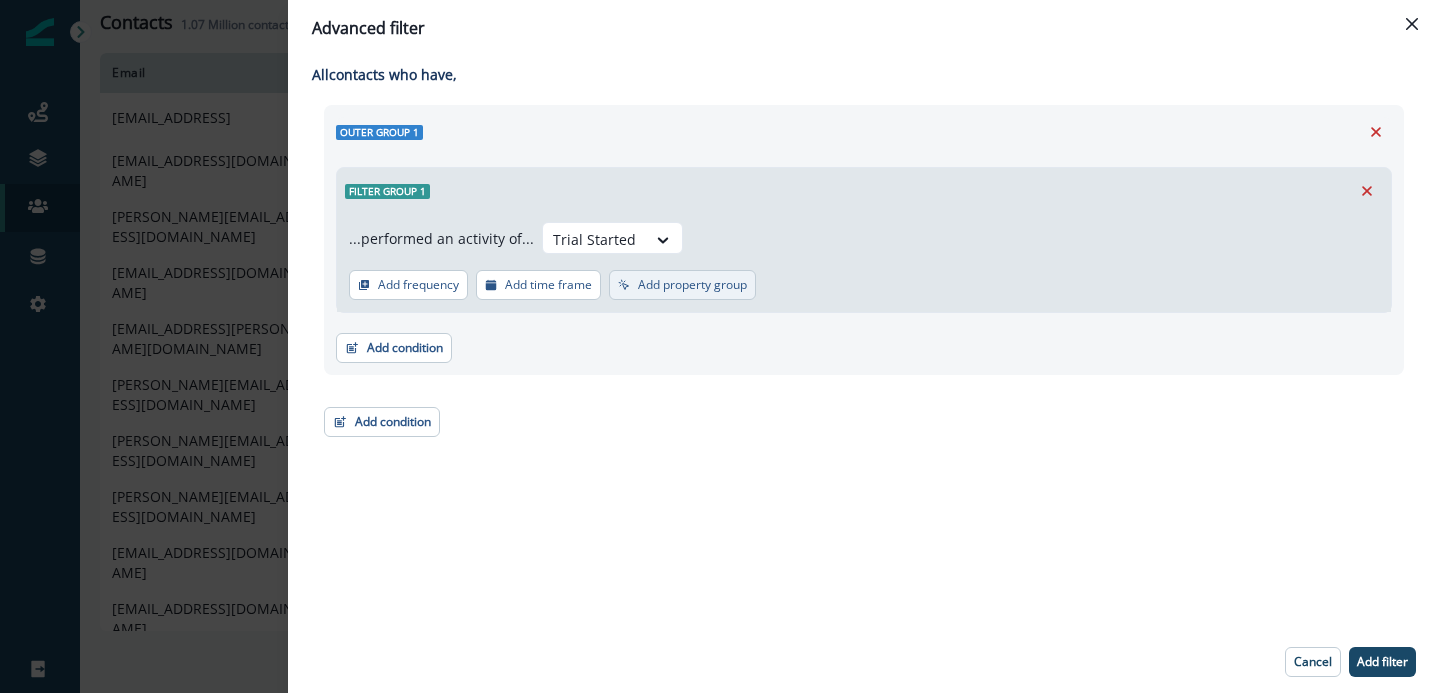 click on "Add property group" at bounding box center [692, 285] 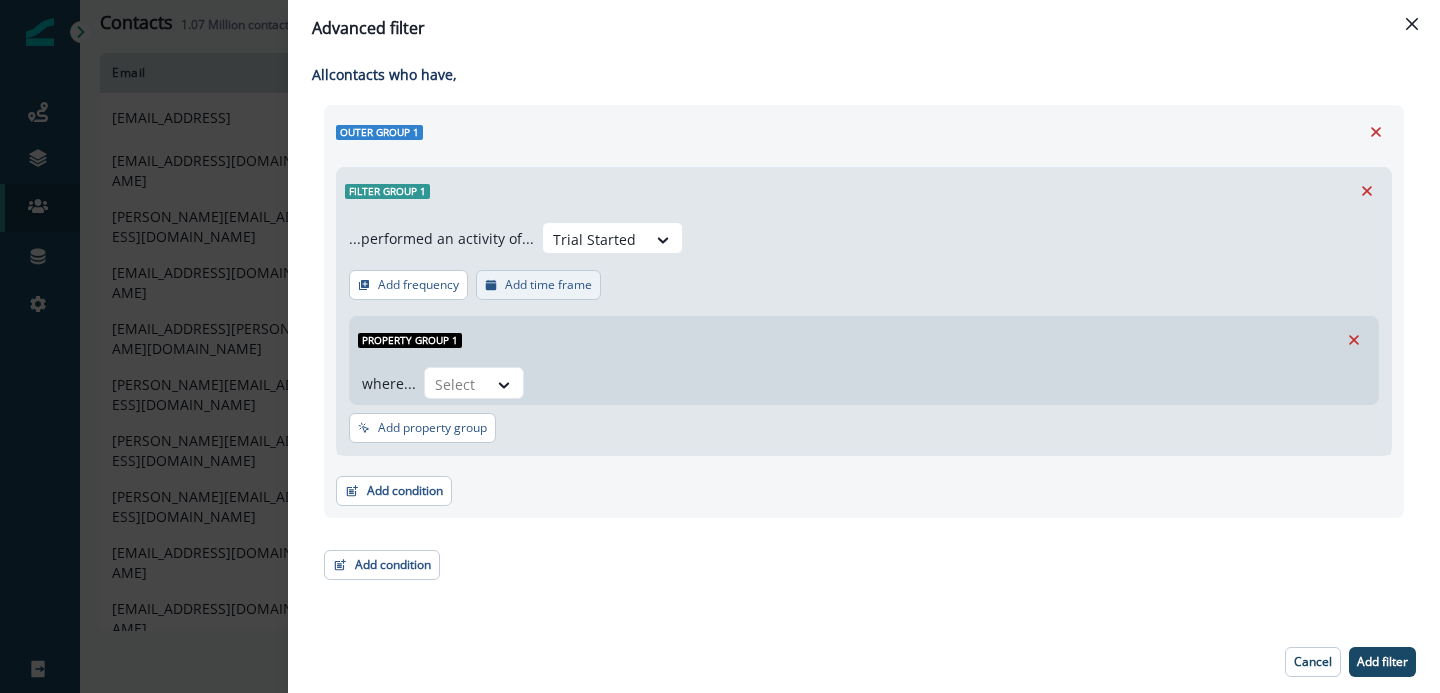 click on "Add time frame" at bounding box center [548, 285] 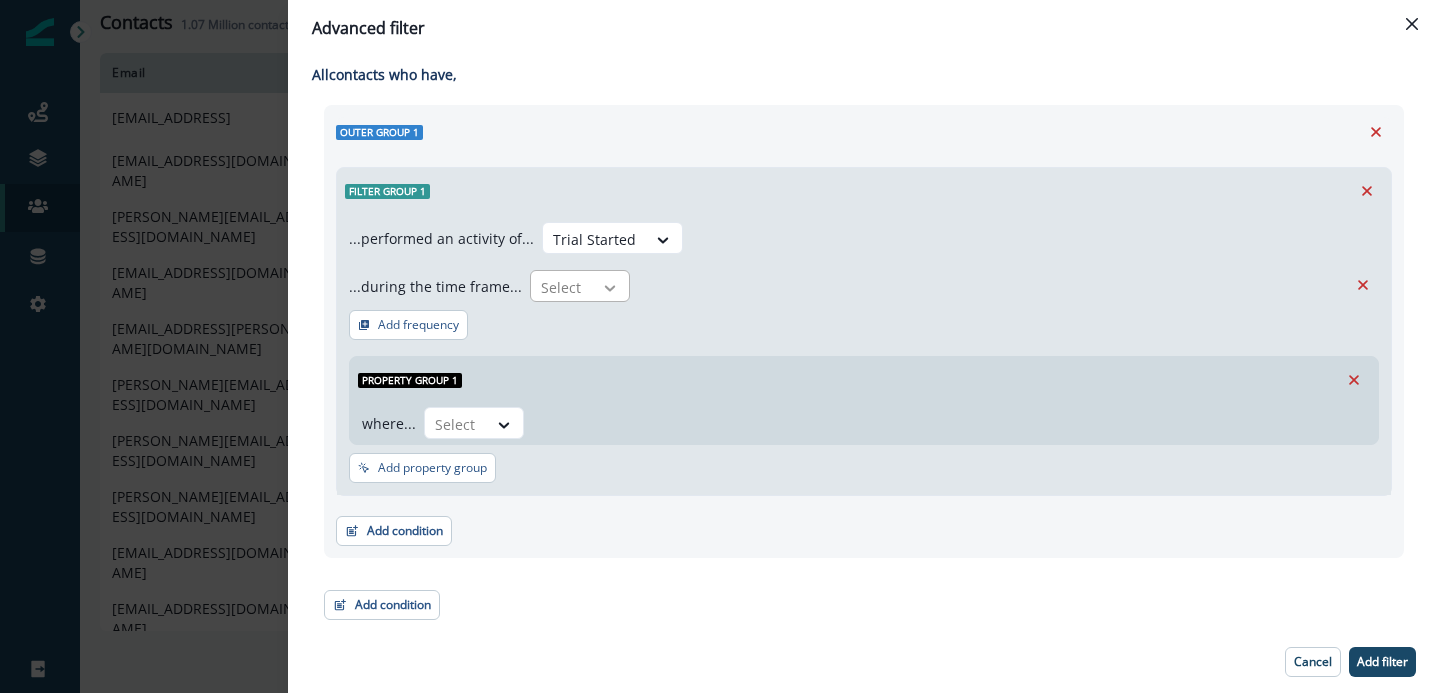 click 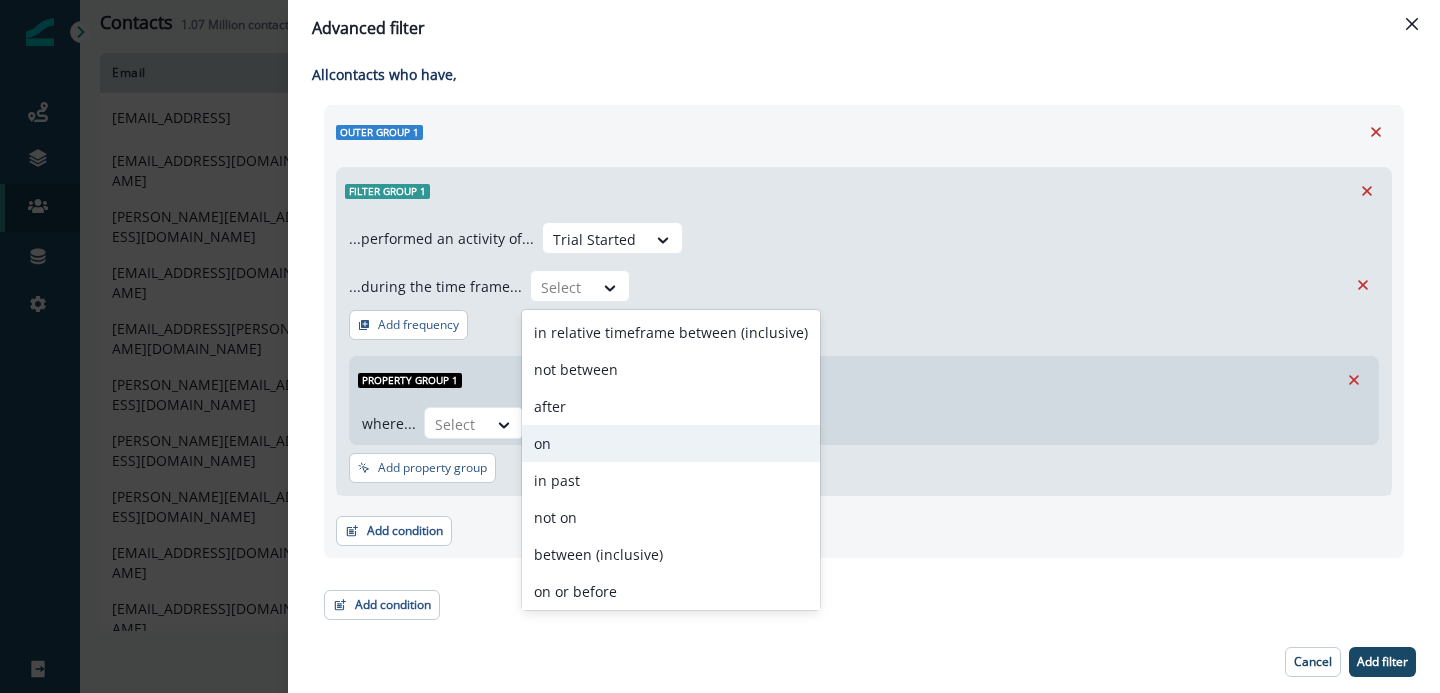 click on "on" at bounding box center (671, 443) 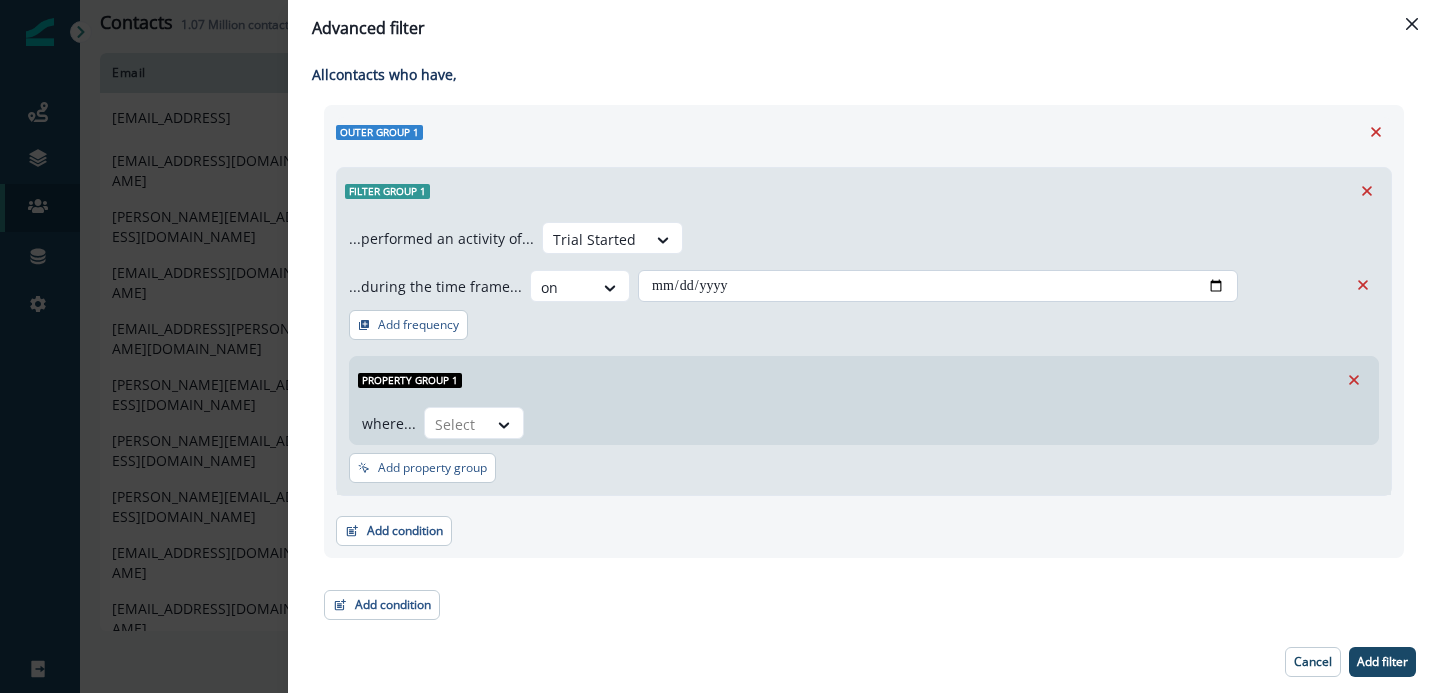 click at bounding box center [938, 286] 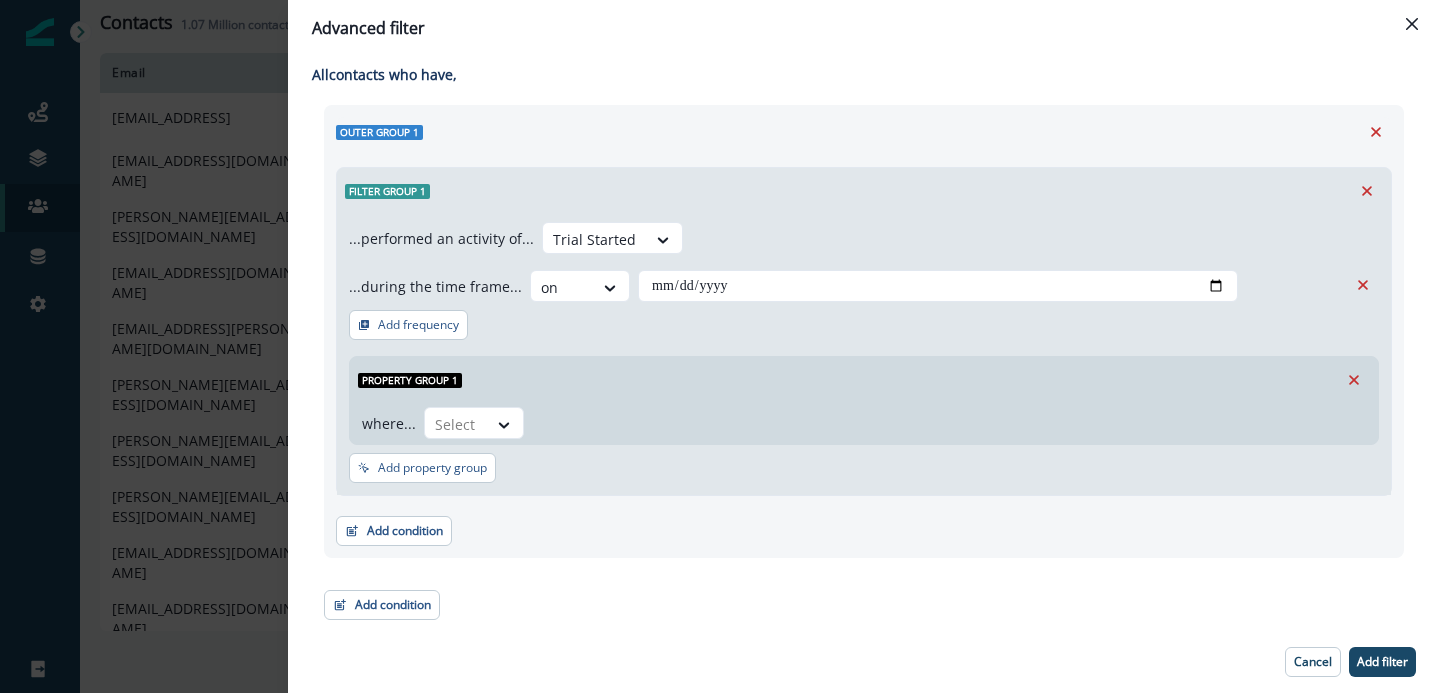 type on "**********" 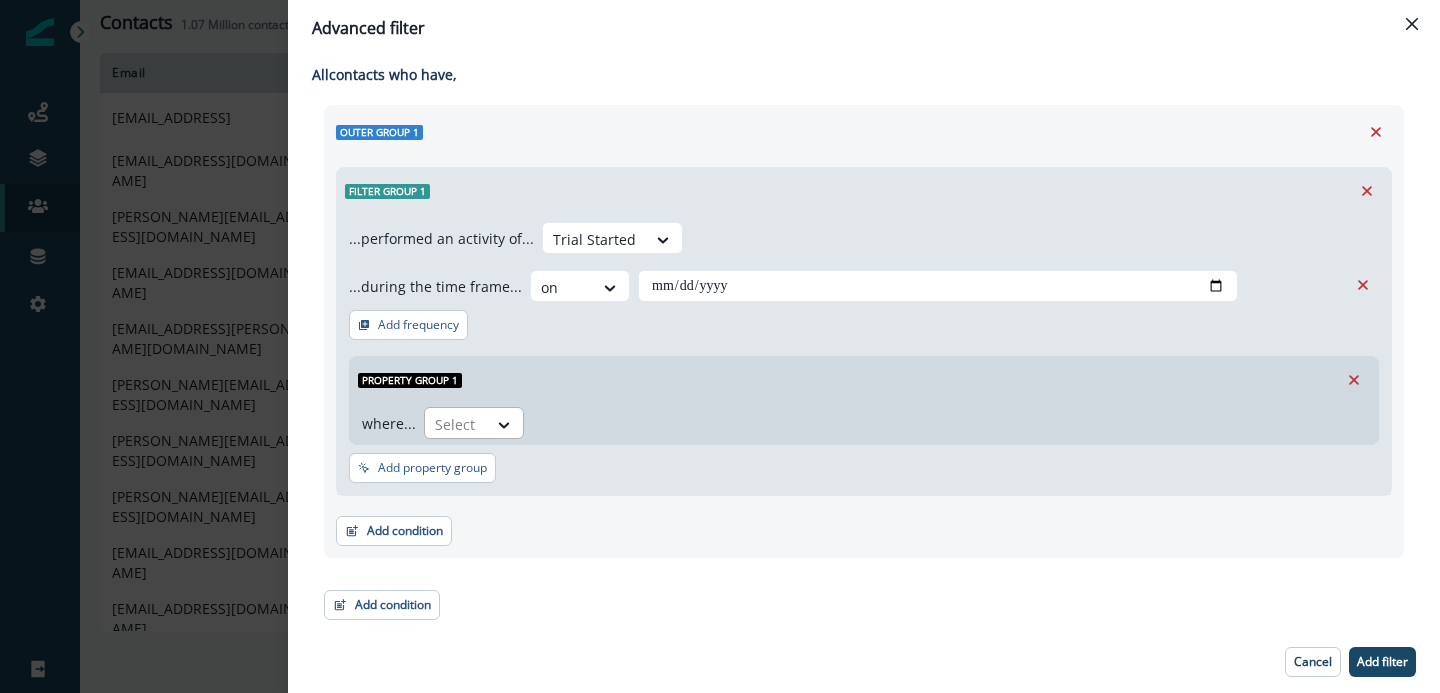 click at bounding box center [456, 424] 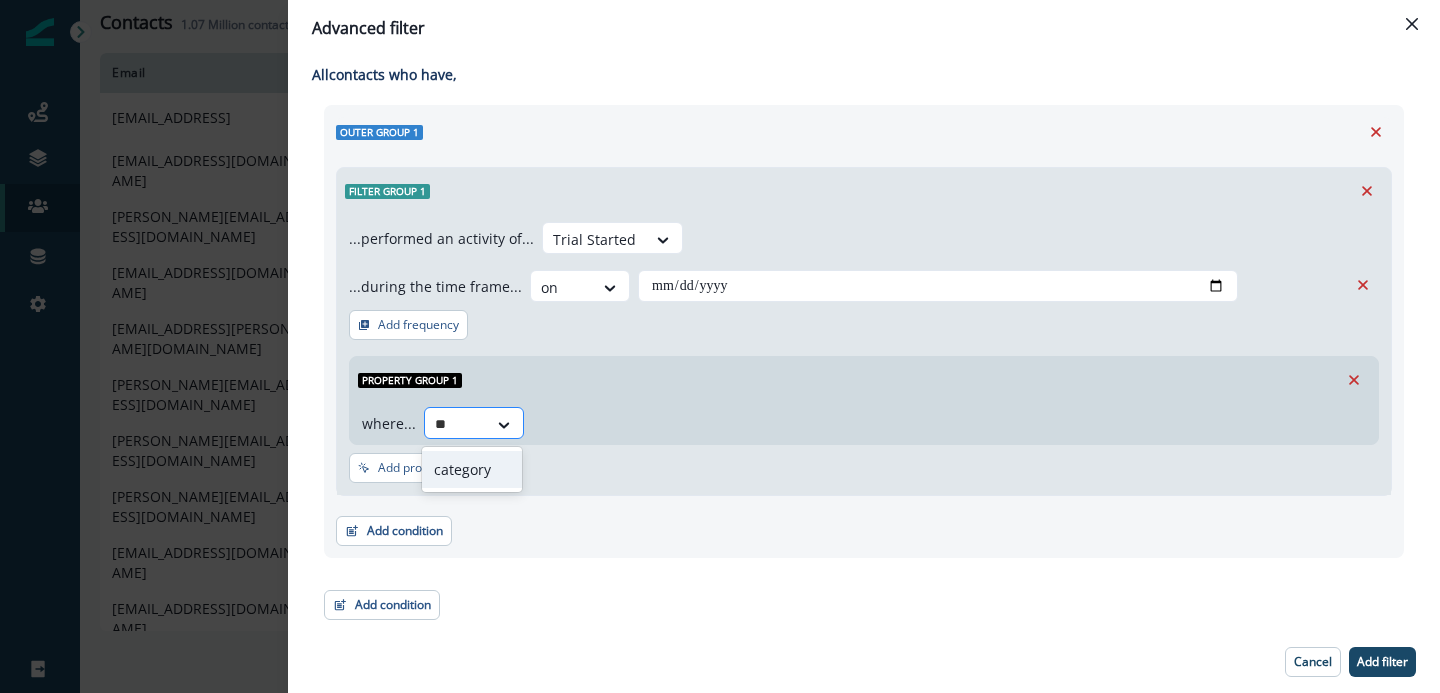 type on "***" 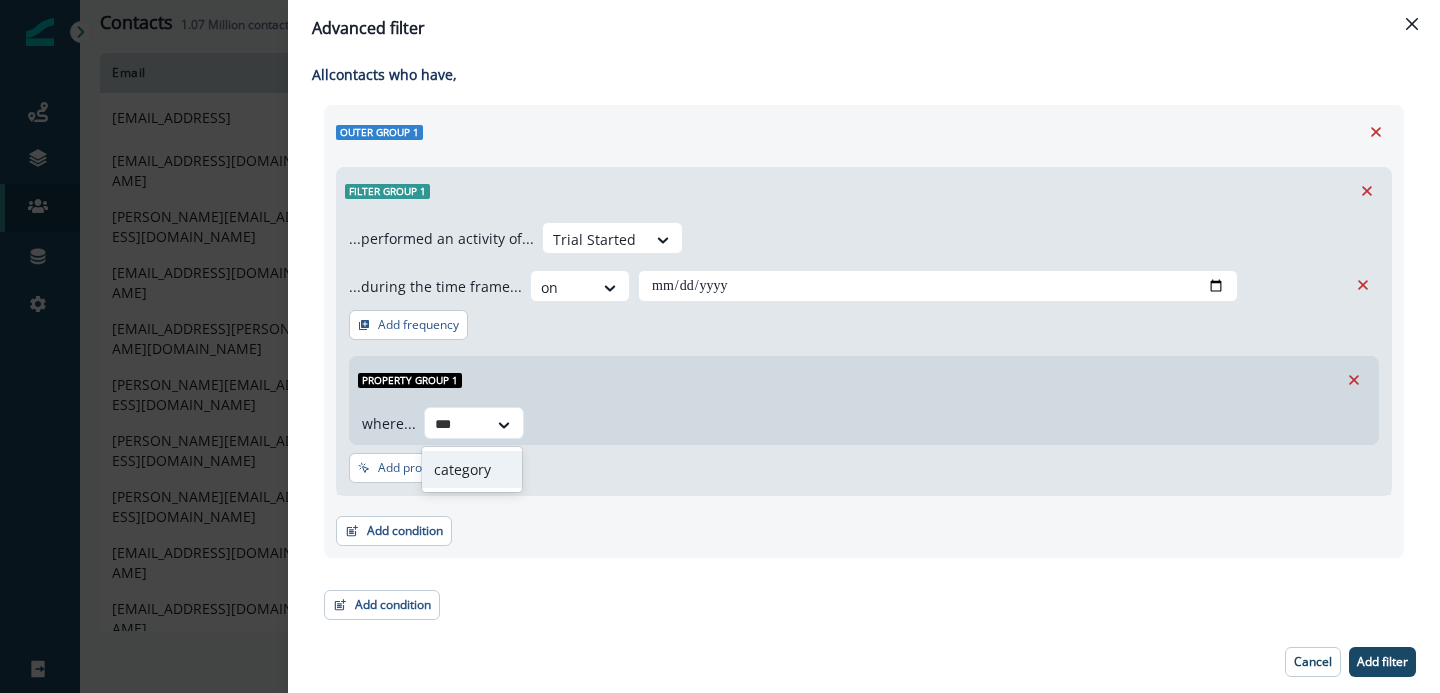 click on "category" at bounding box center (472, 469) 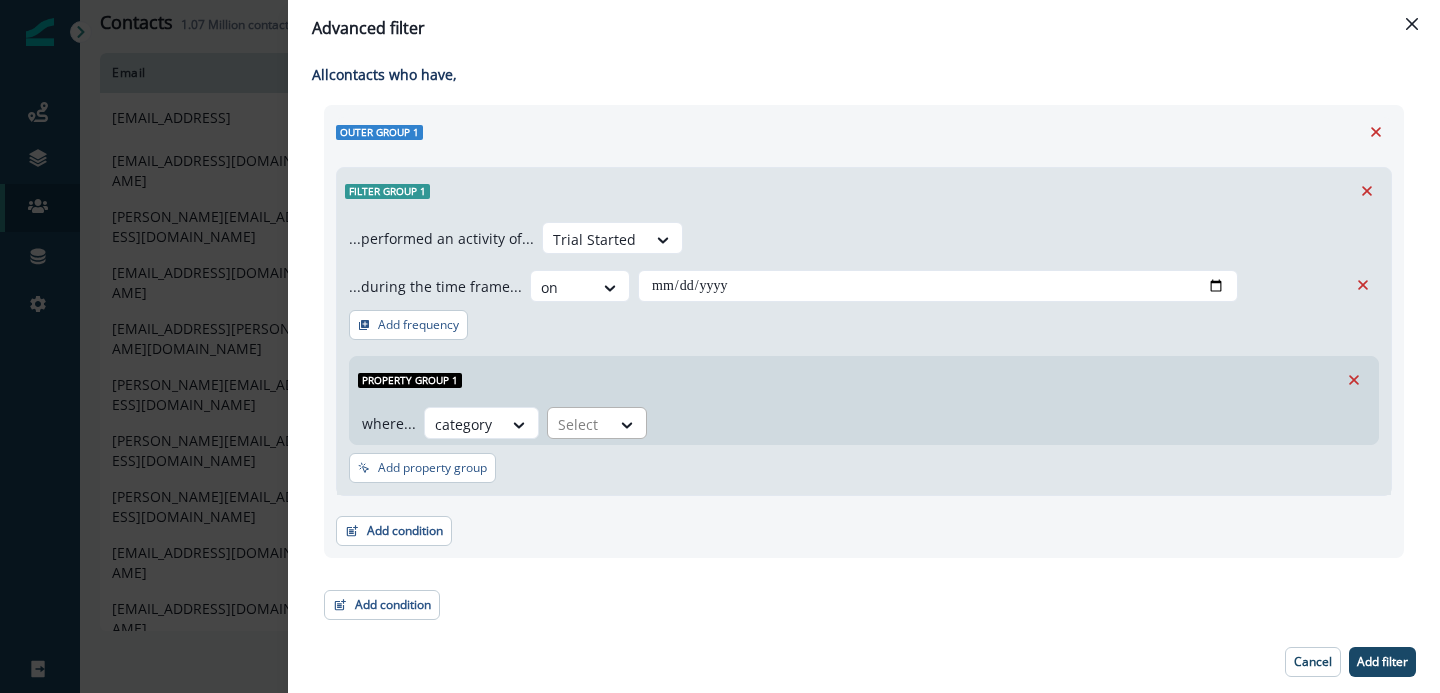 click at bounding box center (579, 424) 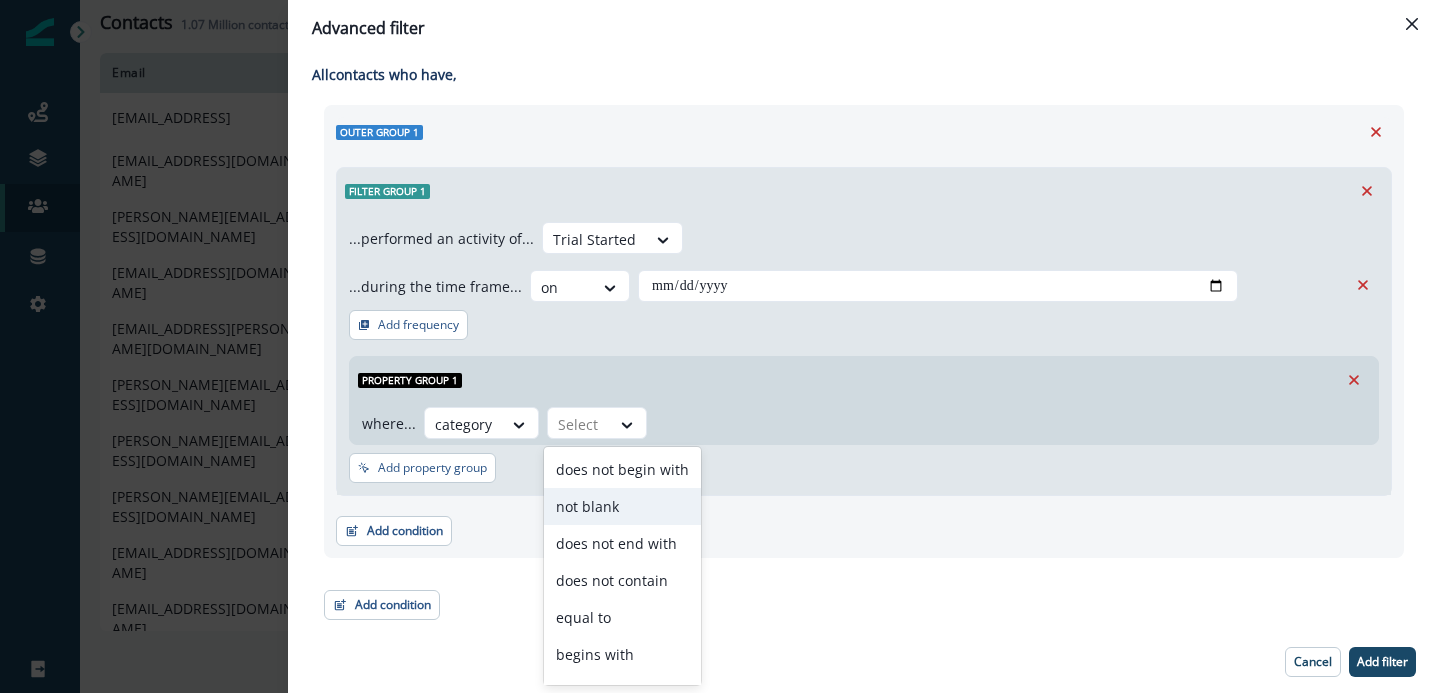 scroll, scrollTop: 33, scrollLeft: 0, axis: vertical 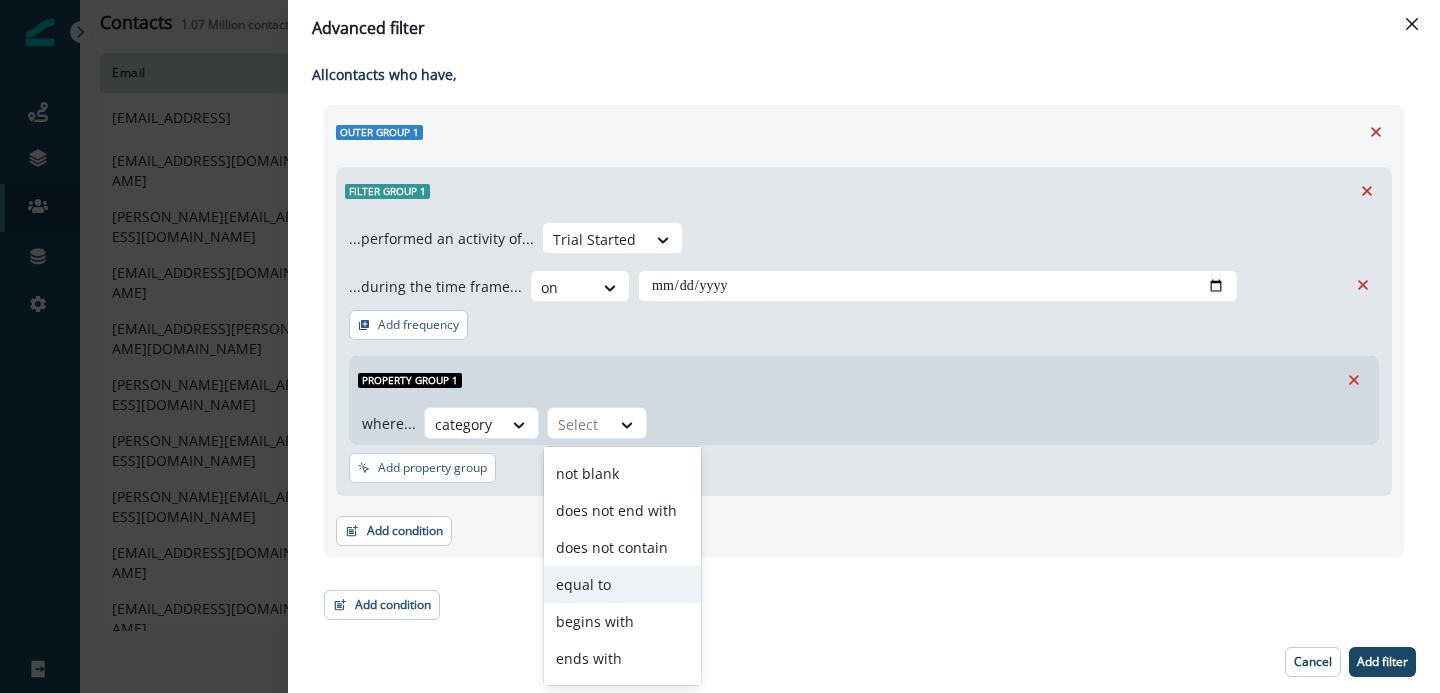 click on "equal to" at bounding box center [622, 584] 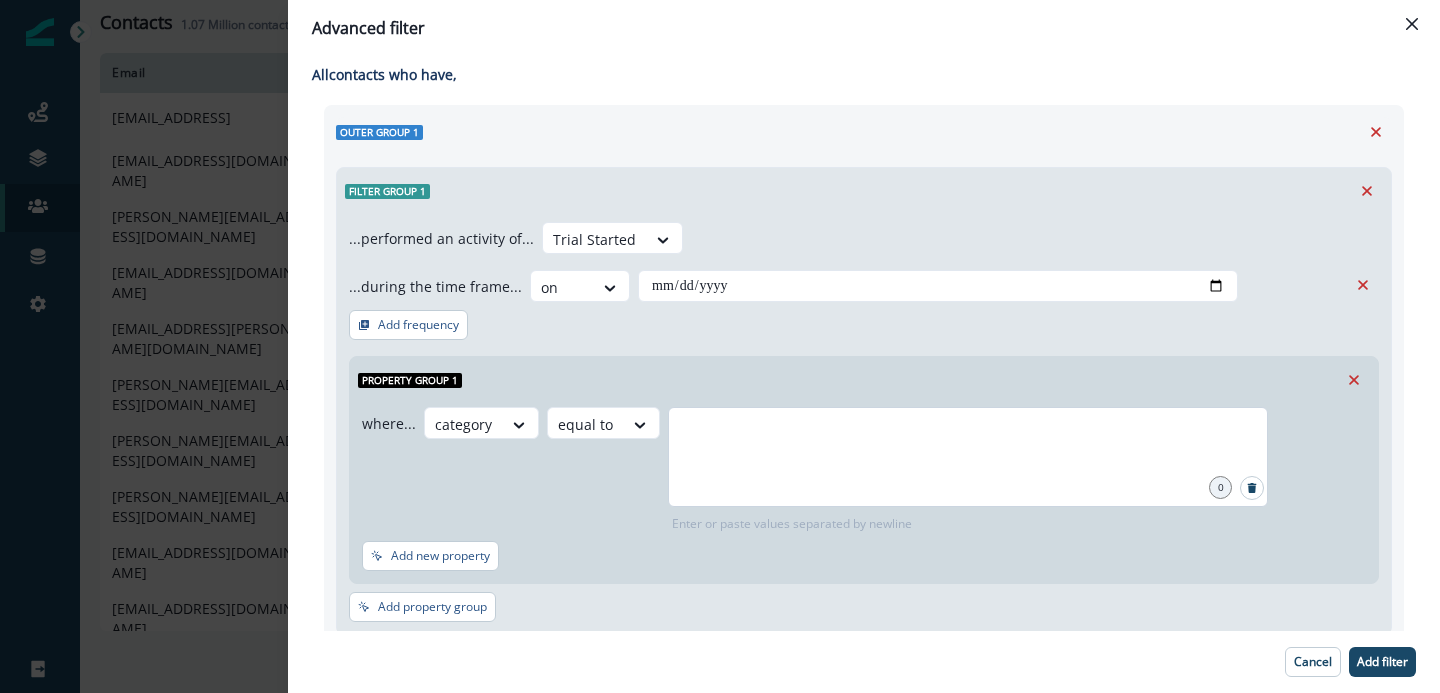 click at bounding box center [968, 457] 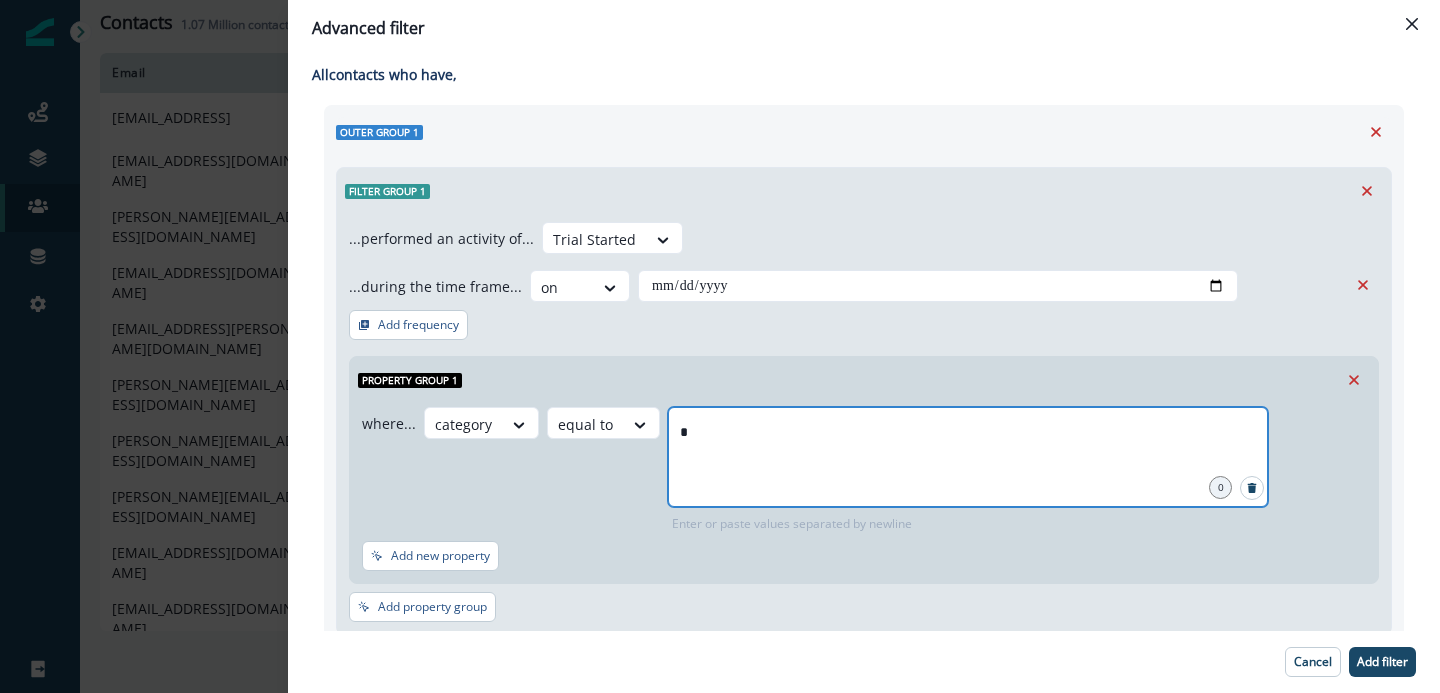 type on "**" 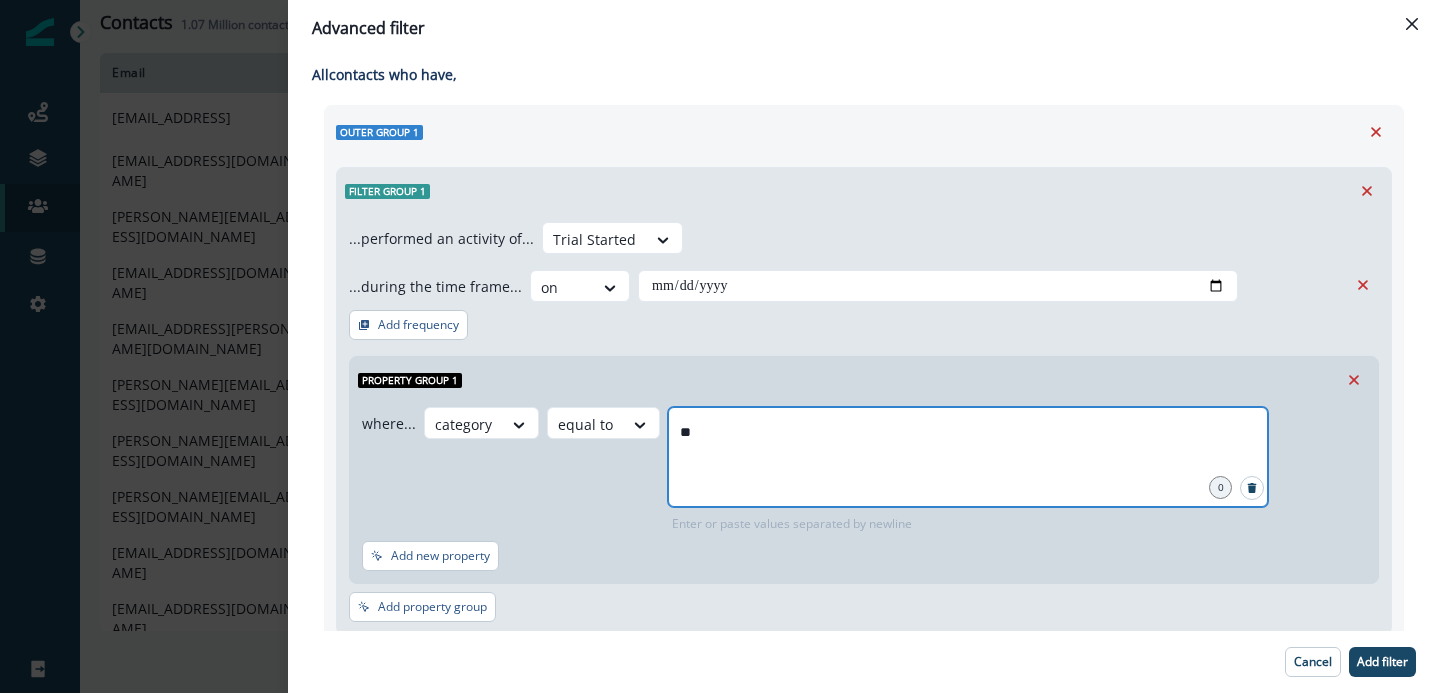 type 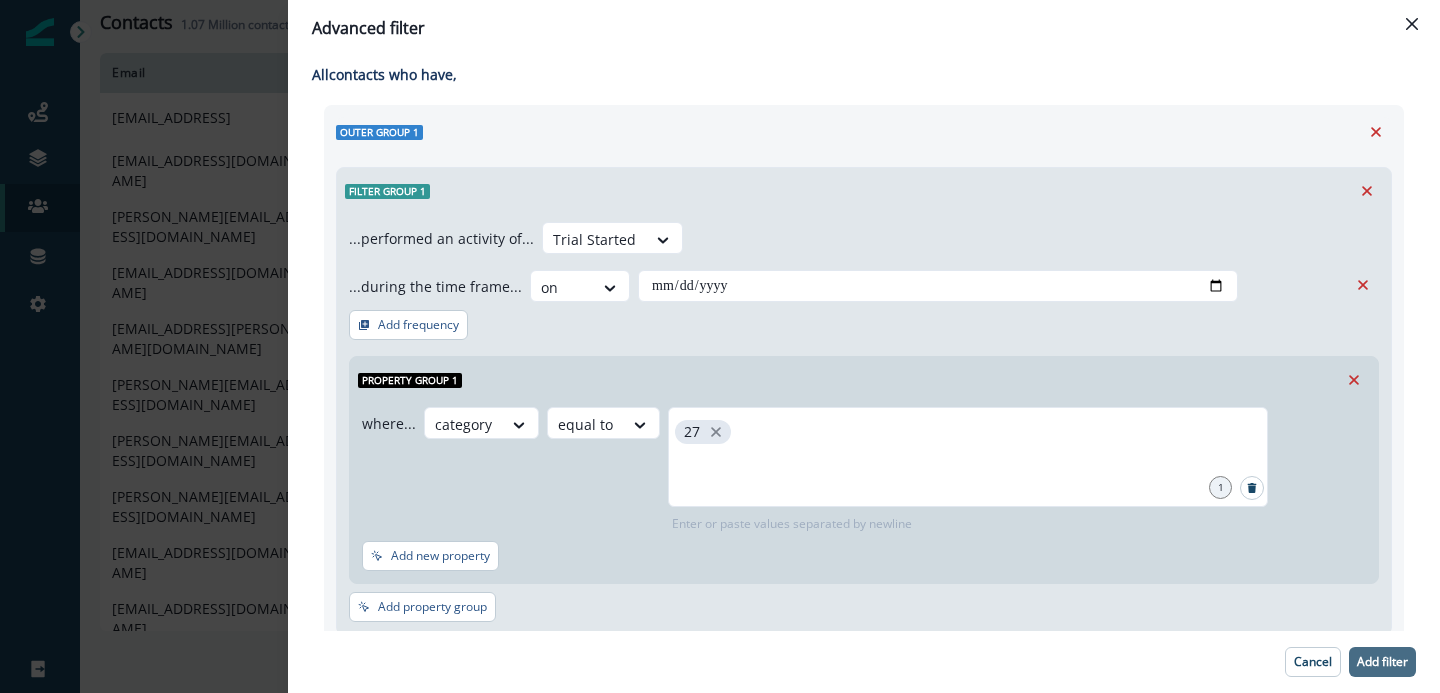 click on "Add filter" at bounding box center (1382, 662) 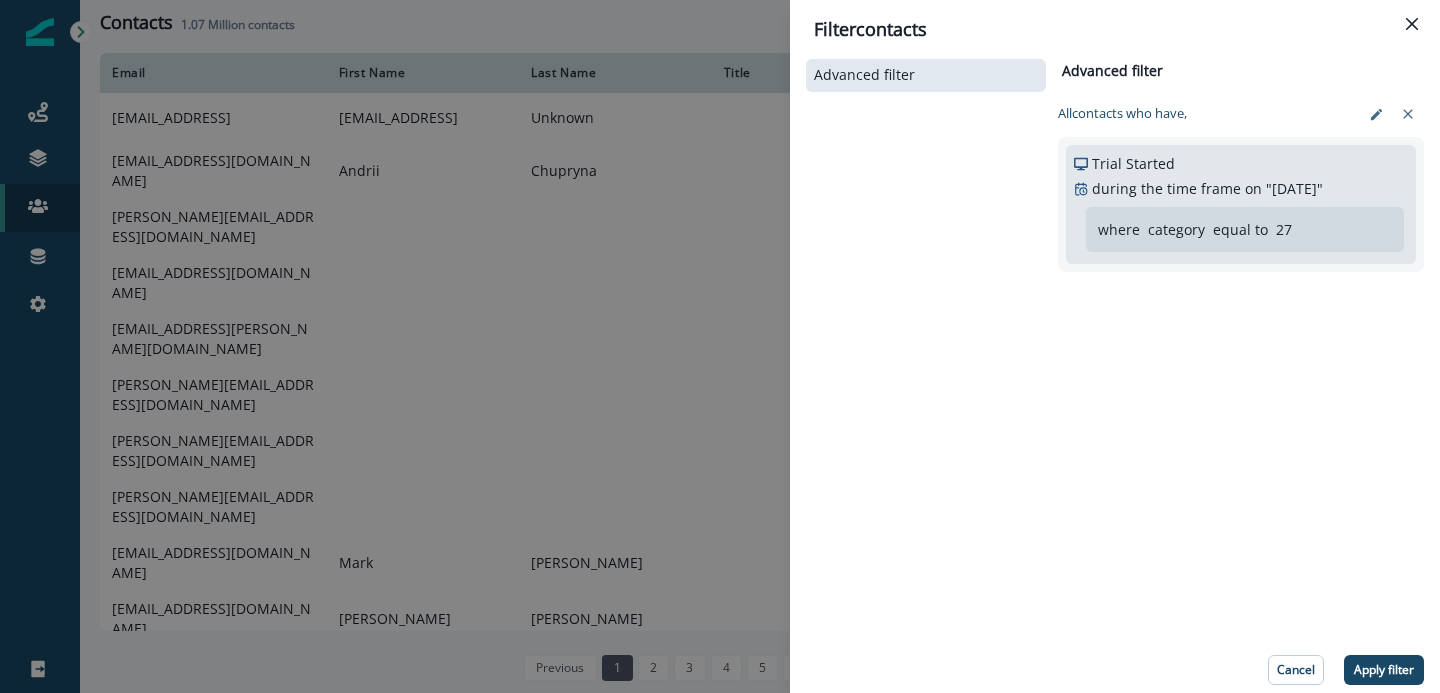 click on "Apply filter" at bounding box center (1384, 670) 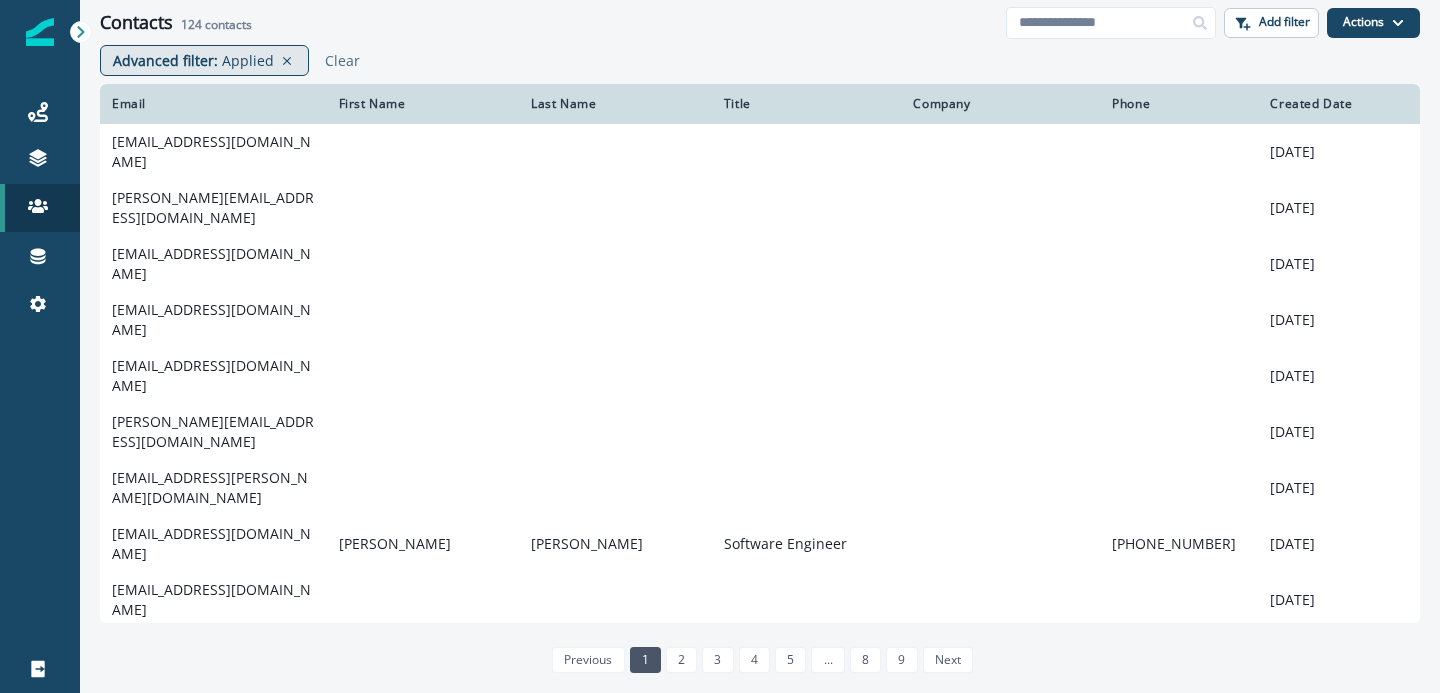 click on "Advanced filter :" at bounding box center (165, 60) 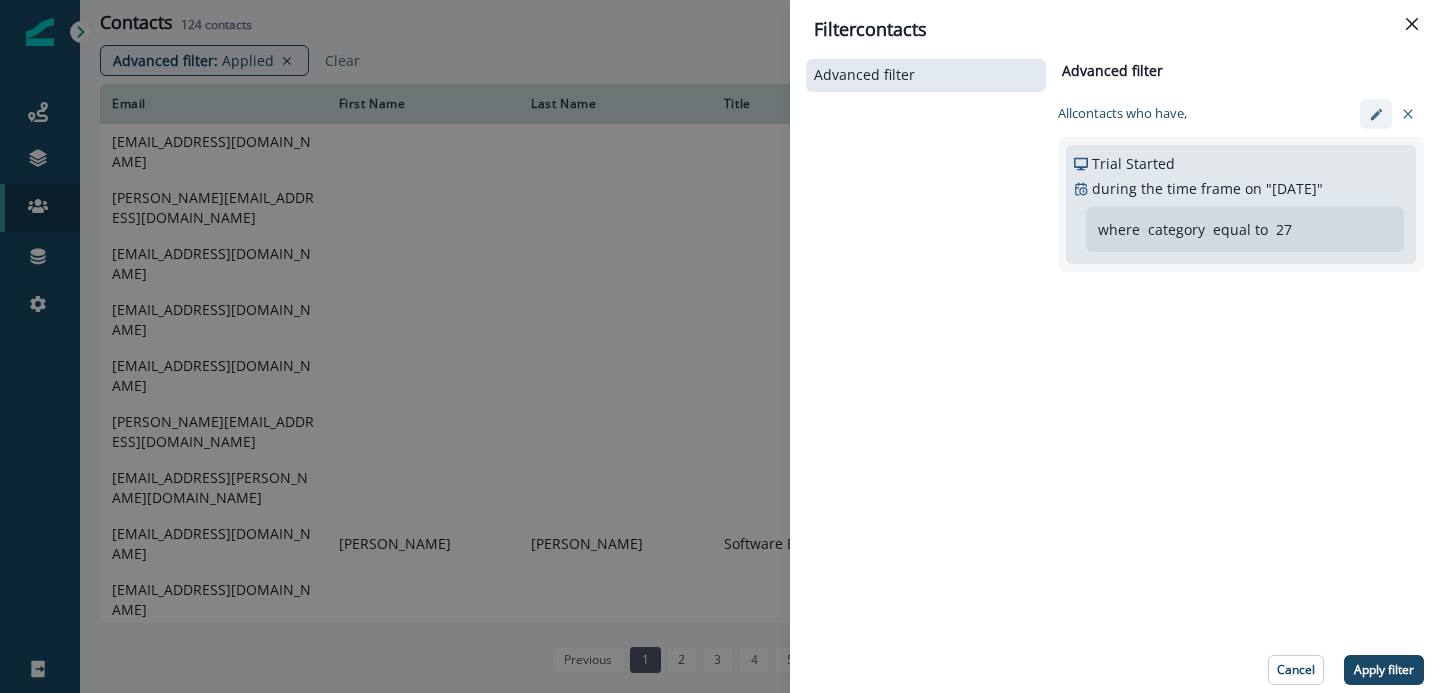 click 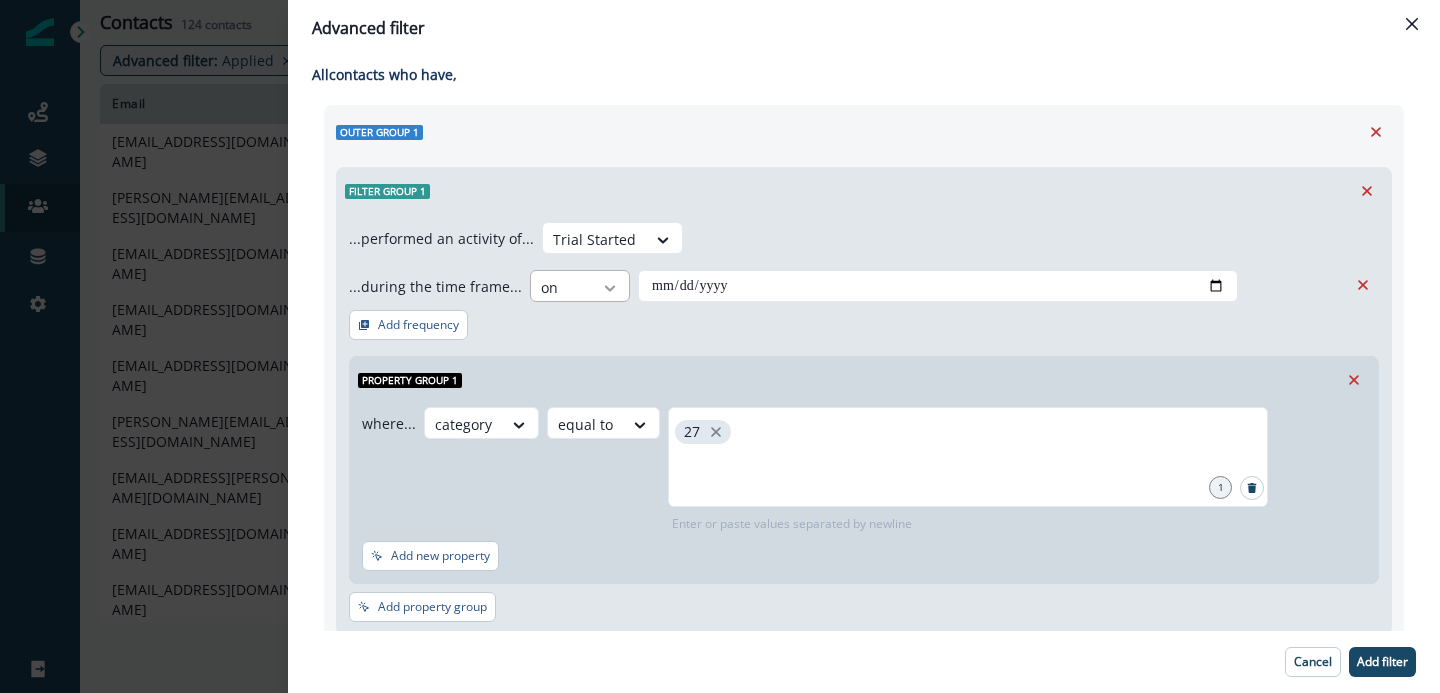 click 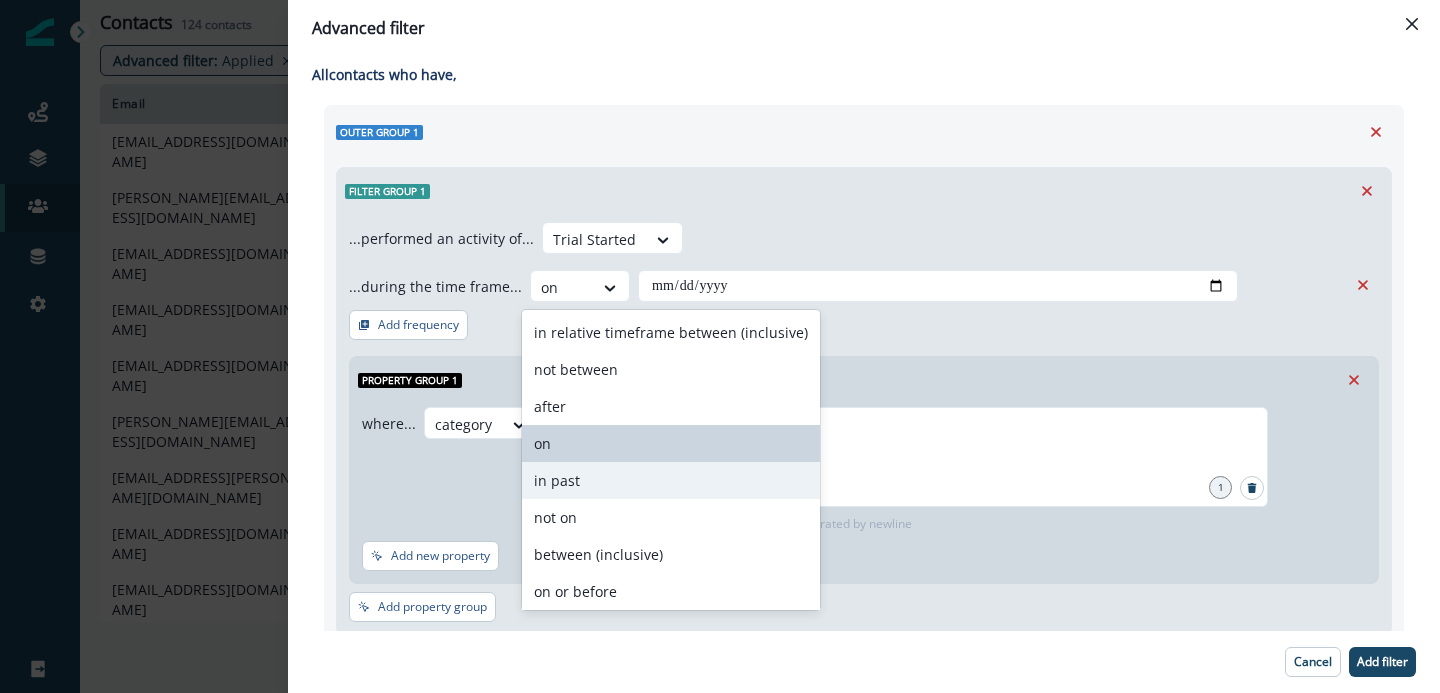 click on "in past" at bounding box center (671, 480) 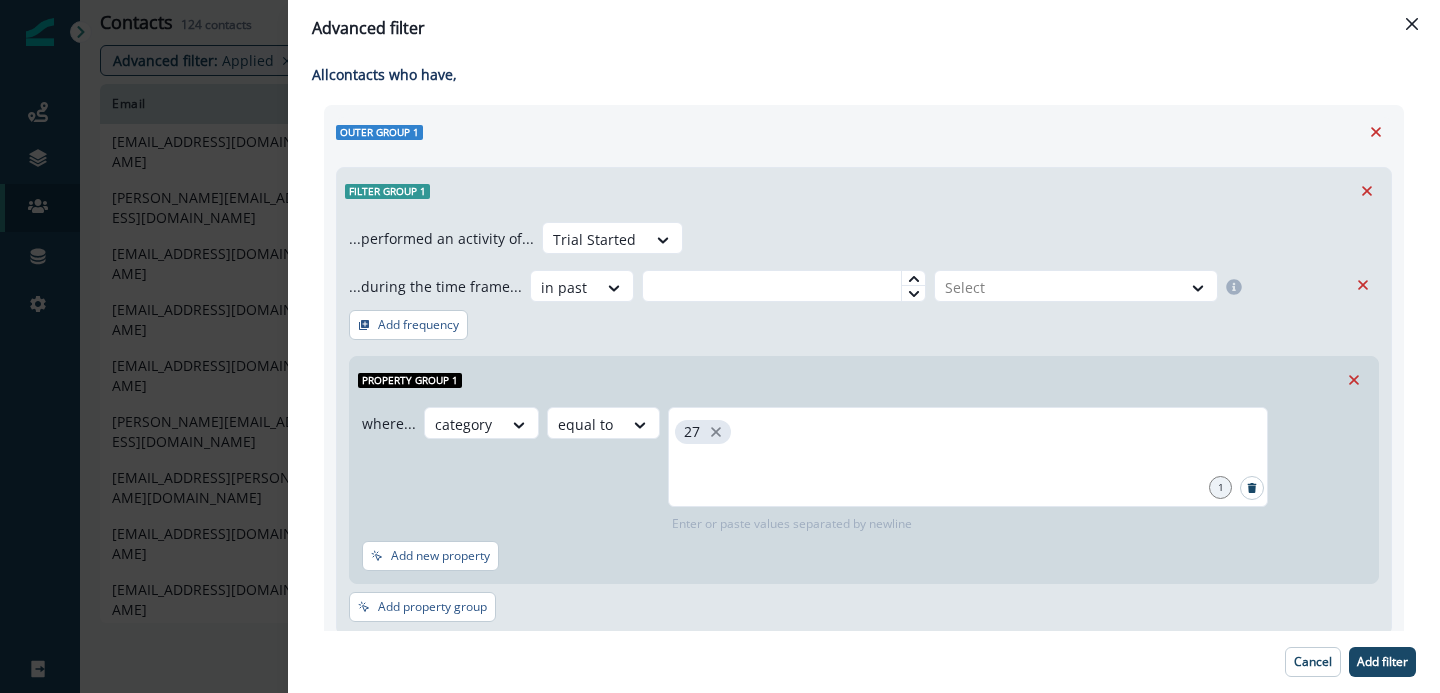 click at bounding box center (913, 278) 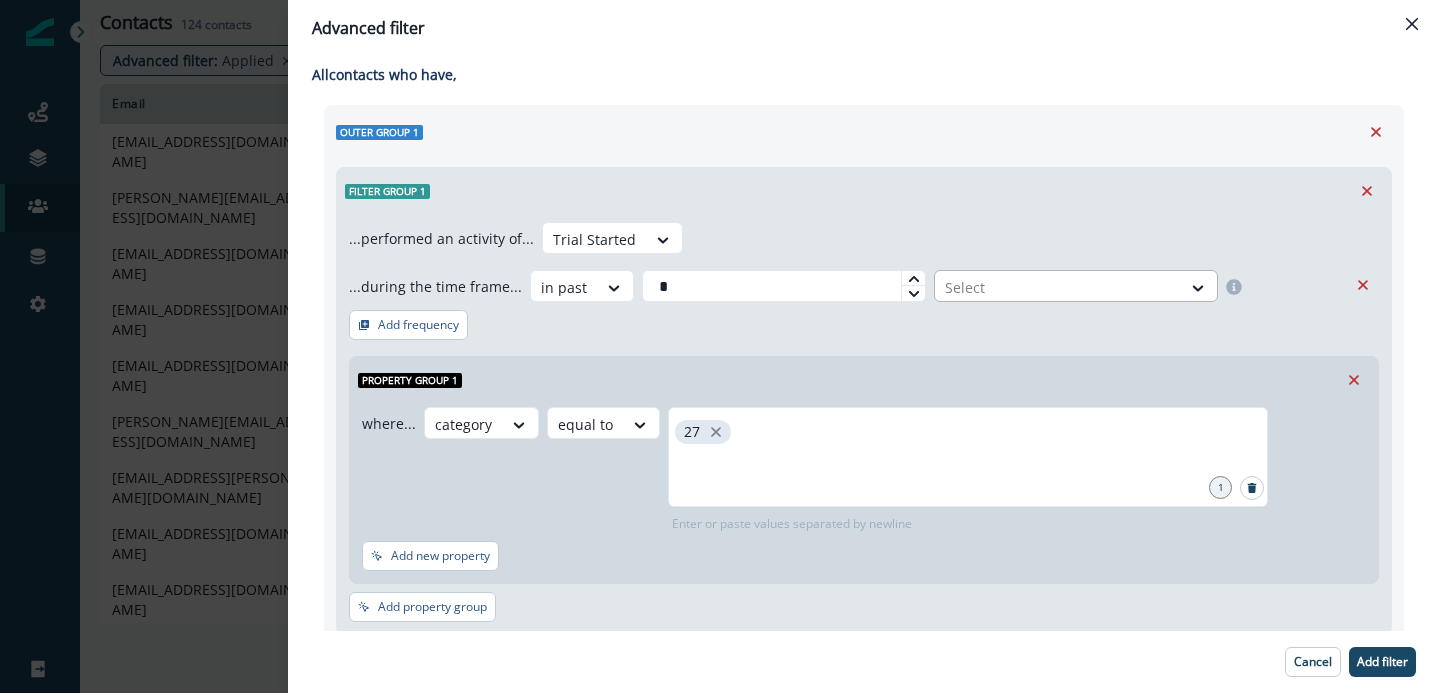 click at bounding box center [1058, 287] 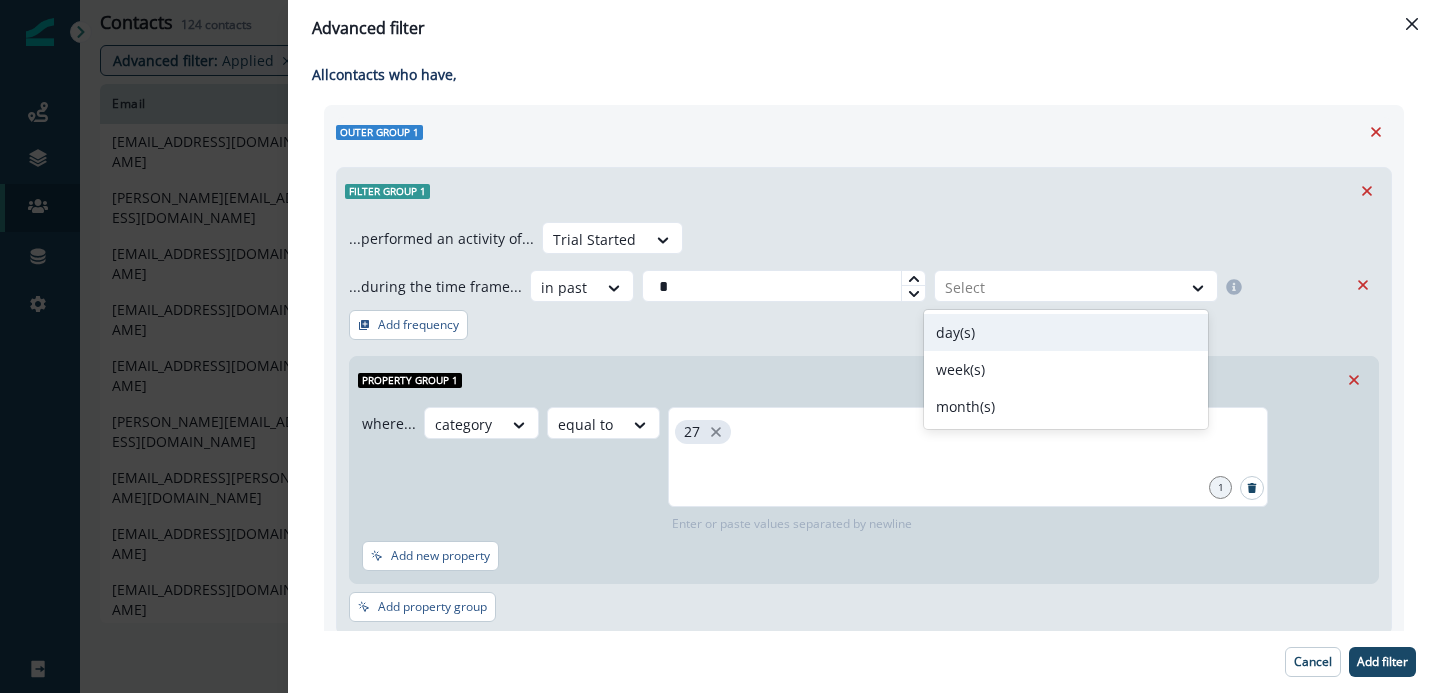 click on "day(s)" at bounding box center [1066, 332] 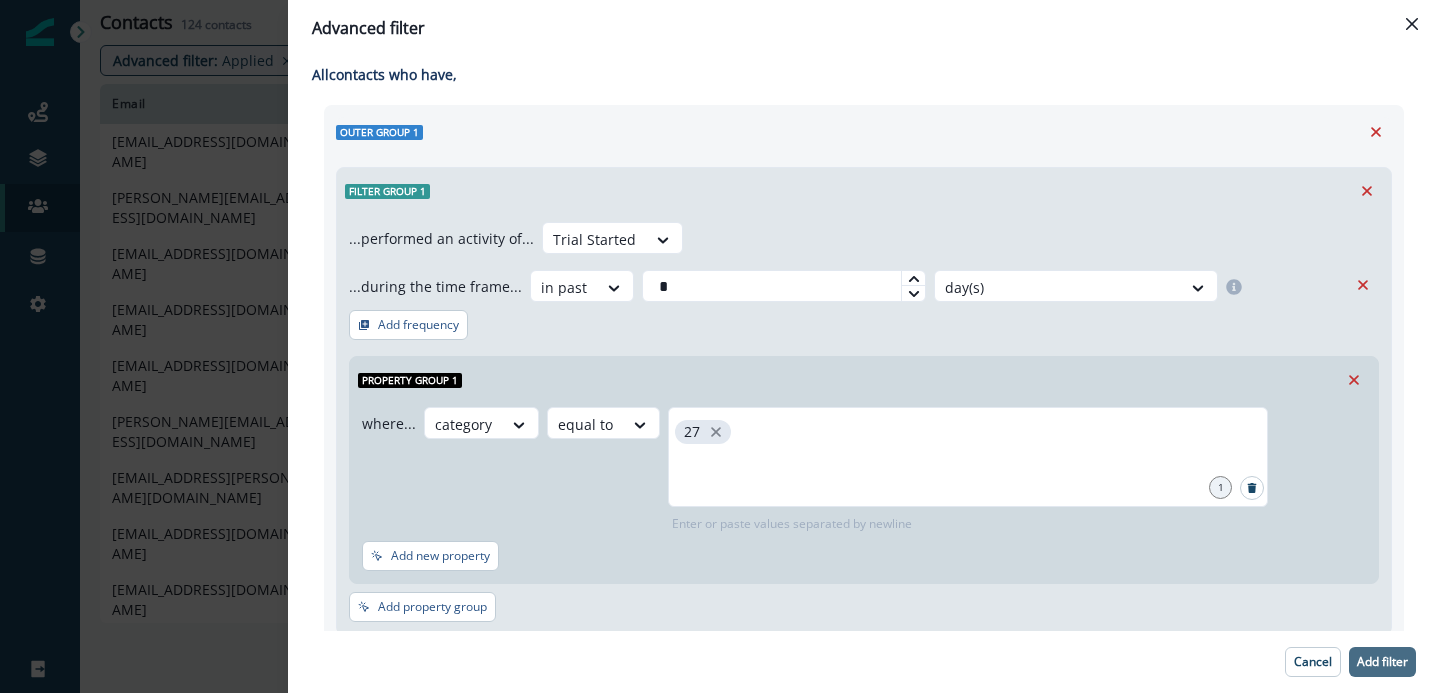 click on "Add filter" at bounding box center (1382, 662) 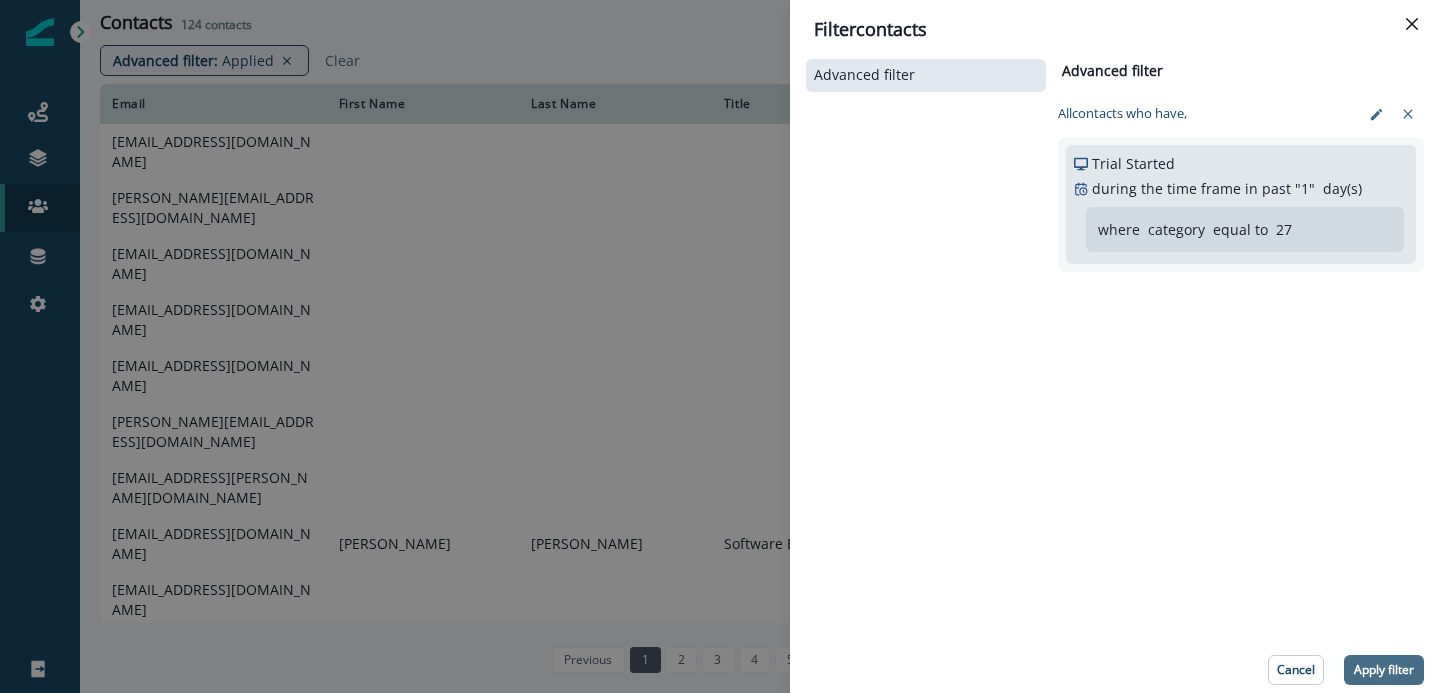 click on "Apply filter" at bounding box center [1384, 670] 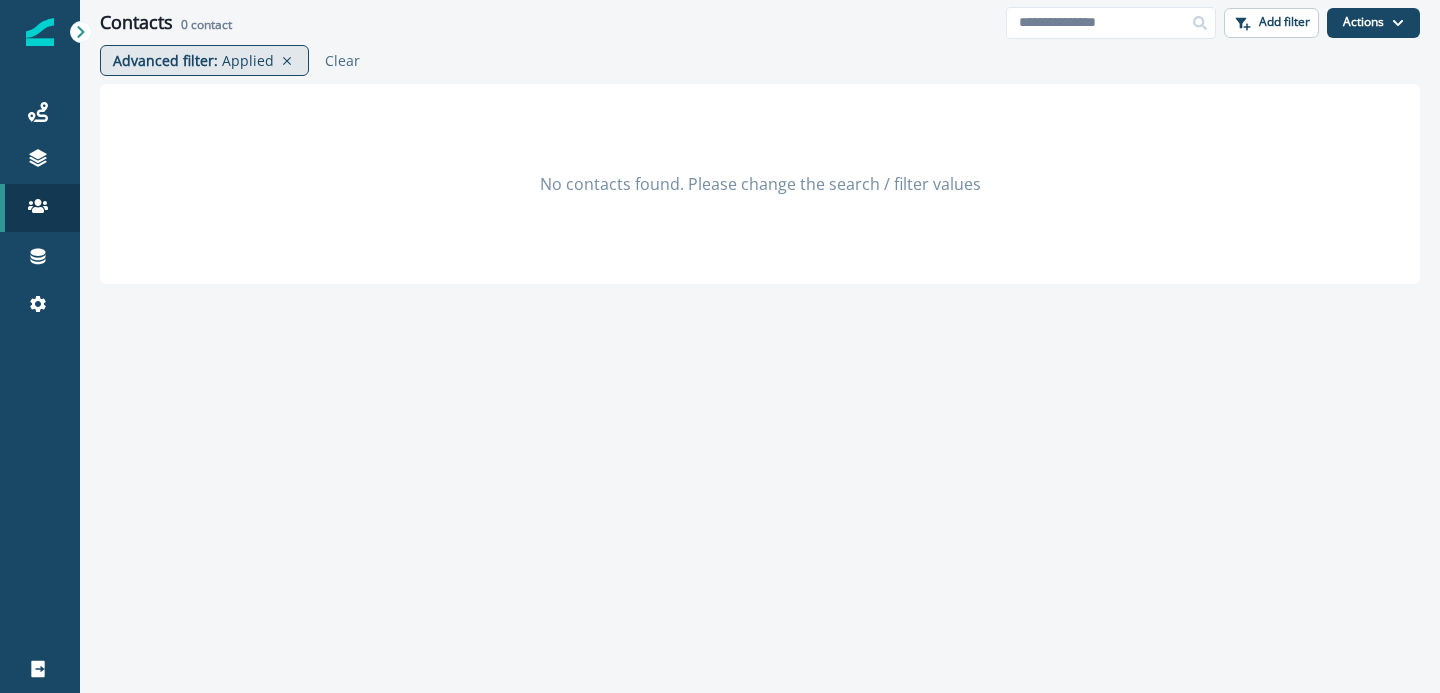 click on "Applied" at bounding box center [248, 60] 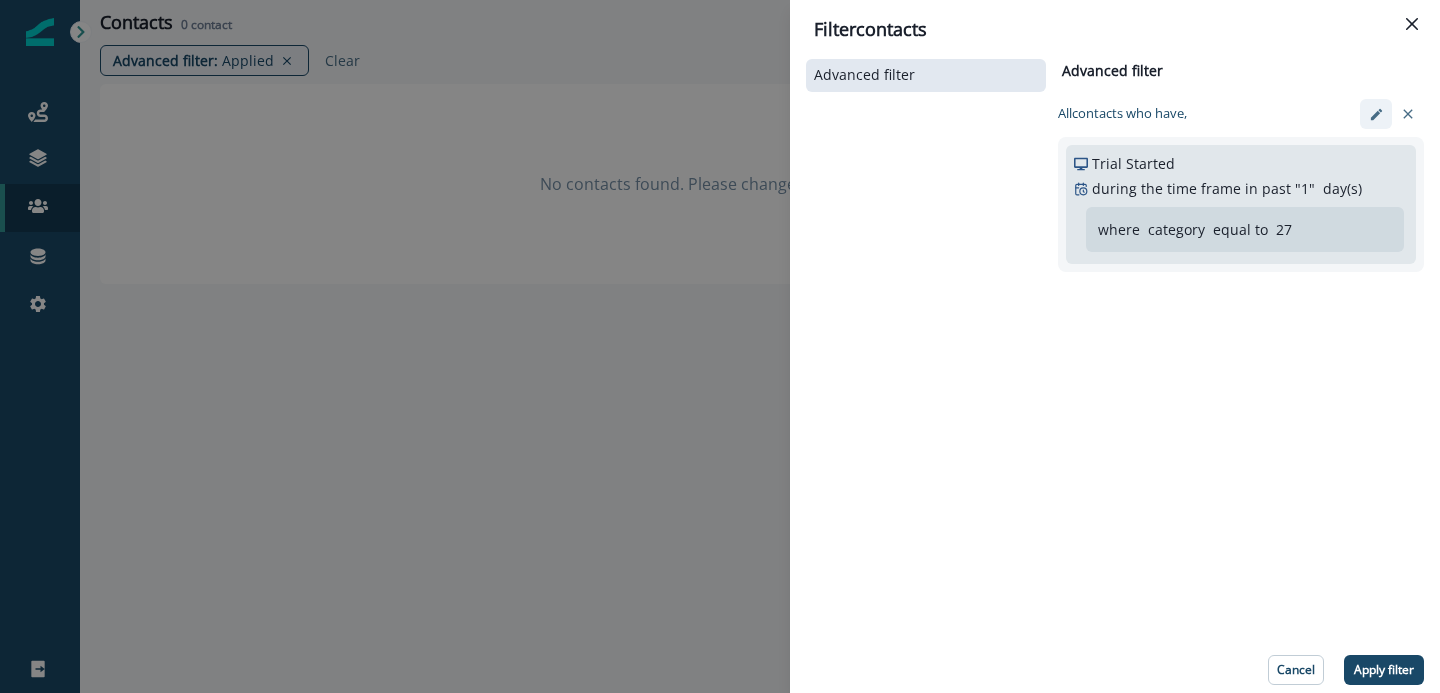click at bounding box center [1376, 114] 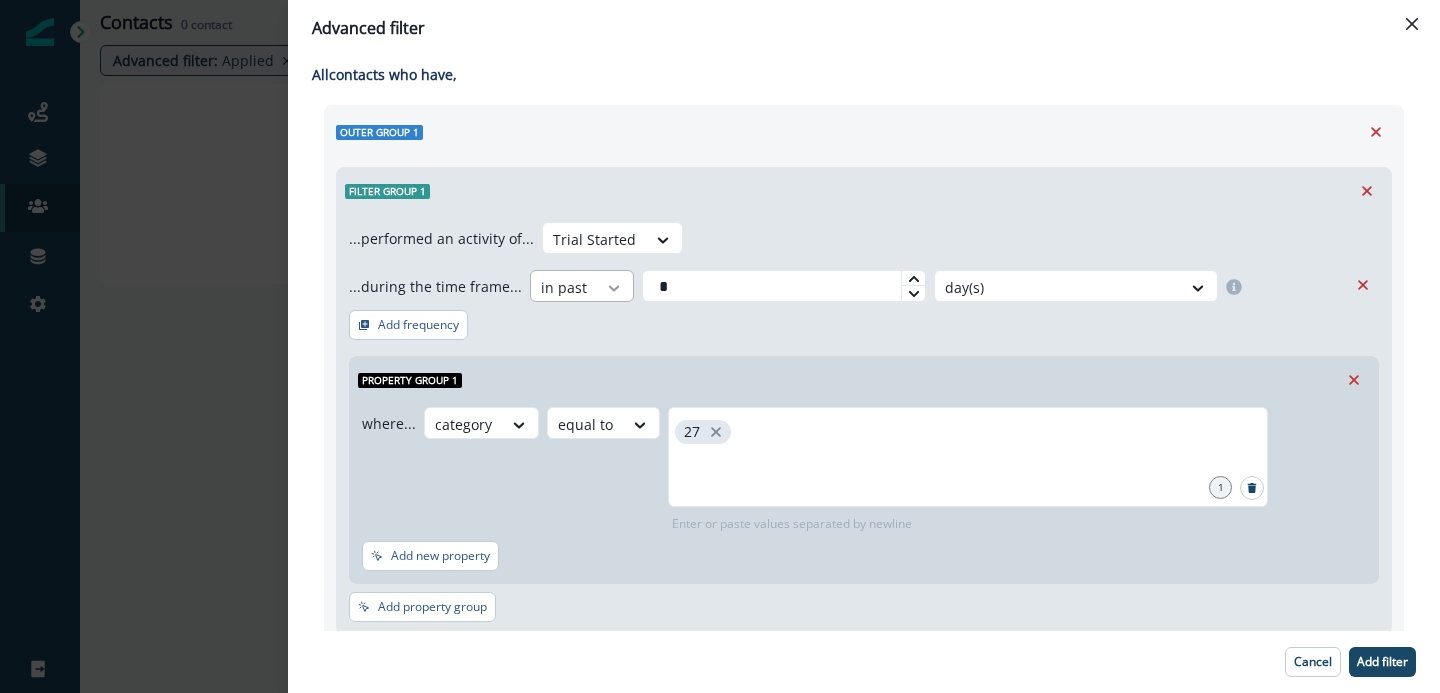 click at bounding box center (614, 288) 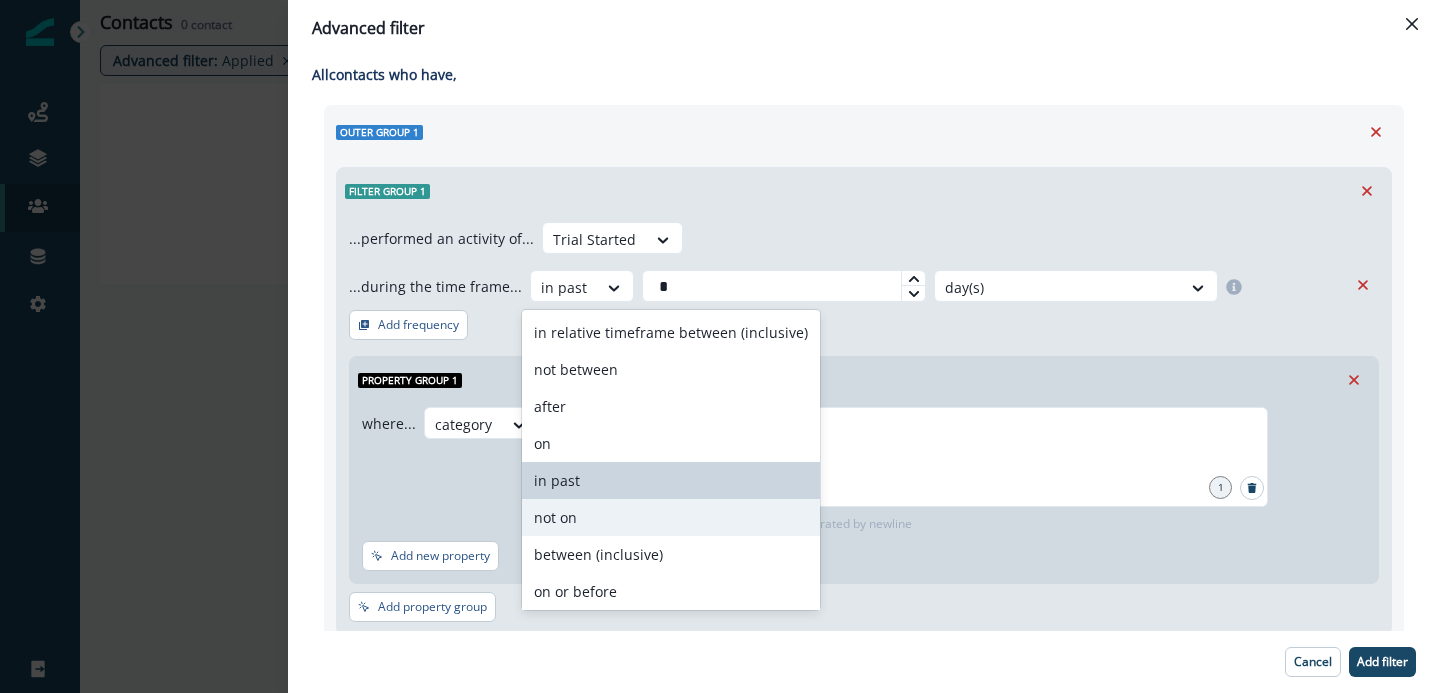 scroll, scrollTop: 78, scrollLeft: 0, axis: vertical 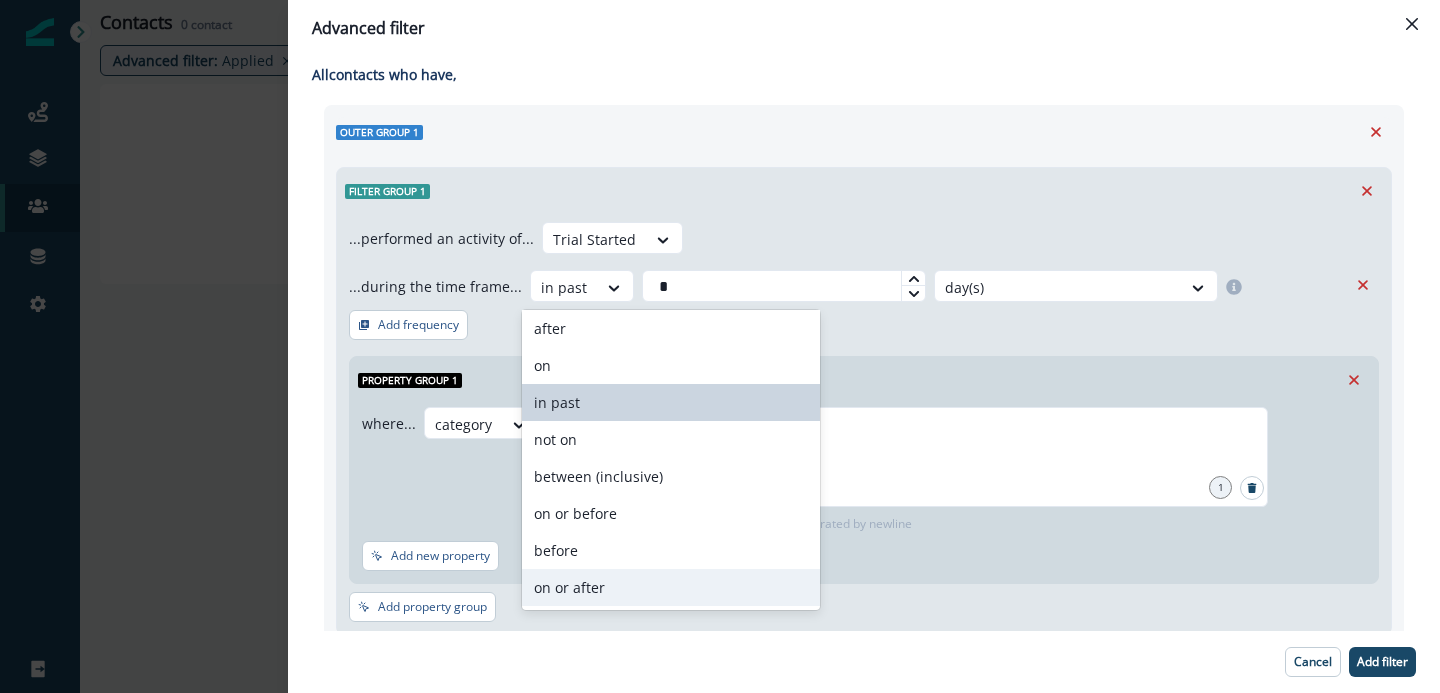 click on "on or after" at bounding box center (671, 587) 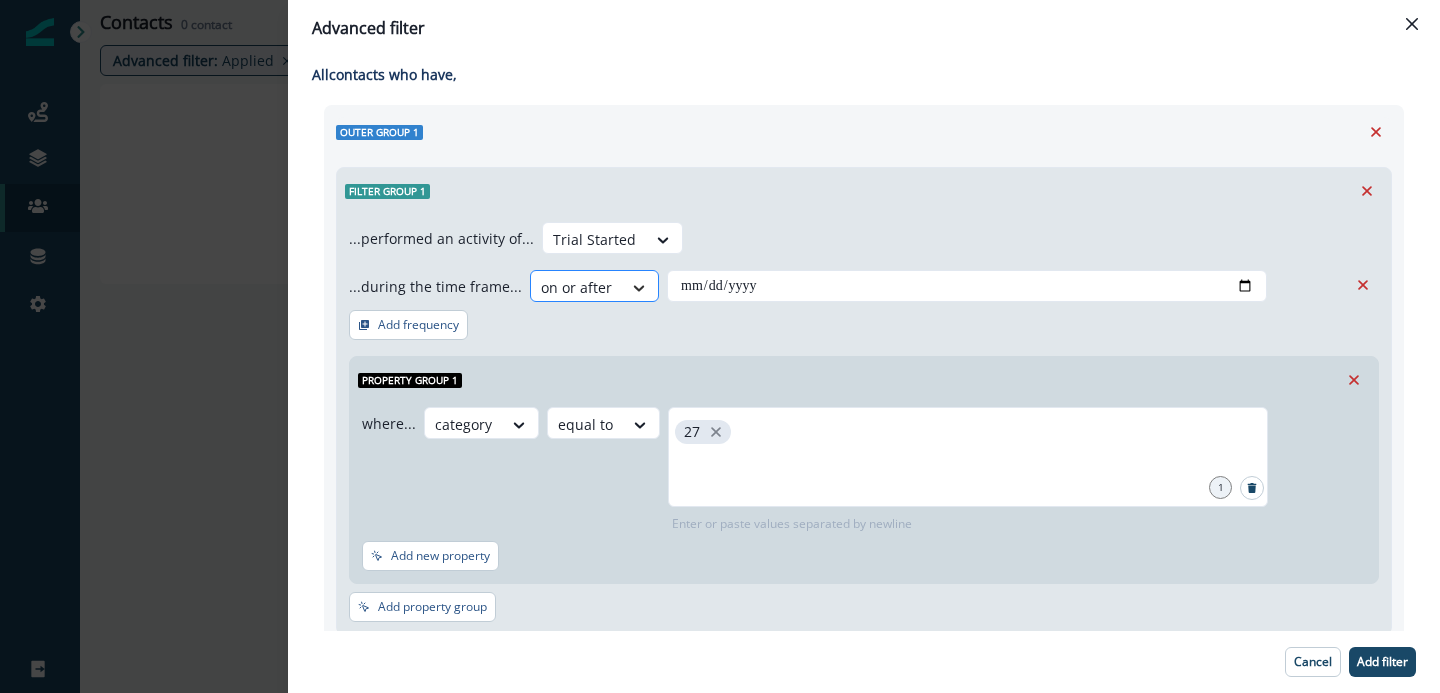 click at bounding box center (639, 288) 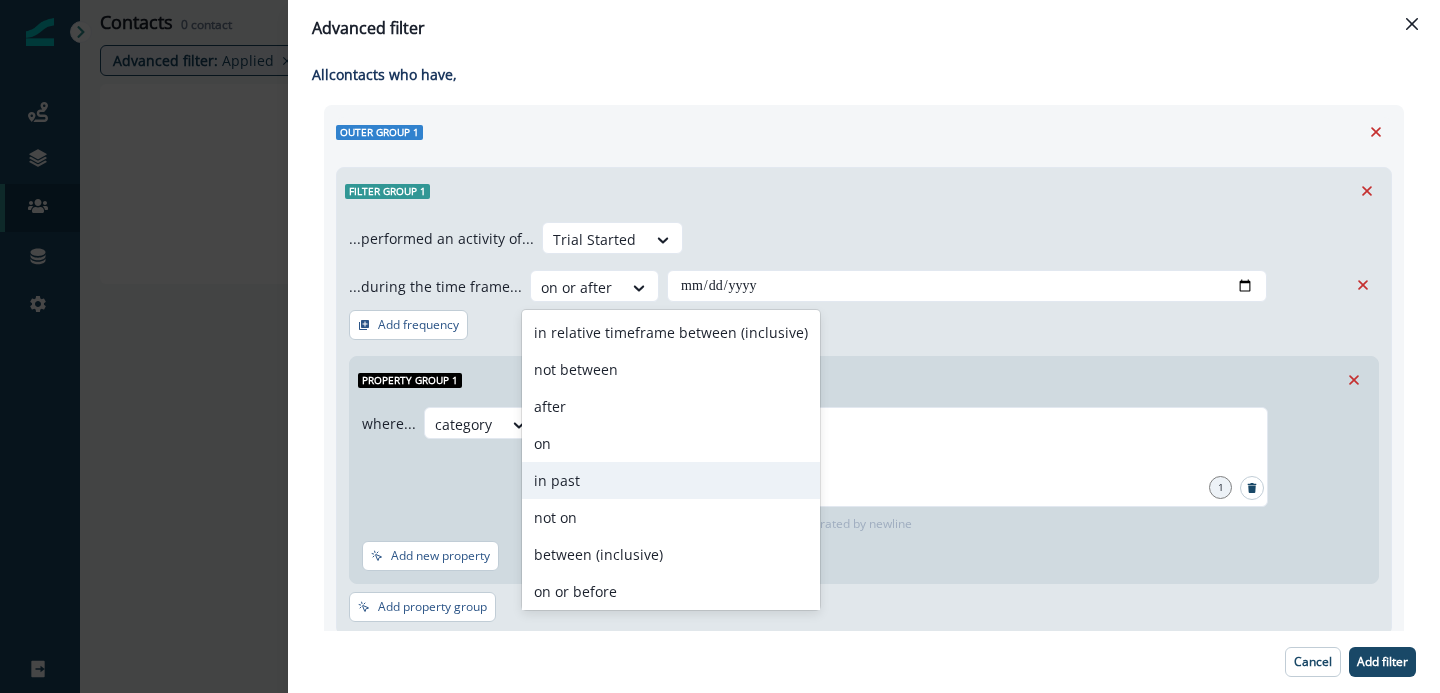 click on "in past" at bounding box center (671, 480) 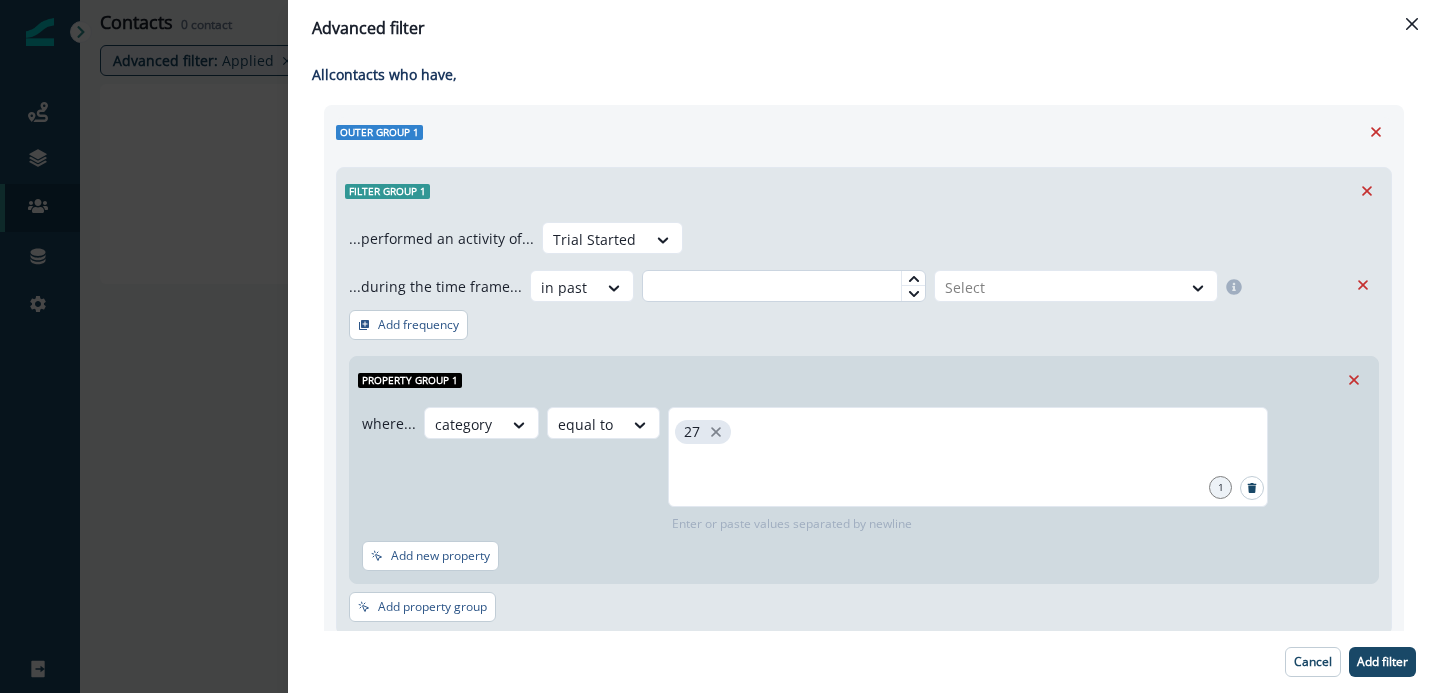 click at bounding box center (784, 286) 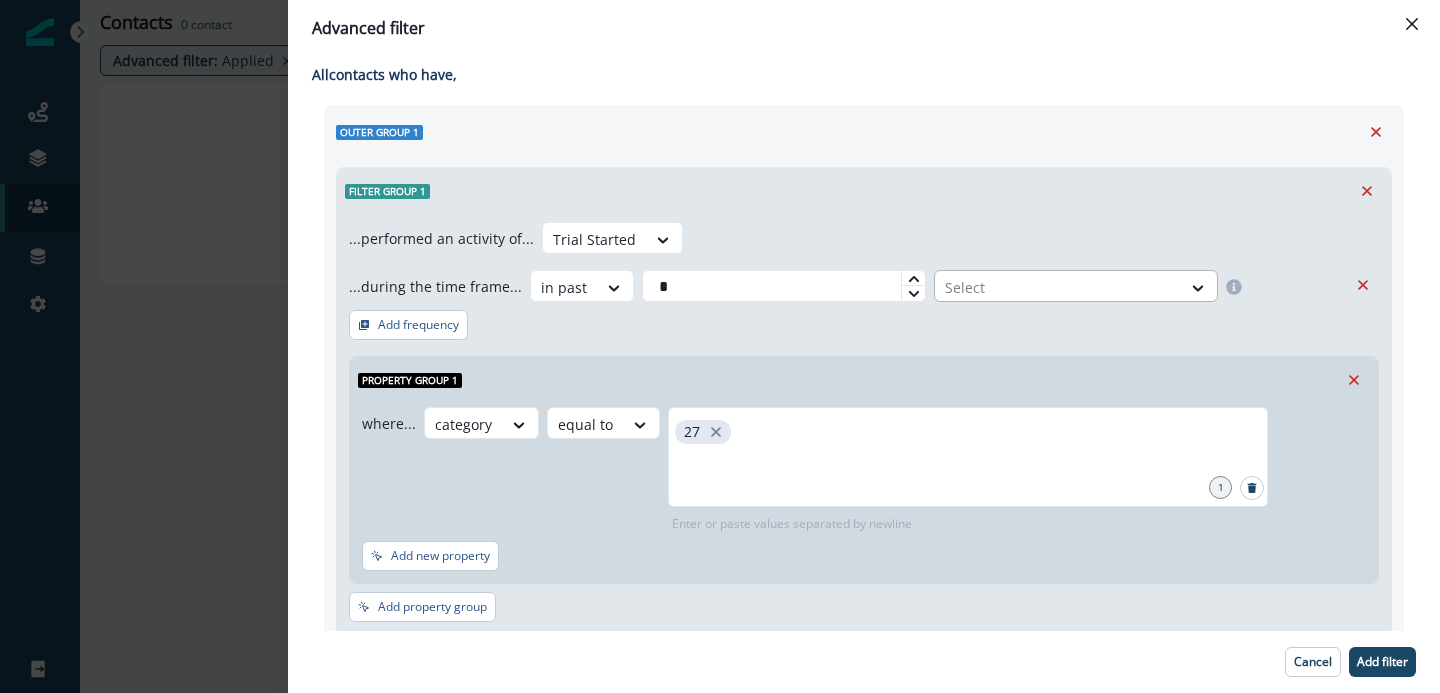 type on "*" 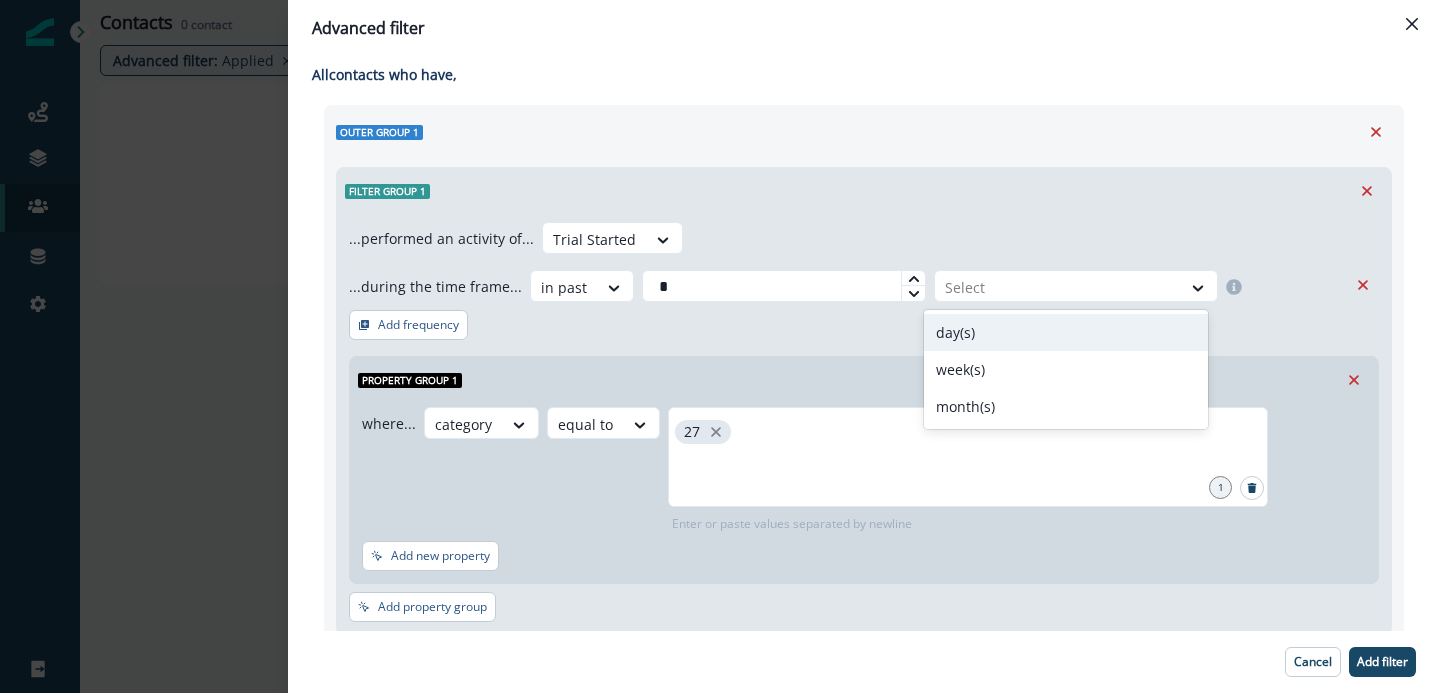 click on "day(s)" at bounding box center (1066, 332) 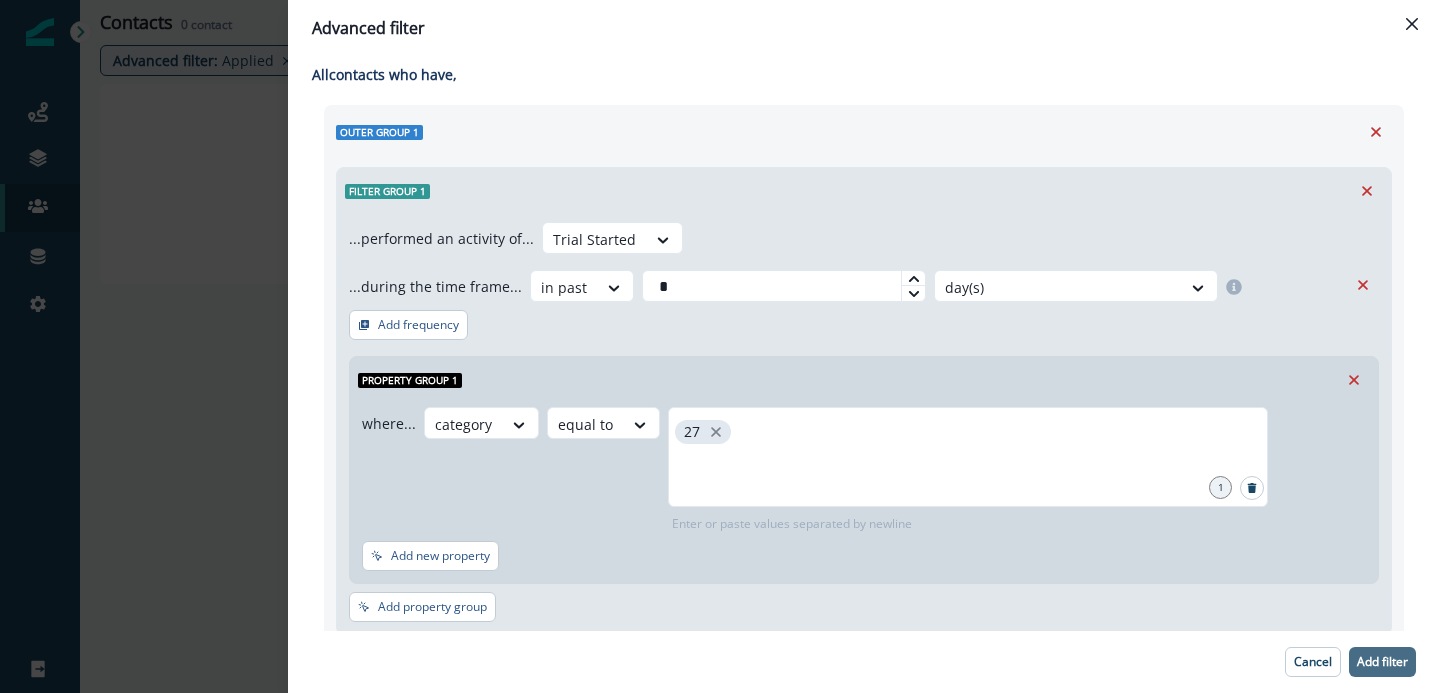 click on "Add filter" at bounding box center [1382, 662] 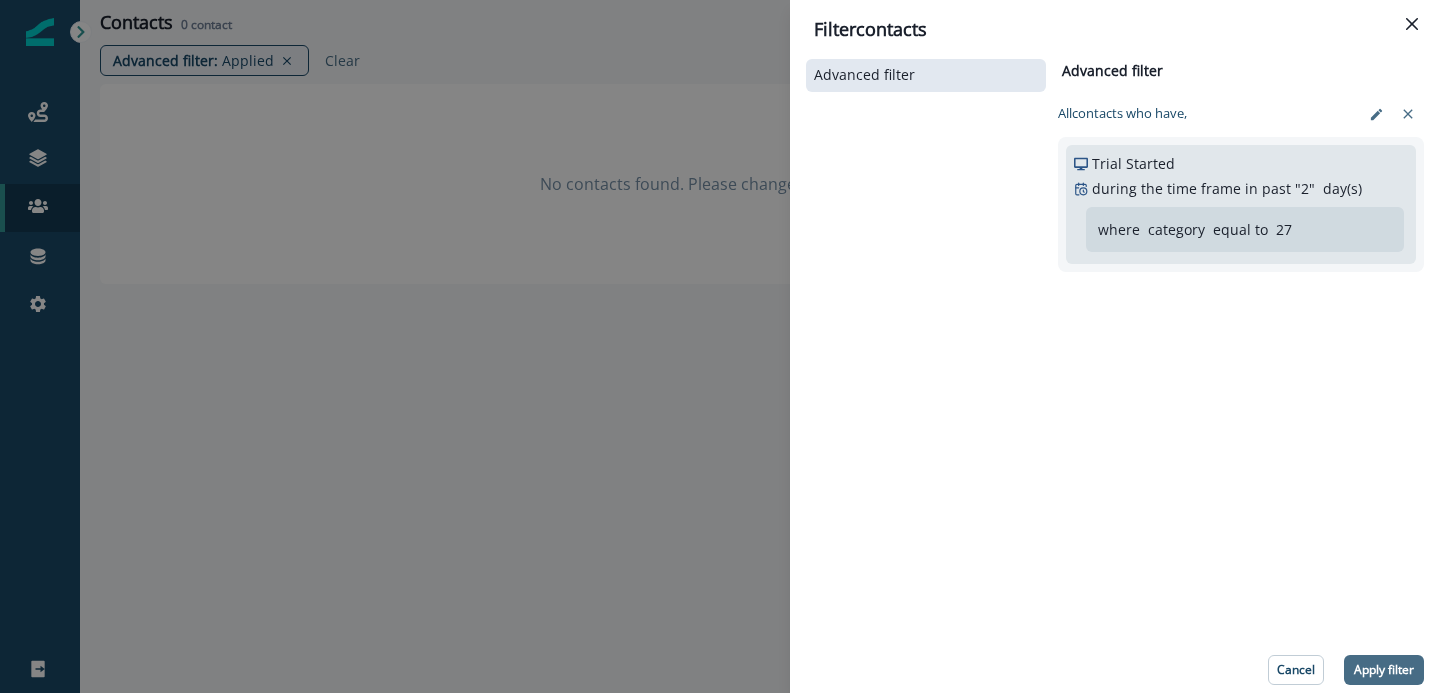 click on "Apply filter" at bounding box center [1384, 670] 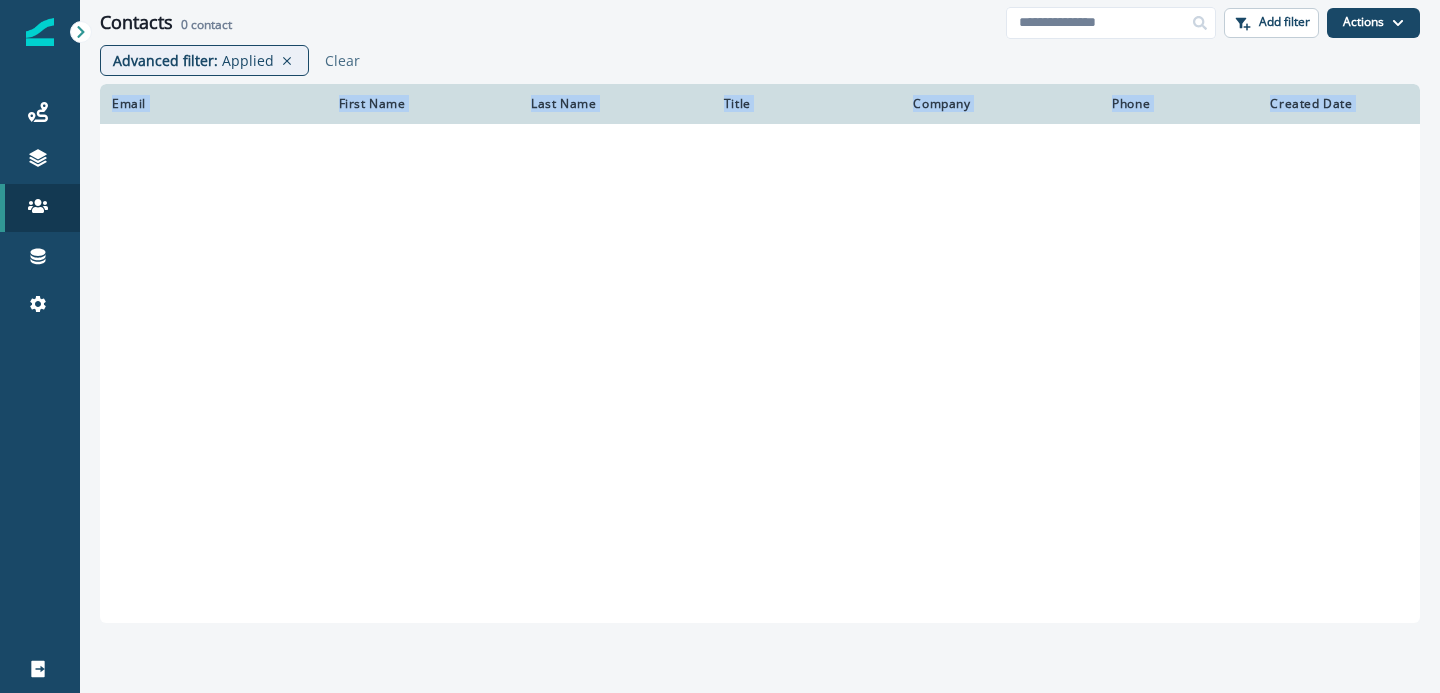click on "Email First Name Last Name Title Company Phone Created Date" at bounding box center (760, 383) 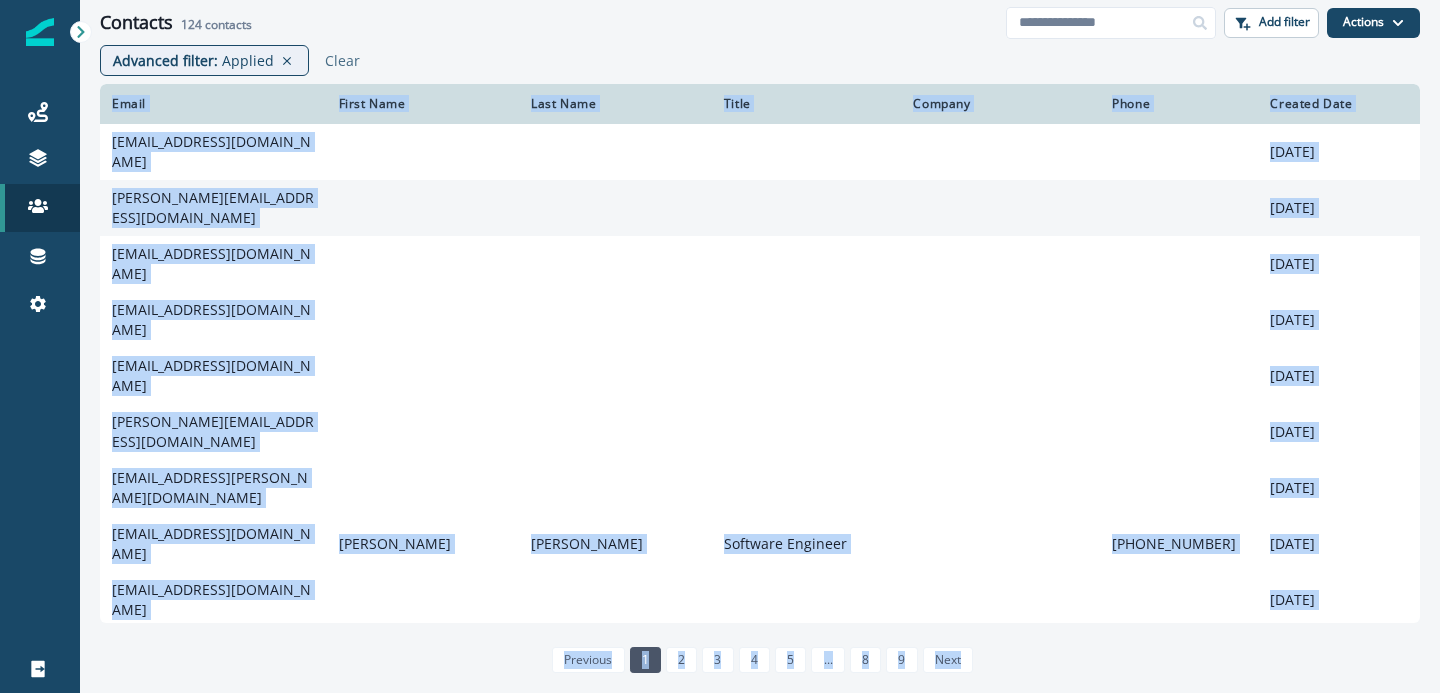 click on "tim.ruedenauer@gravima.de" at bounding box center [213, 208] 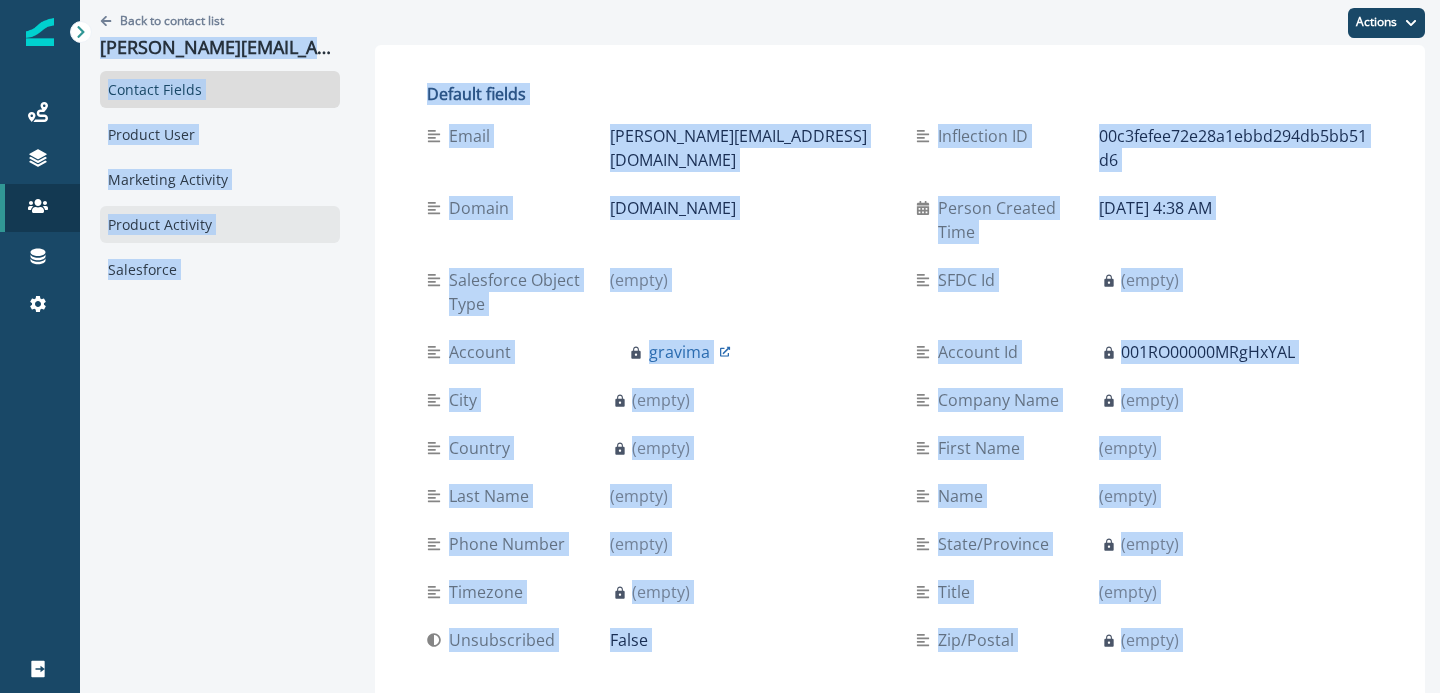 click on "Product Activity" at bounding box center (220, 224) 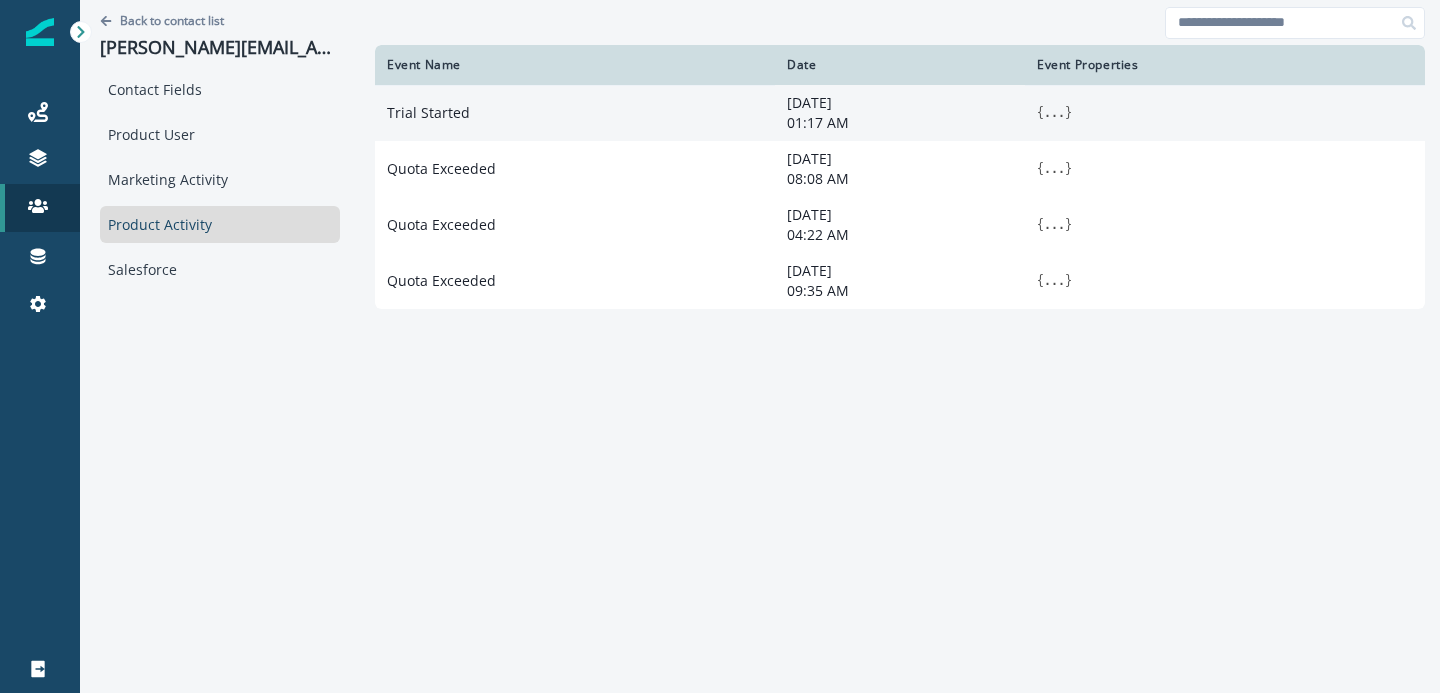 click on "}" at bounding box center (1068, 112) 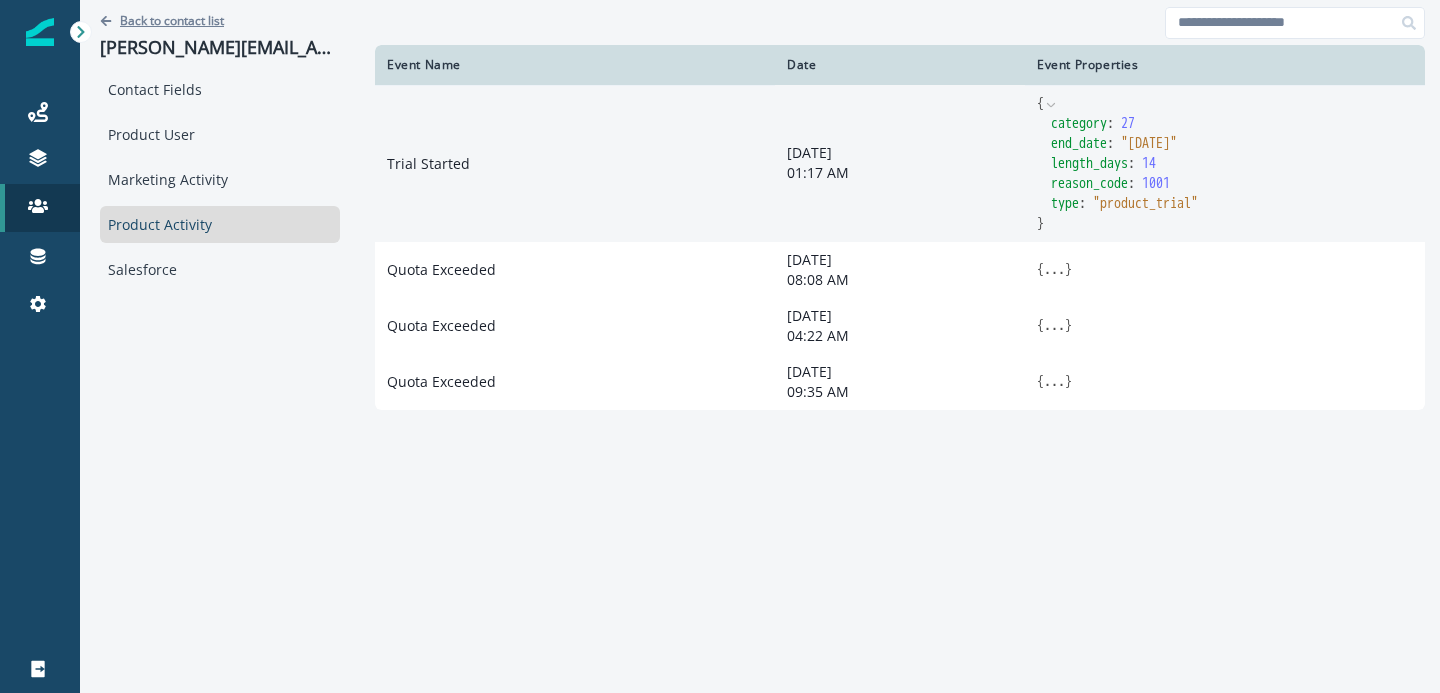 click on "Back to contact list" at bounding box center (172, 20) 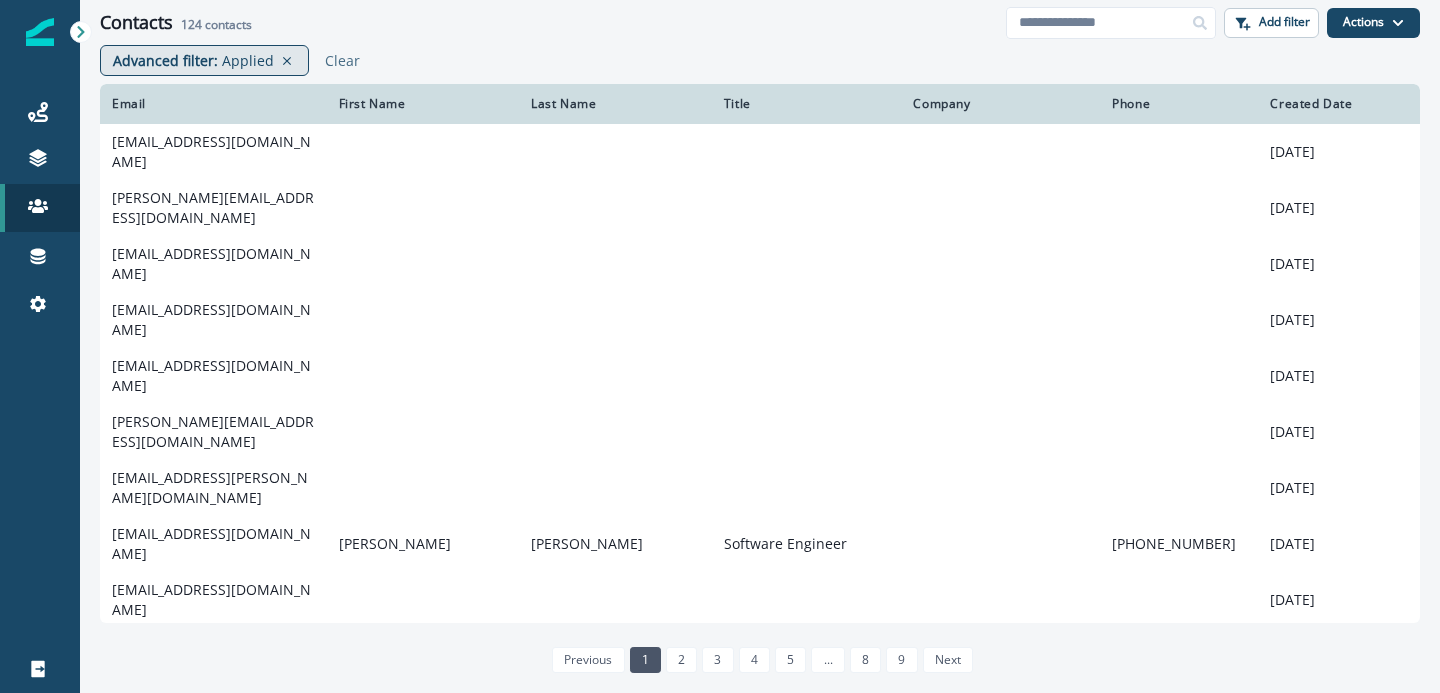 click on "Applied" at bounding box center (248, 60) 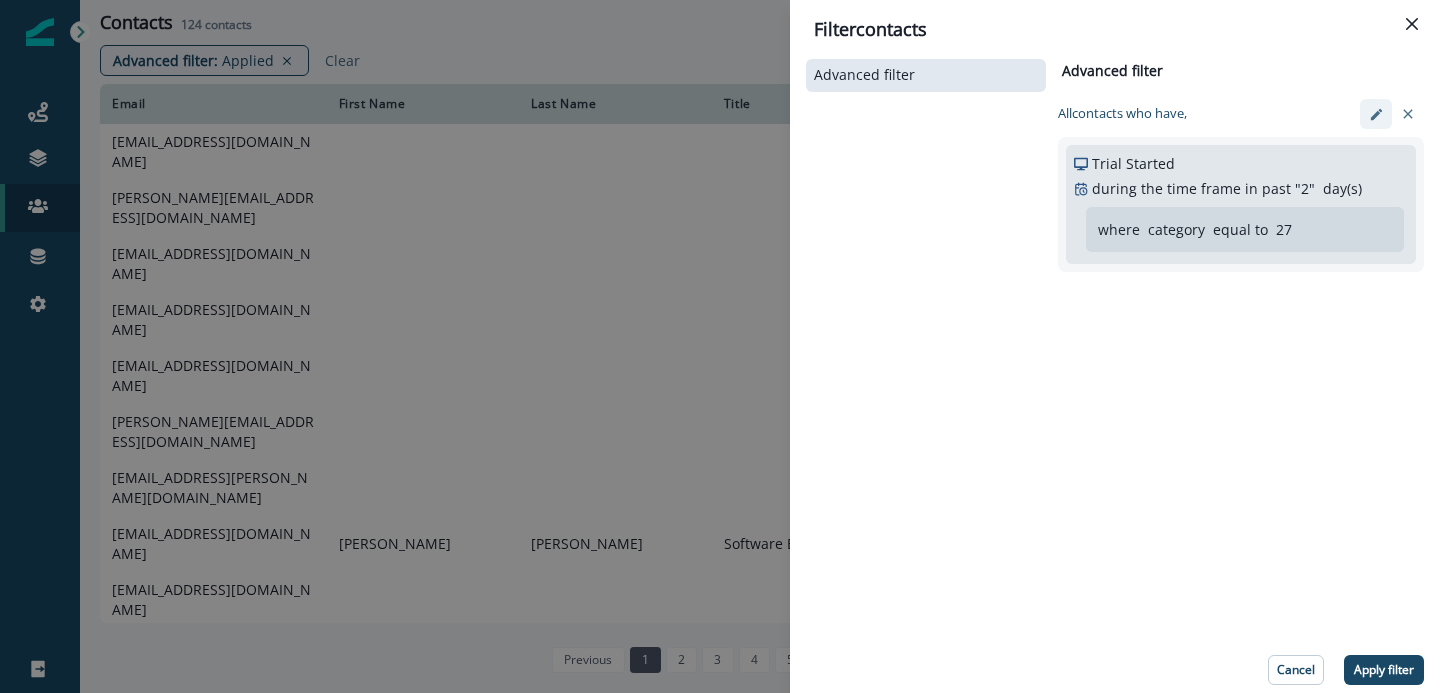 click 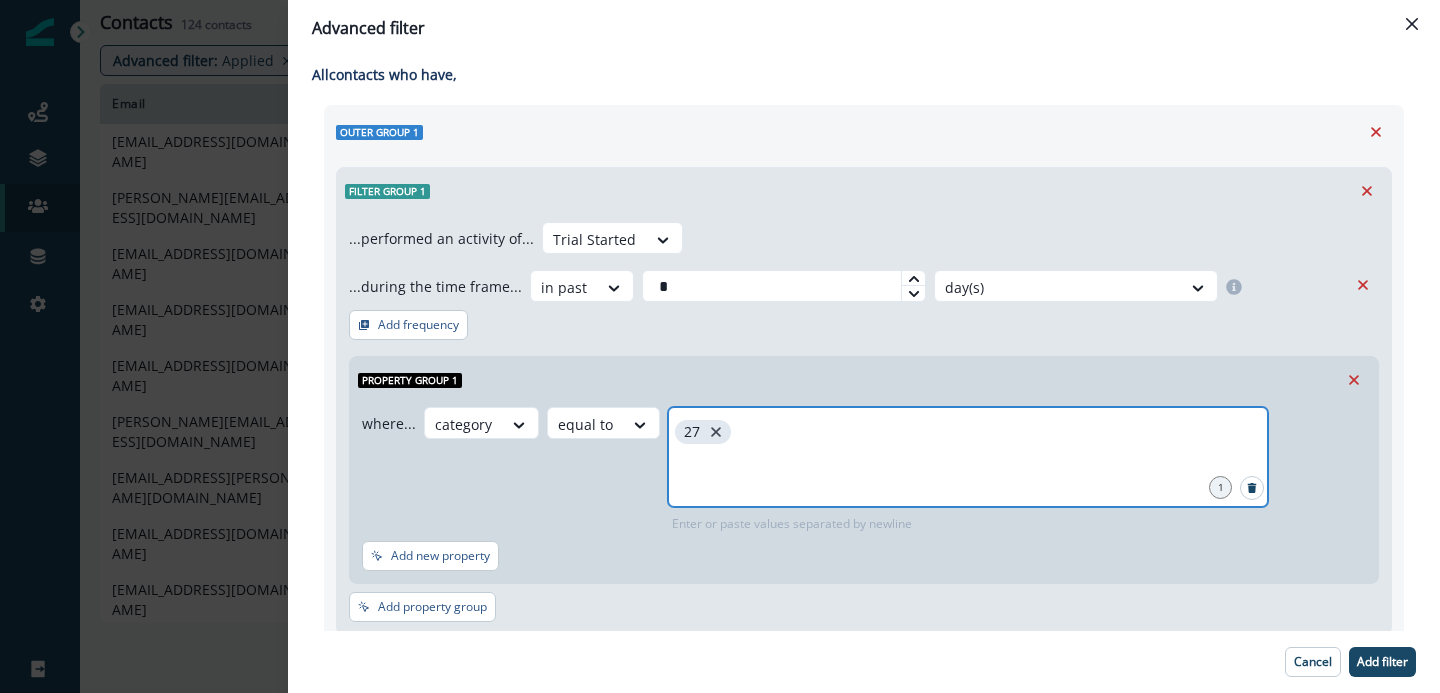 click 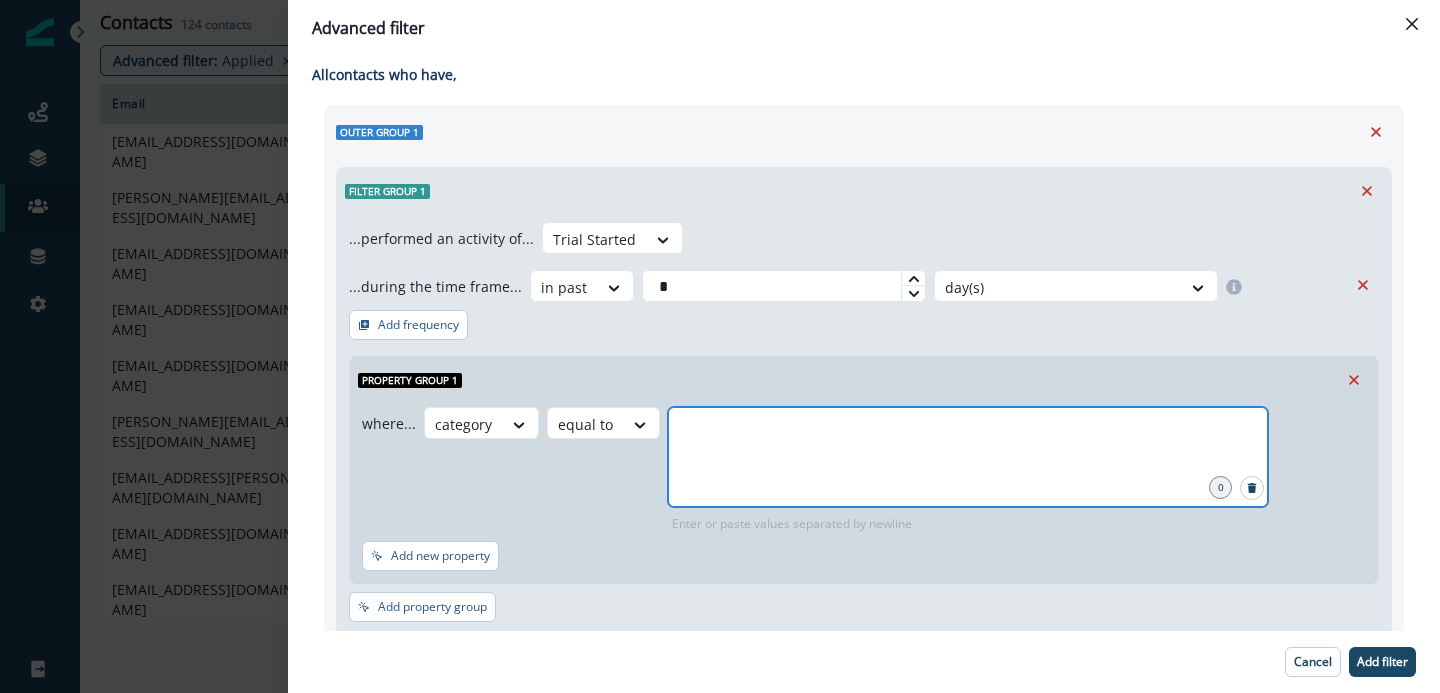 type on "*" 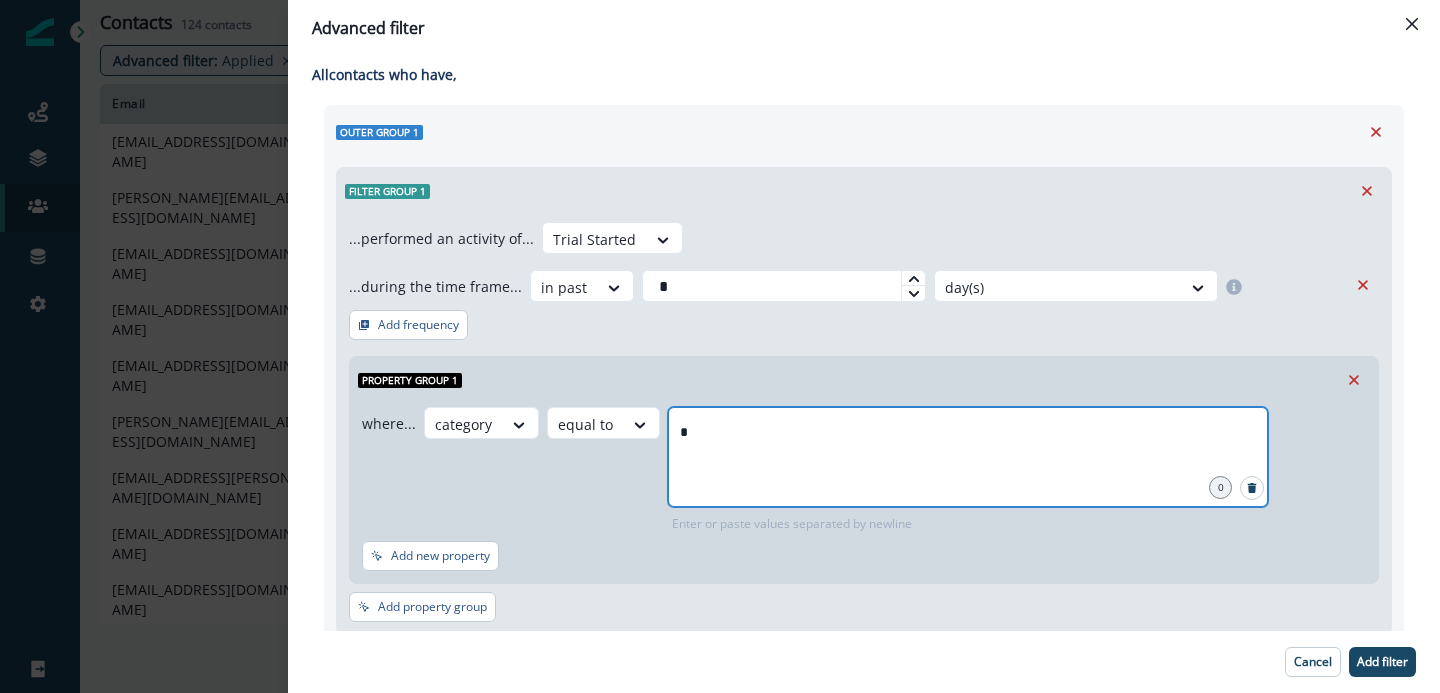 type 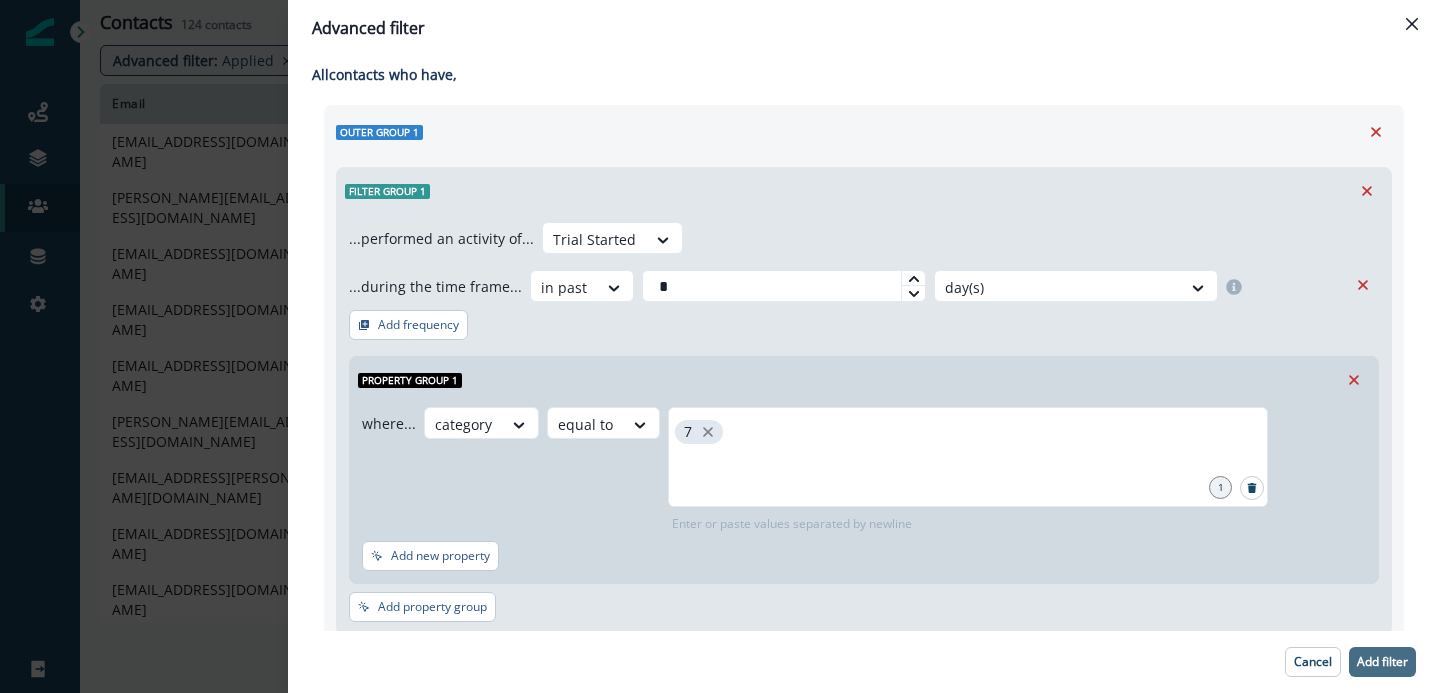 click on "Add filter" at bounding box center [1382, 662] 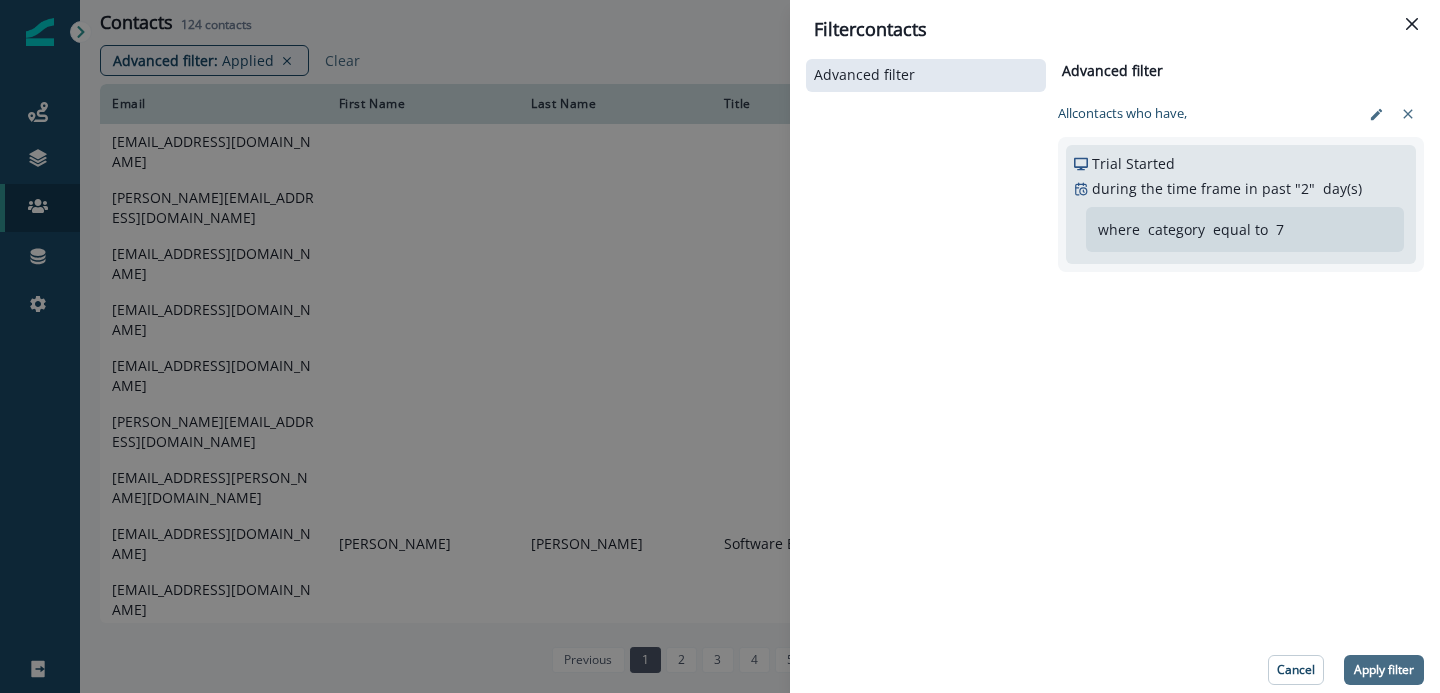 click on "Apply filter" at bounding box center (1384, 670) 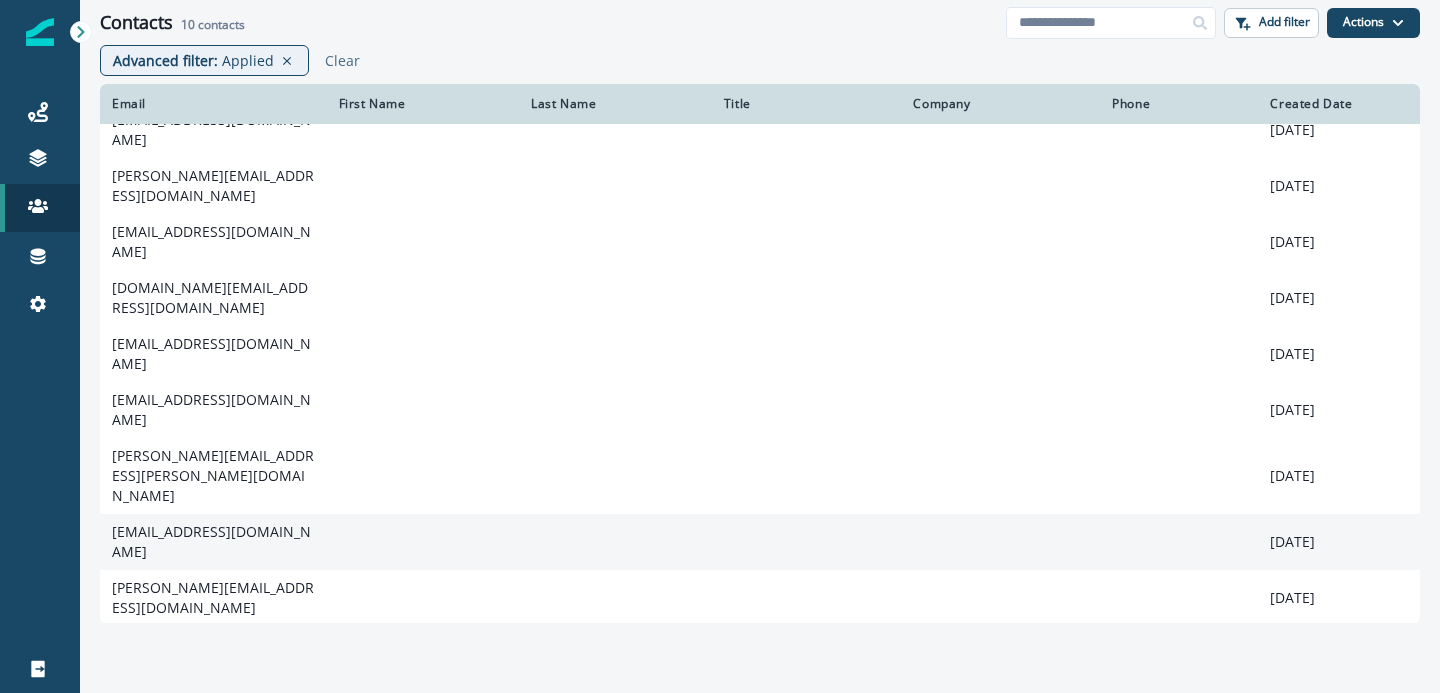 scroll, scrollTop: 0, scrollLeft: 0, axis: both 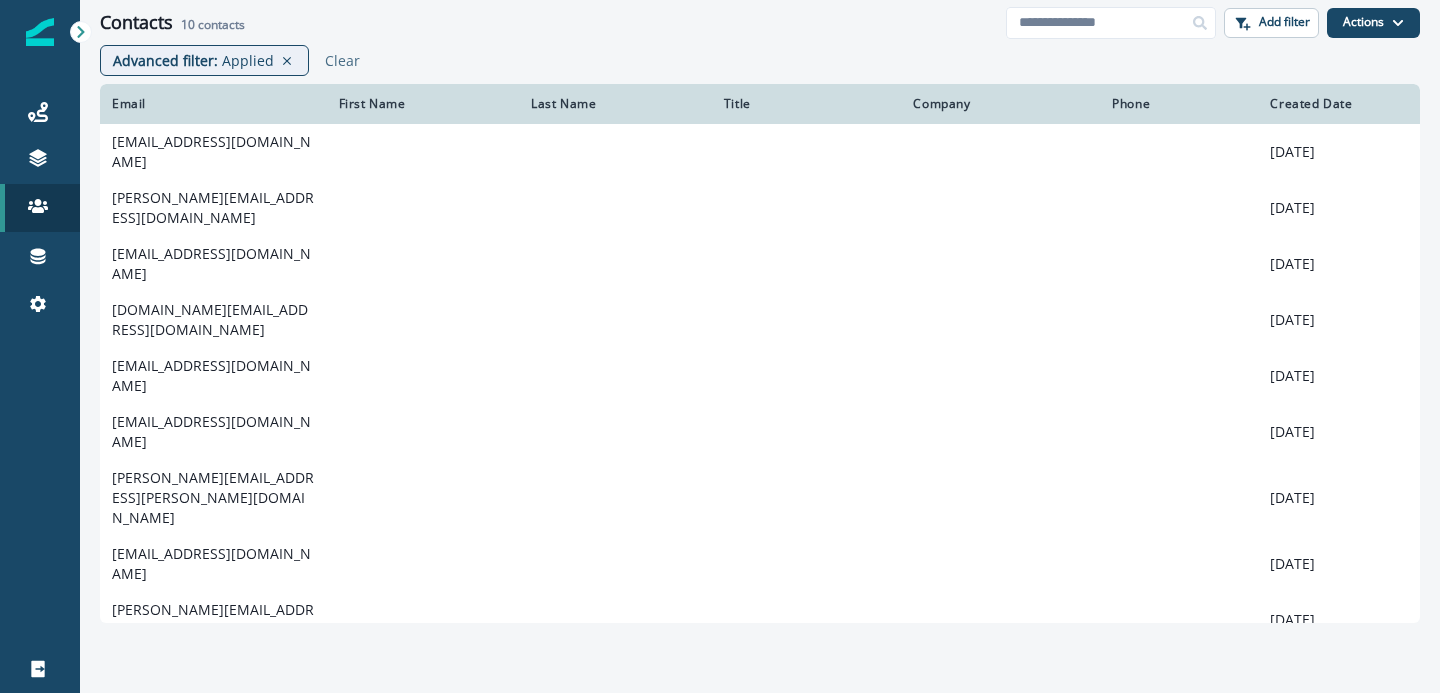click on "Advanced filter : Applied Clear" at bounding box center [760, 64] 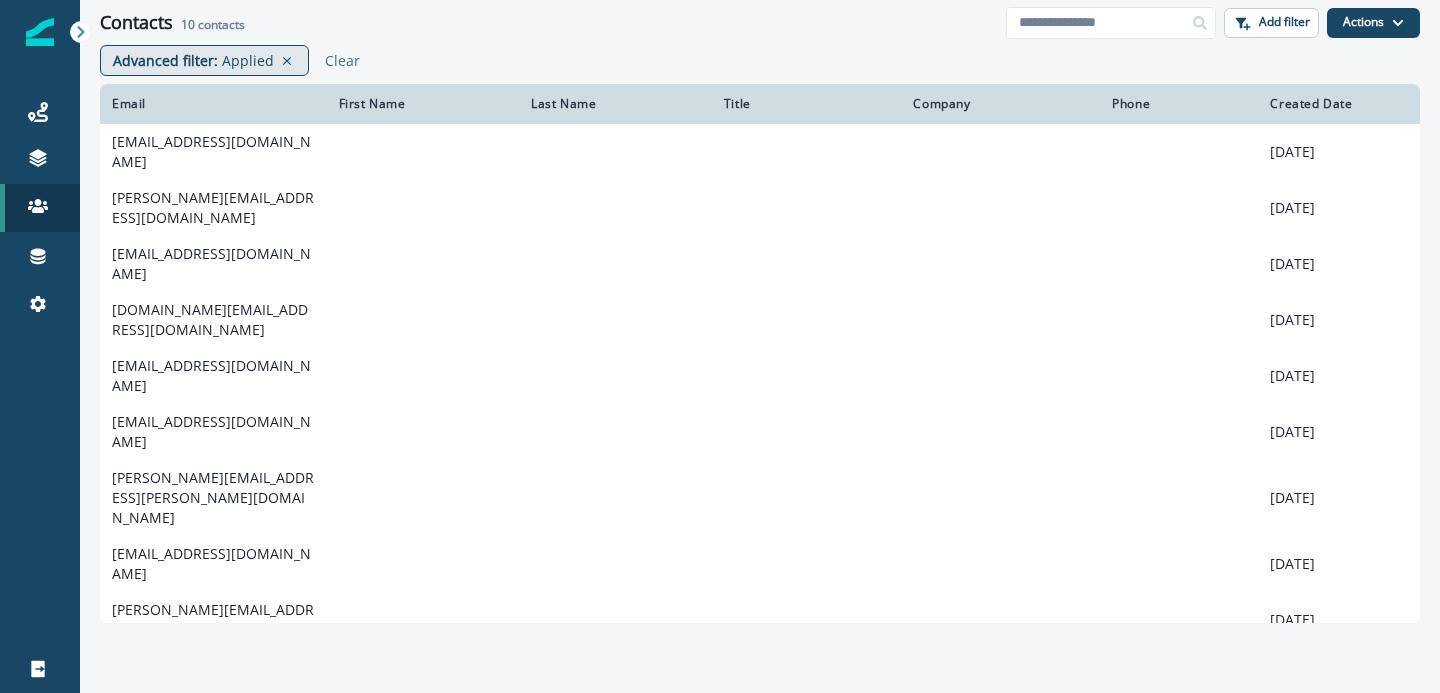 click on "Applied" at bounding box center [248, 60] 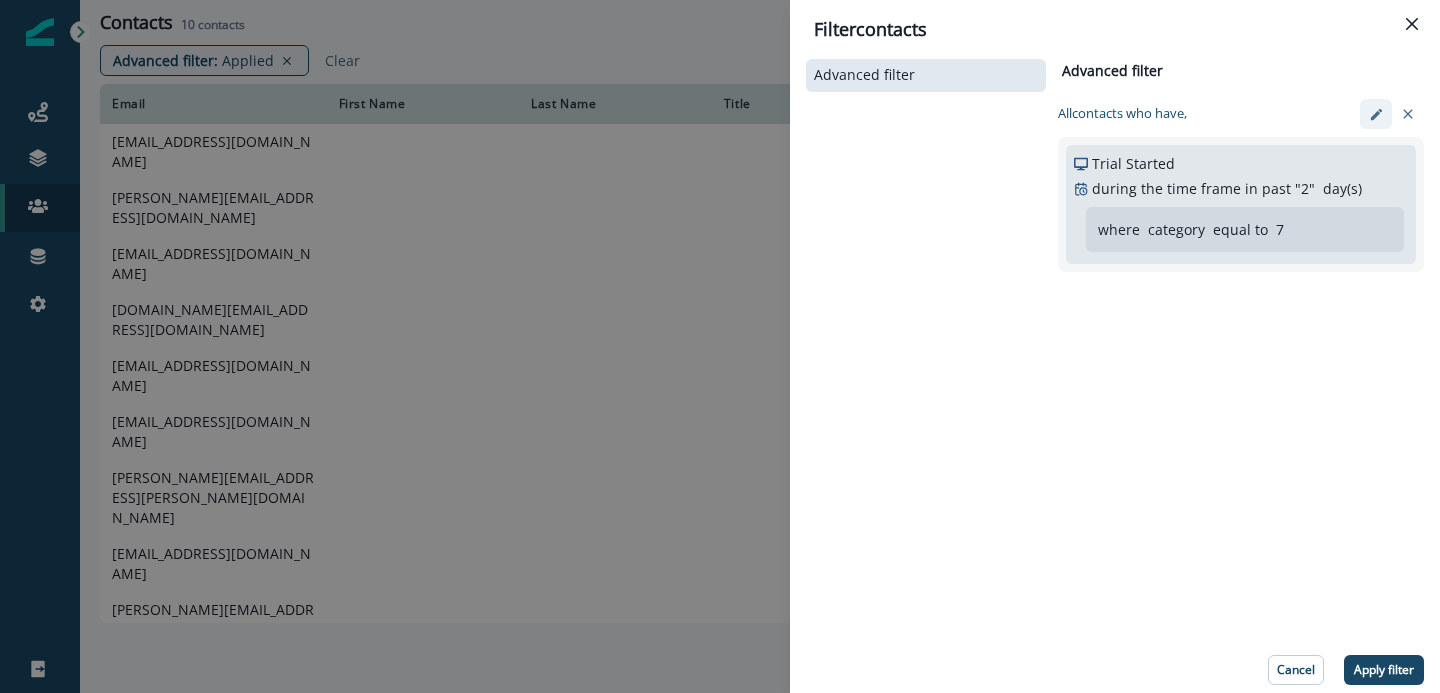 click at bounding box center [1376, 114] 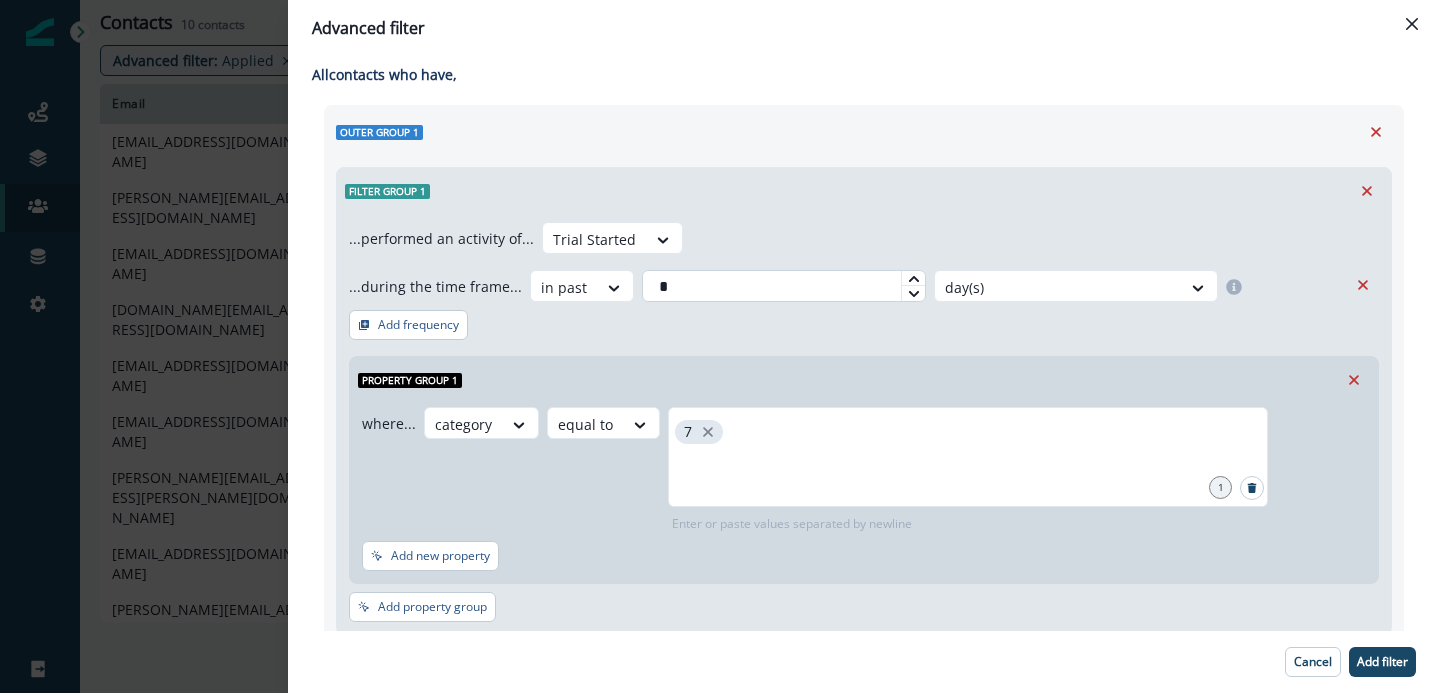 click on "*" at bounding box center (784, 286) 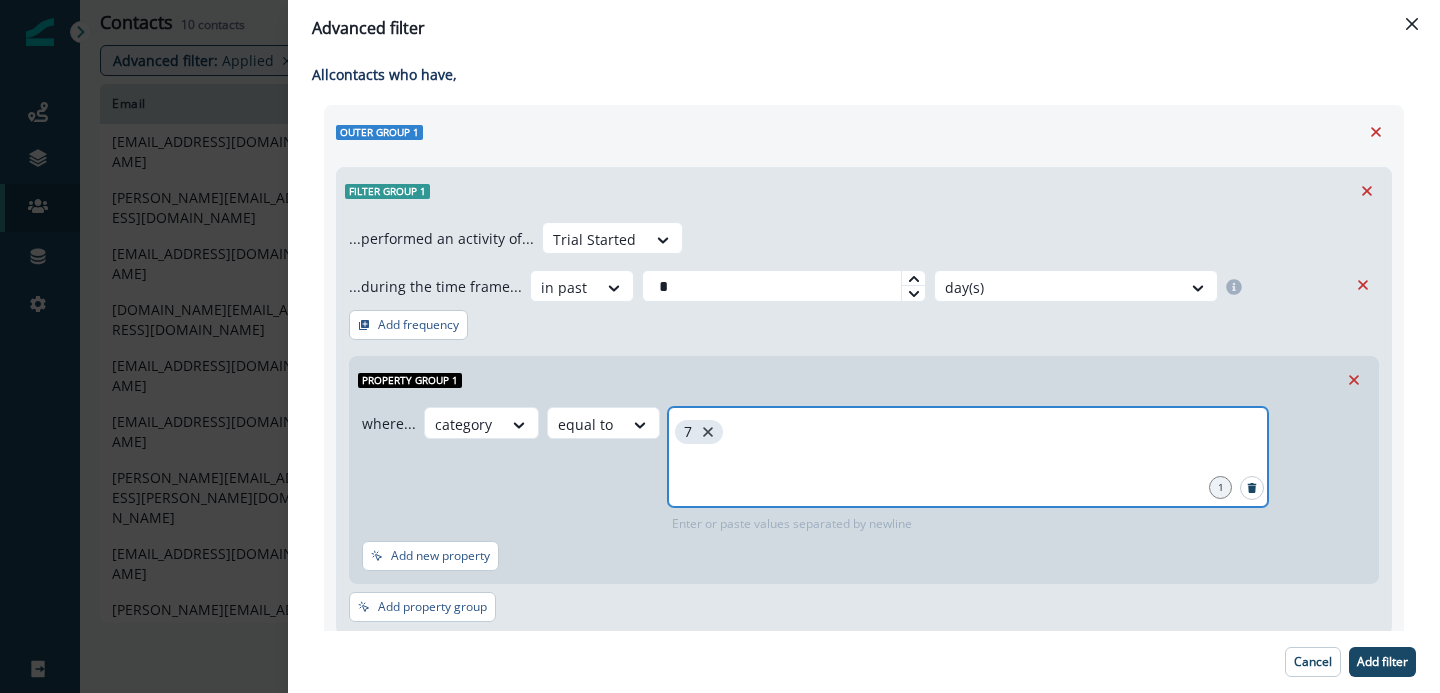 click 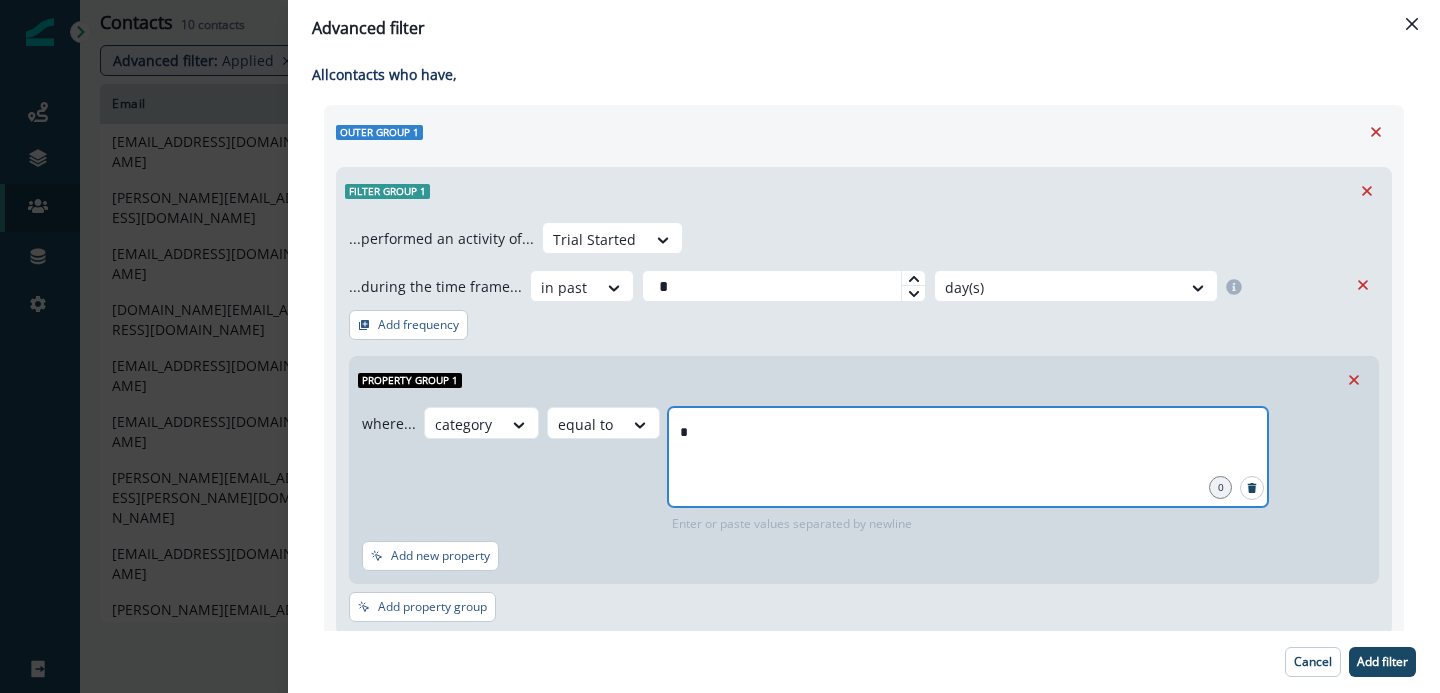 type on "**" 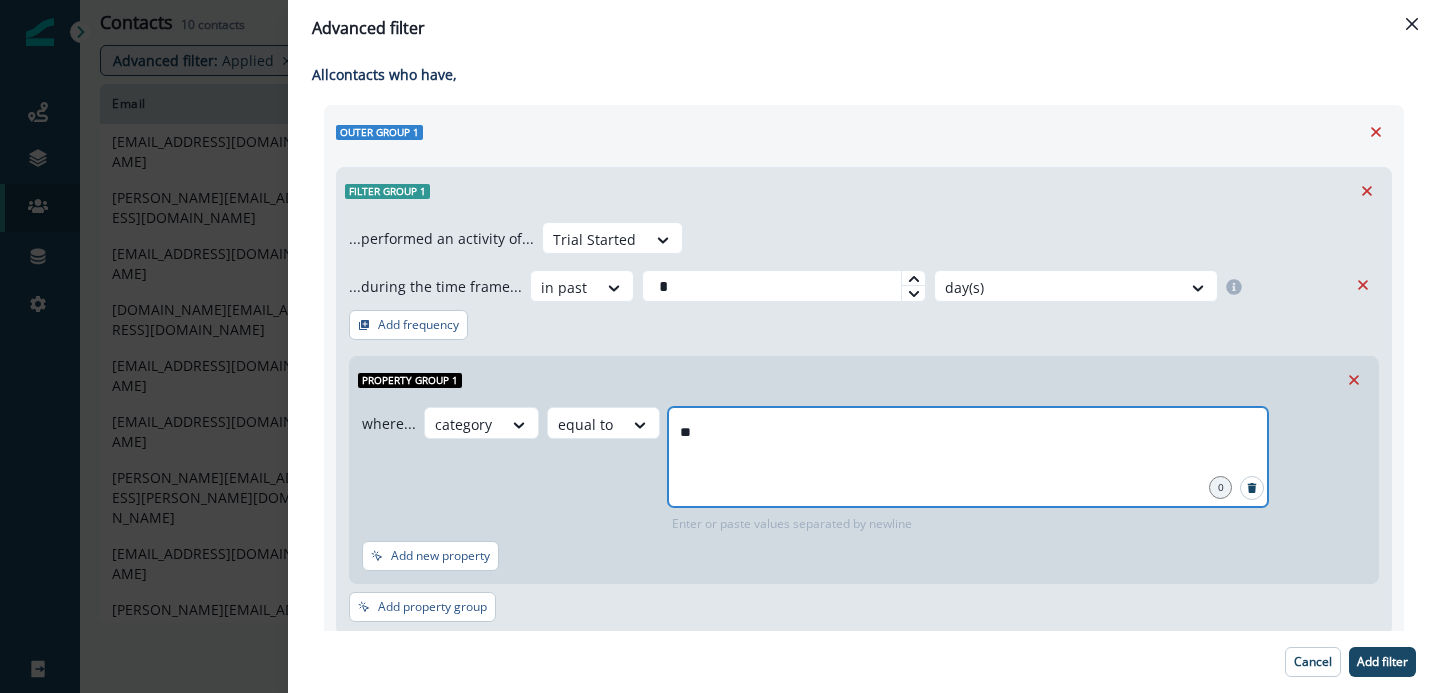 type 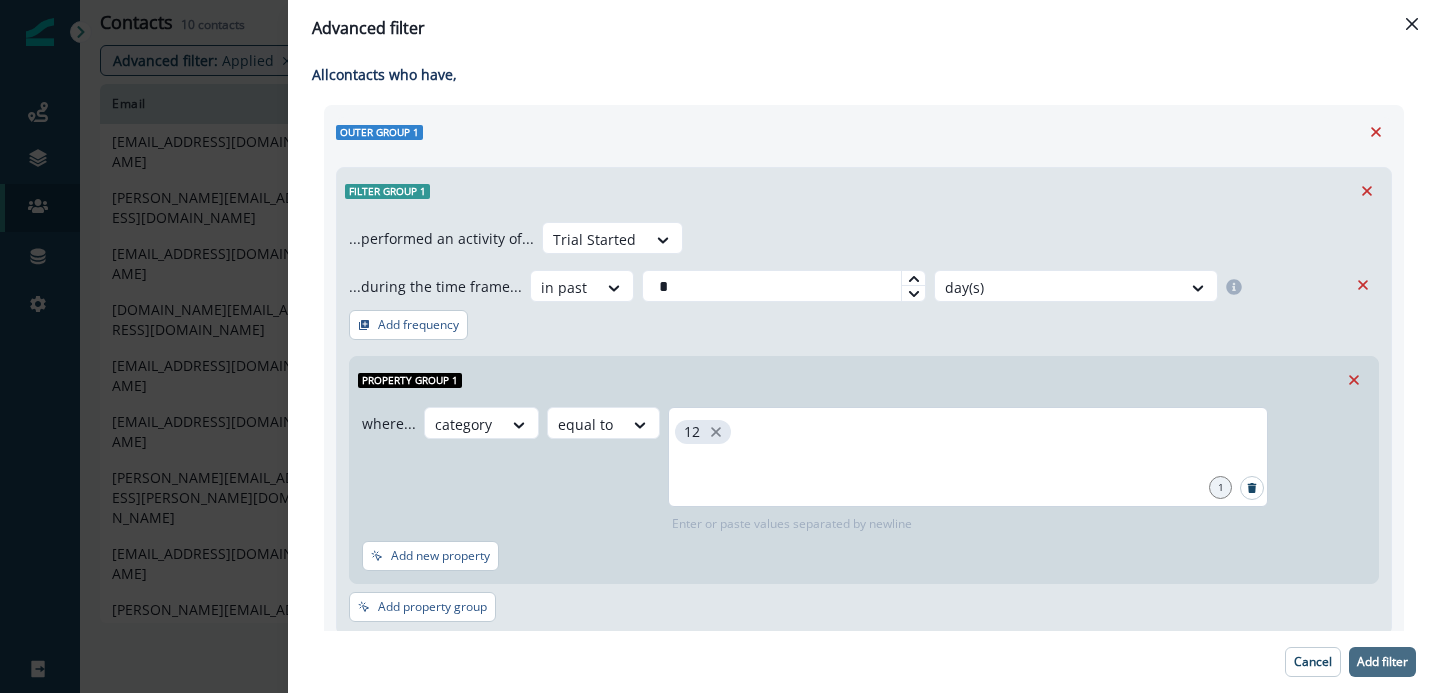 click on "Add filter" at bounding box center [1382, 662] 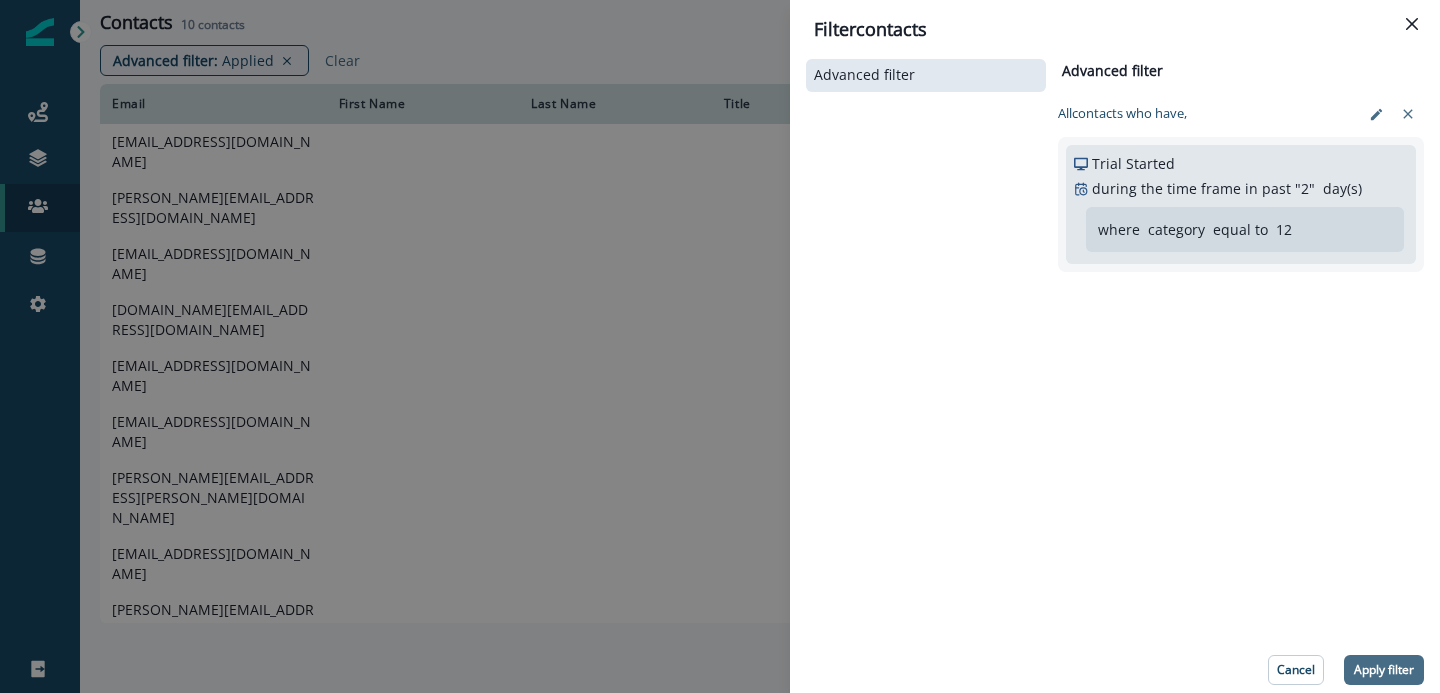 click on "Apply filter" at bounding box center [1384, 670] 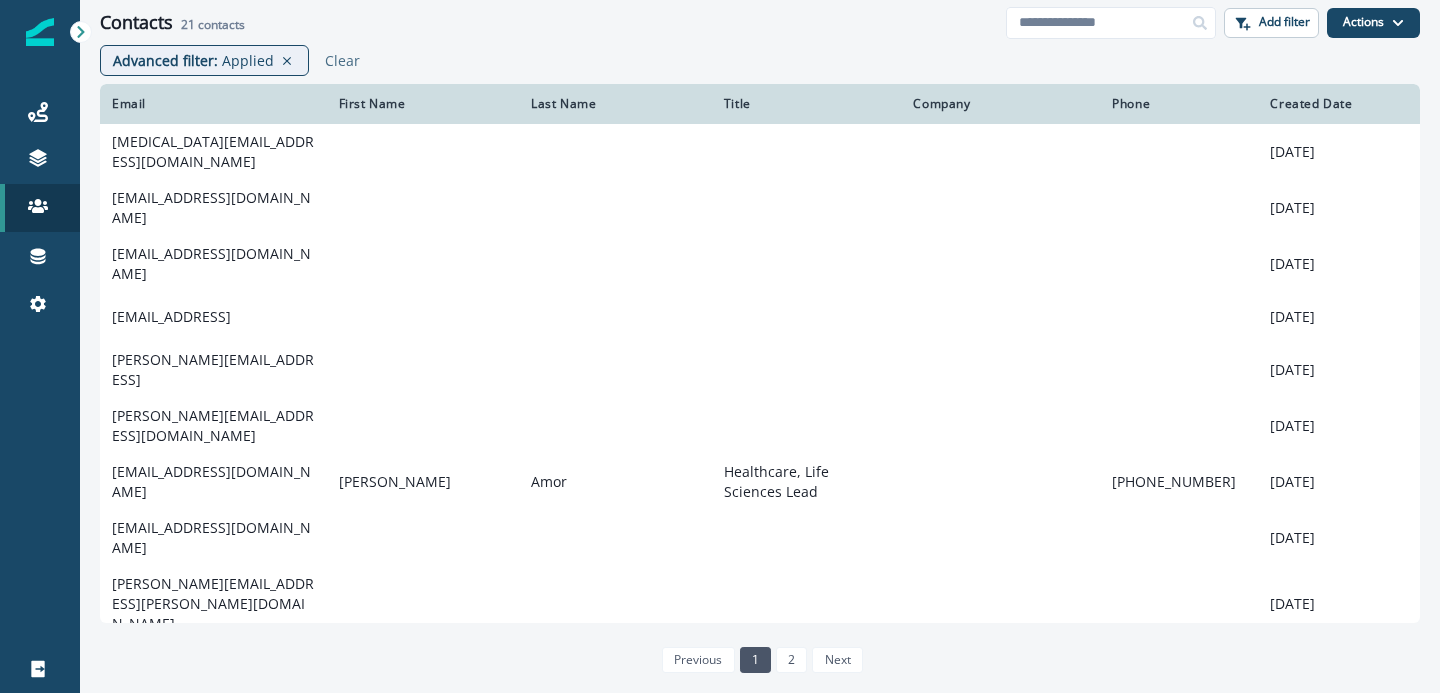 click on "Advanced filter : Applied Clear" at bounding box center [760, 64] 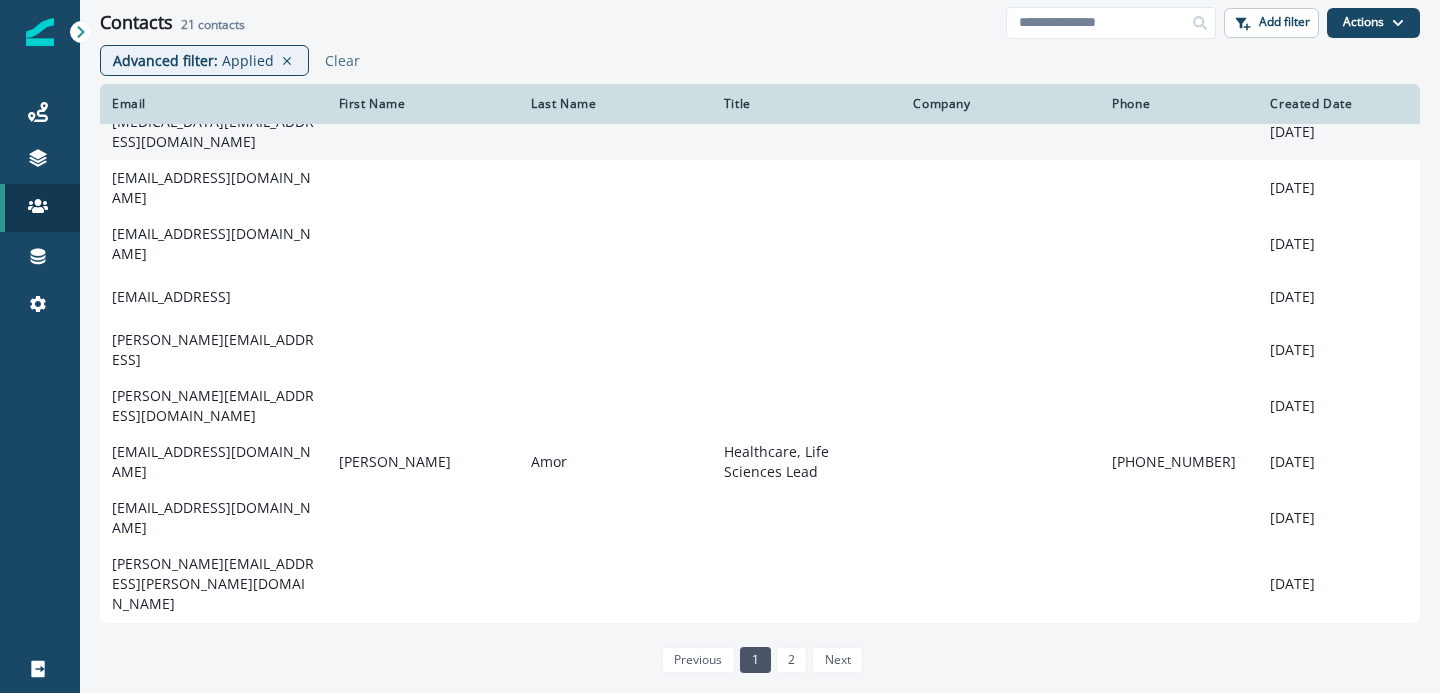 scroll, scrollTop: 0, scrollLeft: 0, axis: both 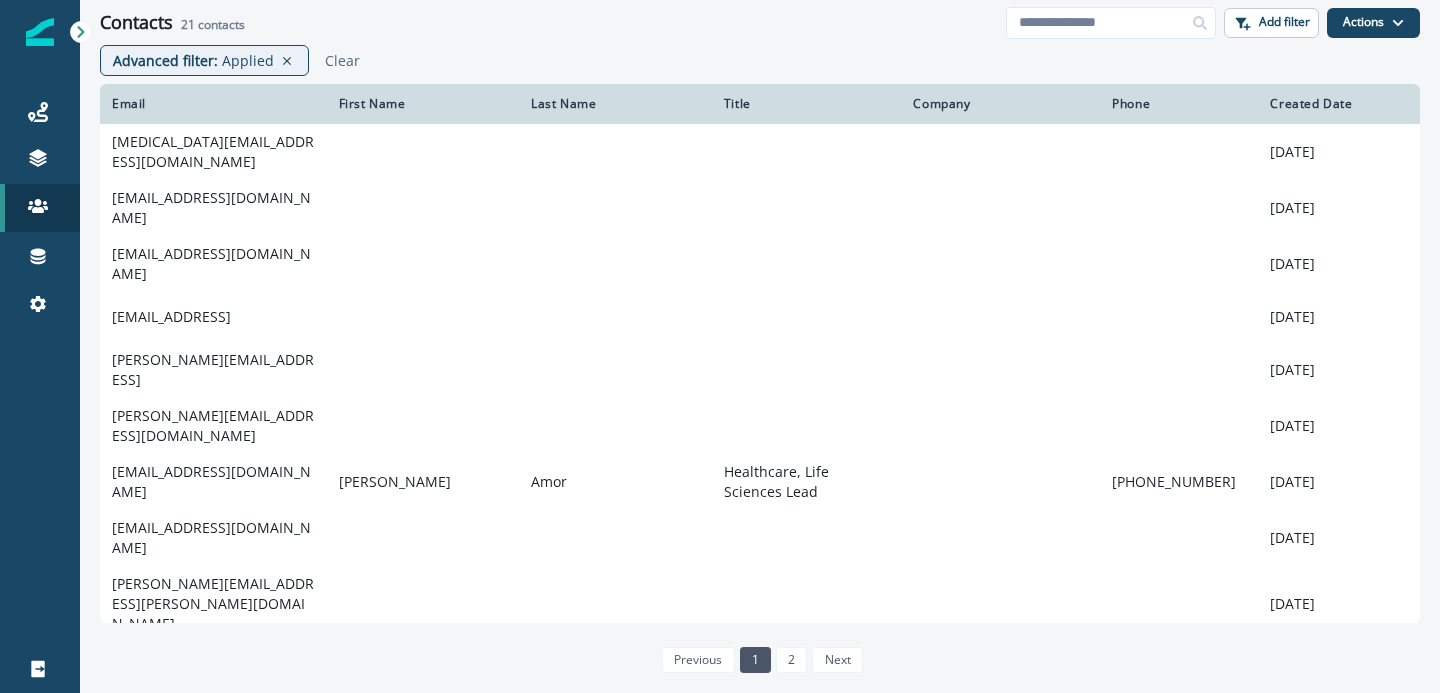 click on "Advanced filter : Applied Clear" at bounding box center (760, 64) 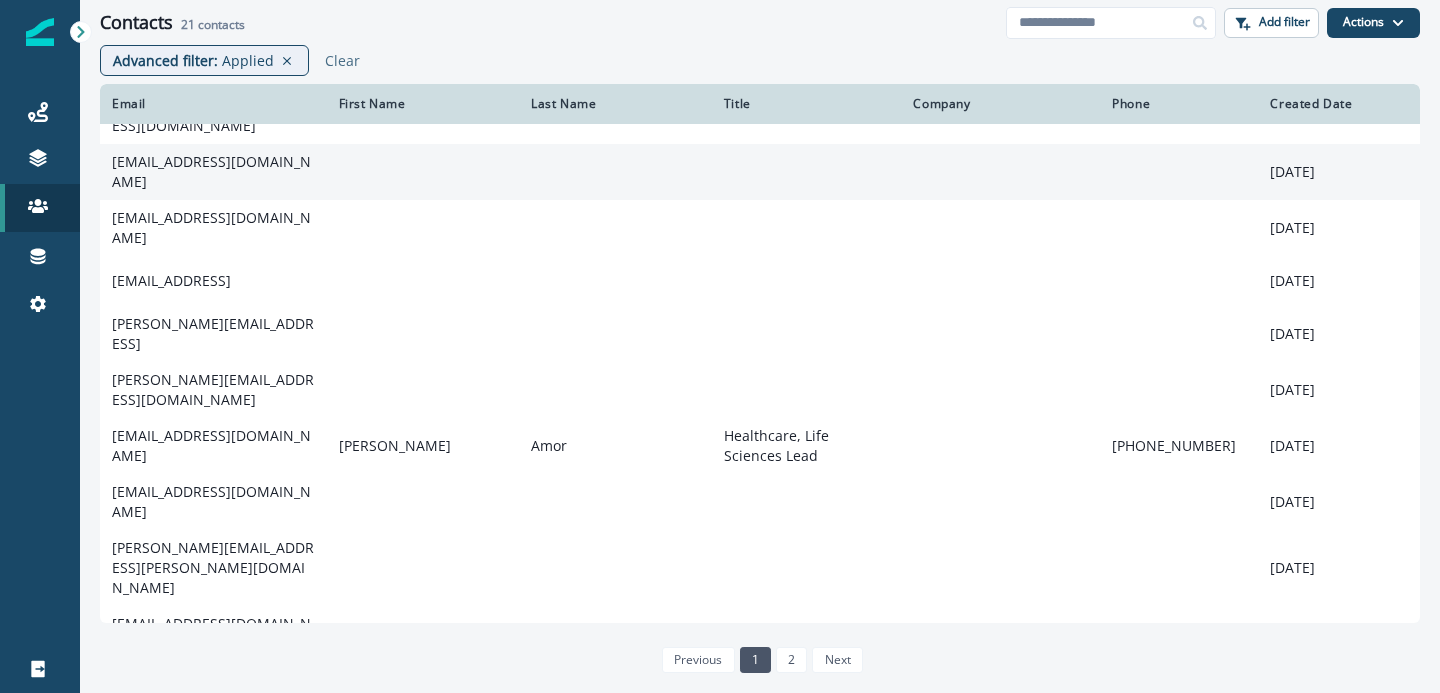 scroll, scrollTop: 0, scrollLeft: 0, axis: both 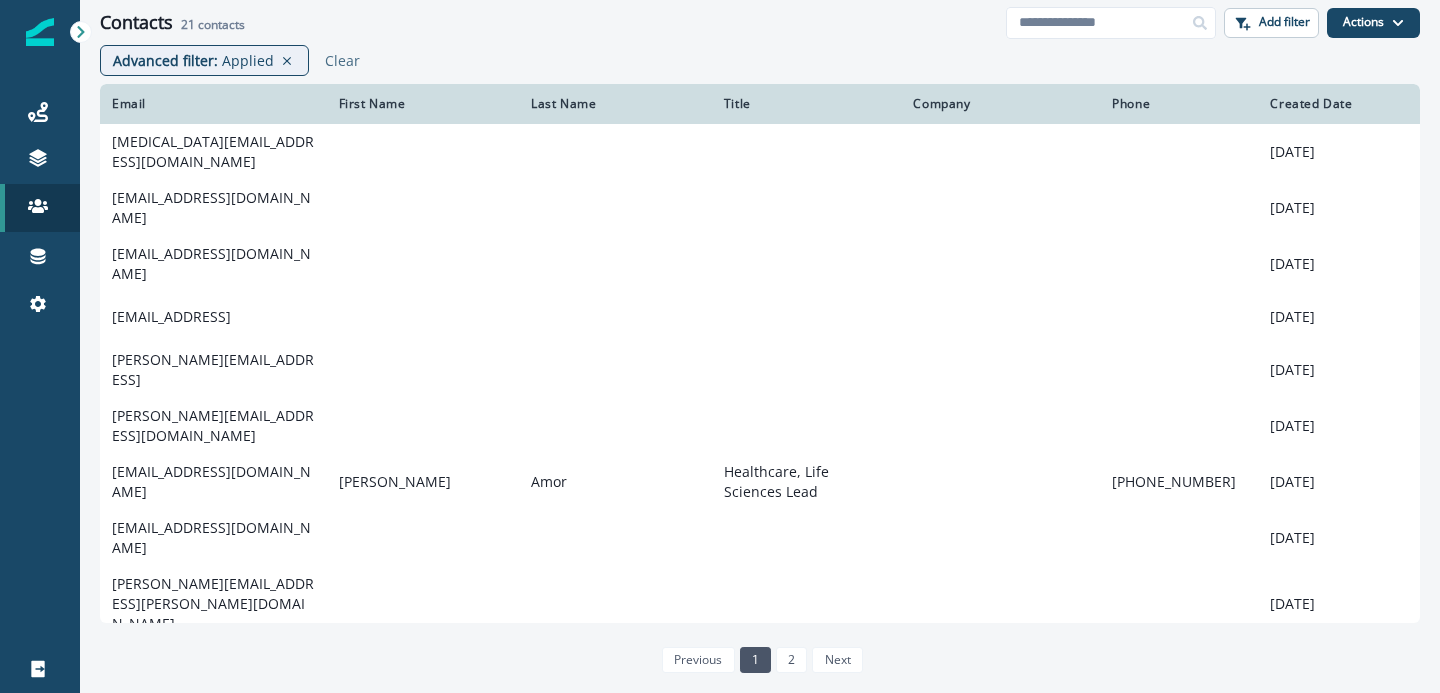 click on "Advanced filter : Applied Clear" at bounding box center [760, 64] 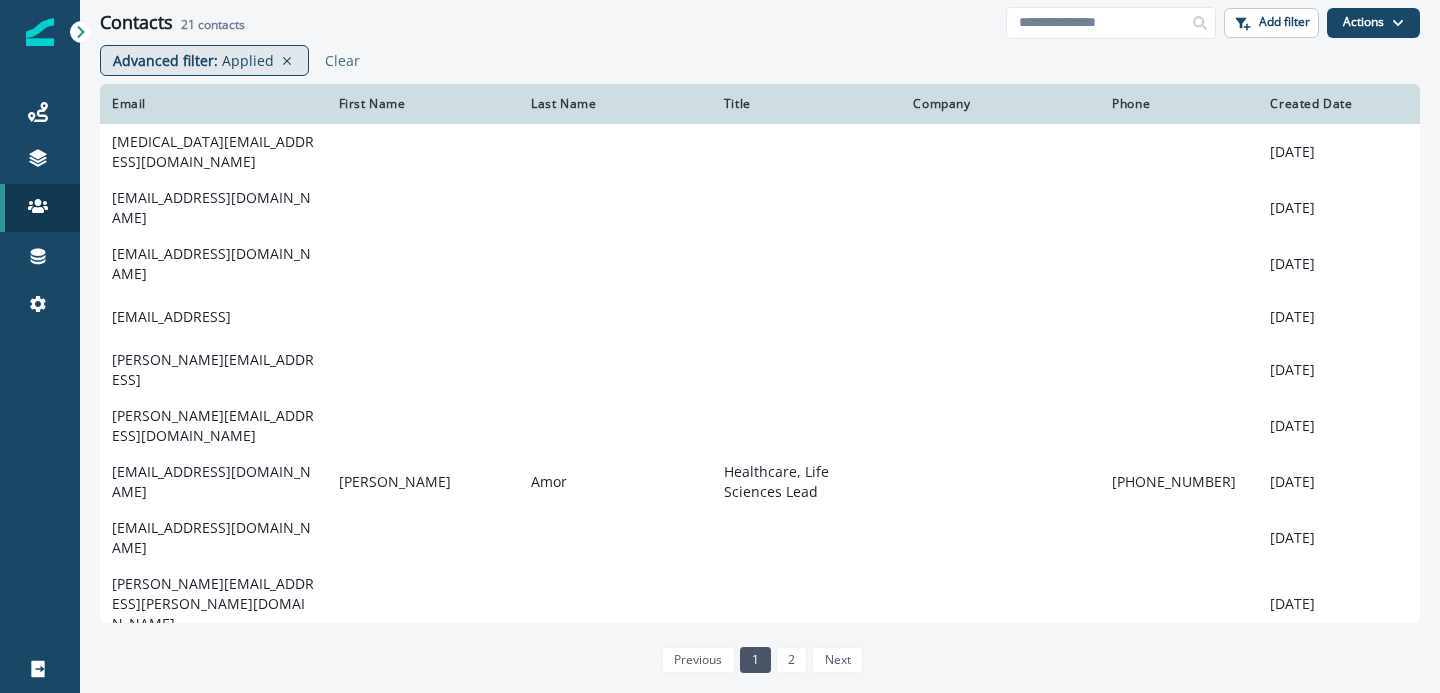 click on "Applied" at bounding box center [248, 60] 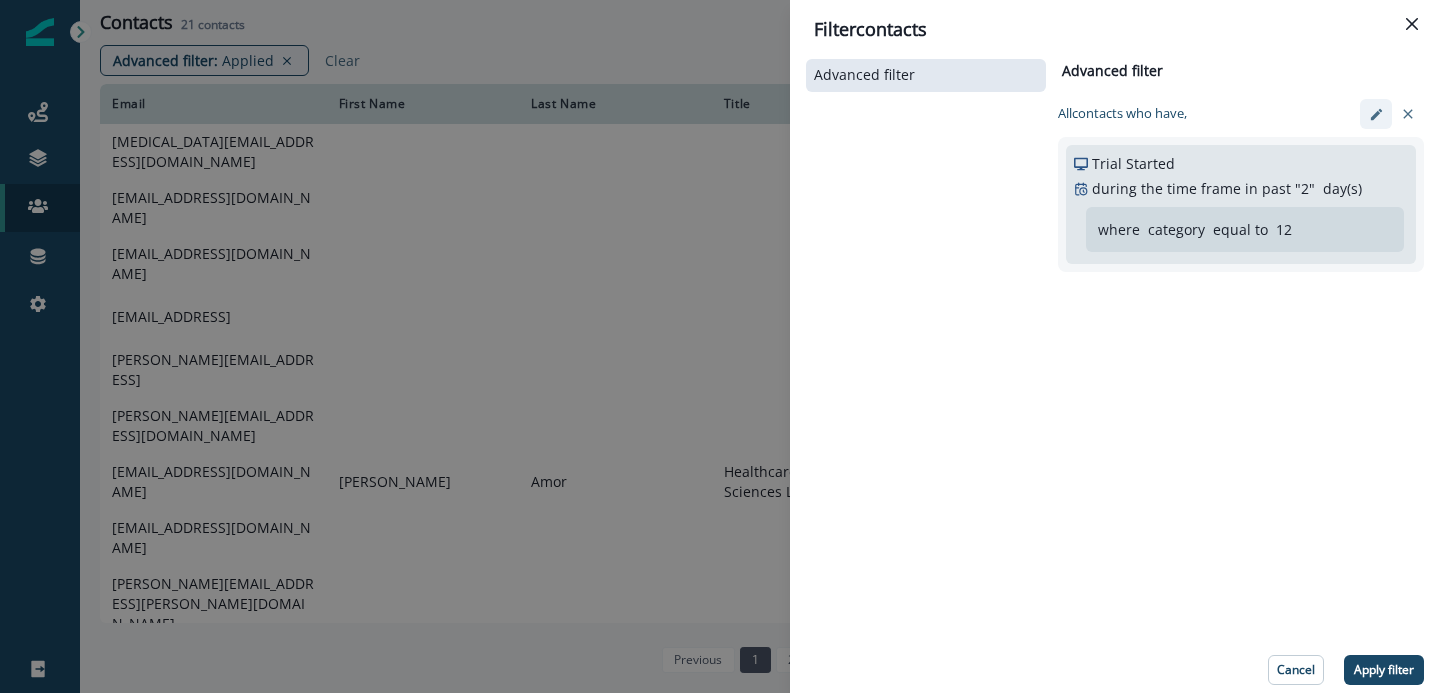 click 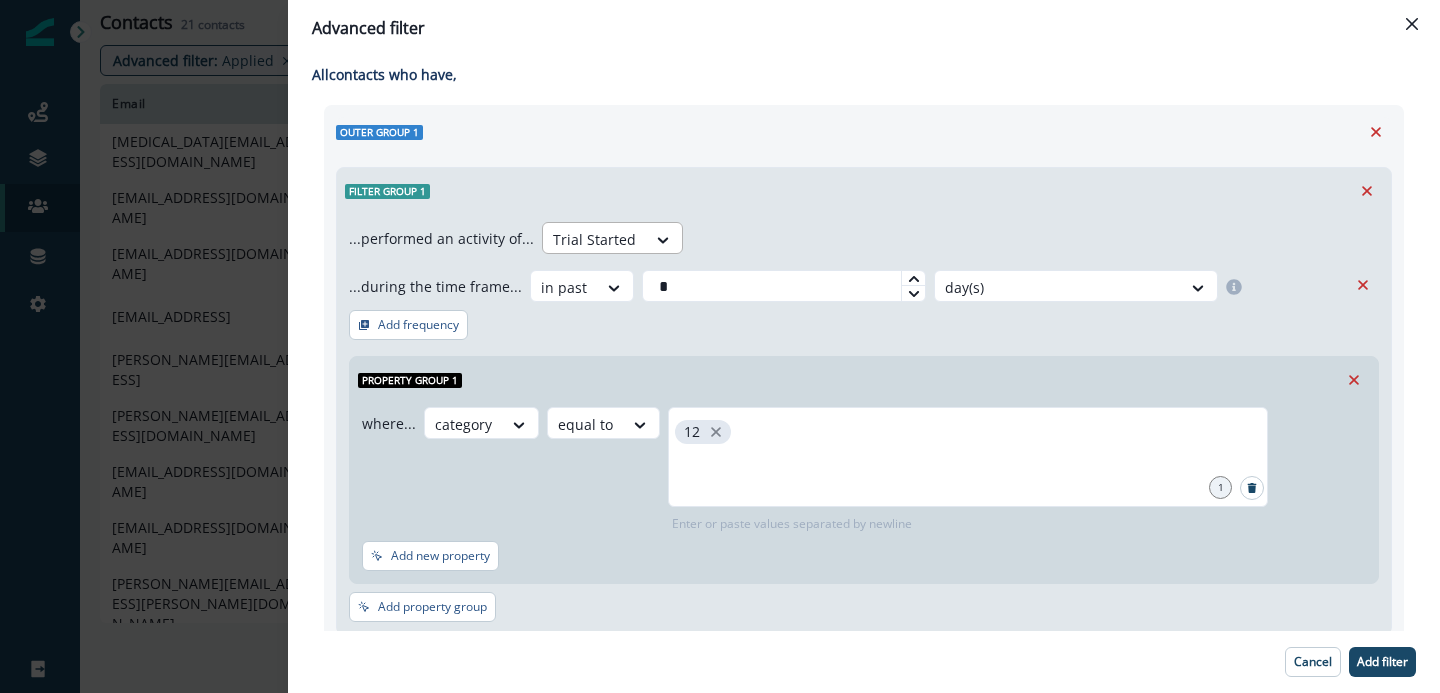 click at bounding box center (594, 239) 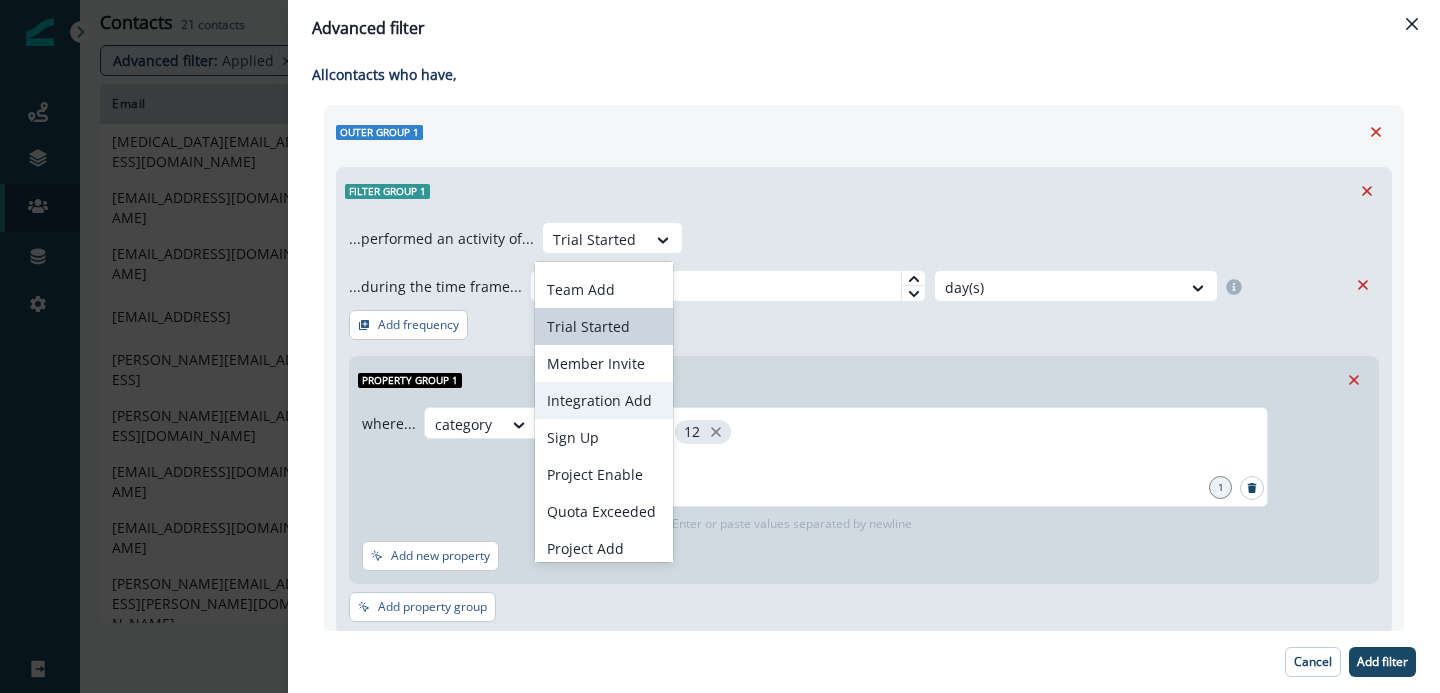 scroll, scrollTop: 41, scrollLeft: 0, axis: vertical 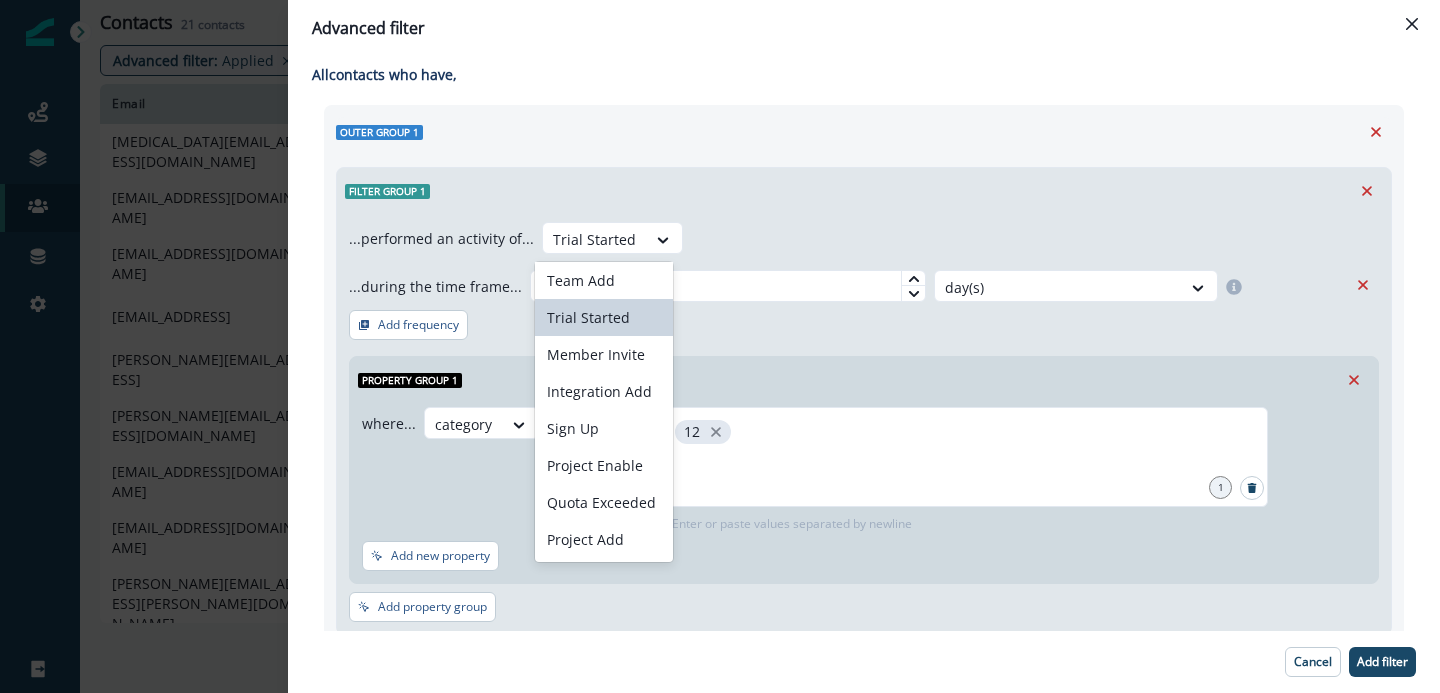 click on "Trial Started" at bounding box center [604, 317] 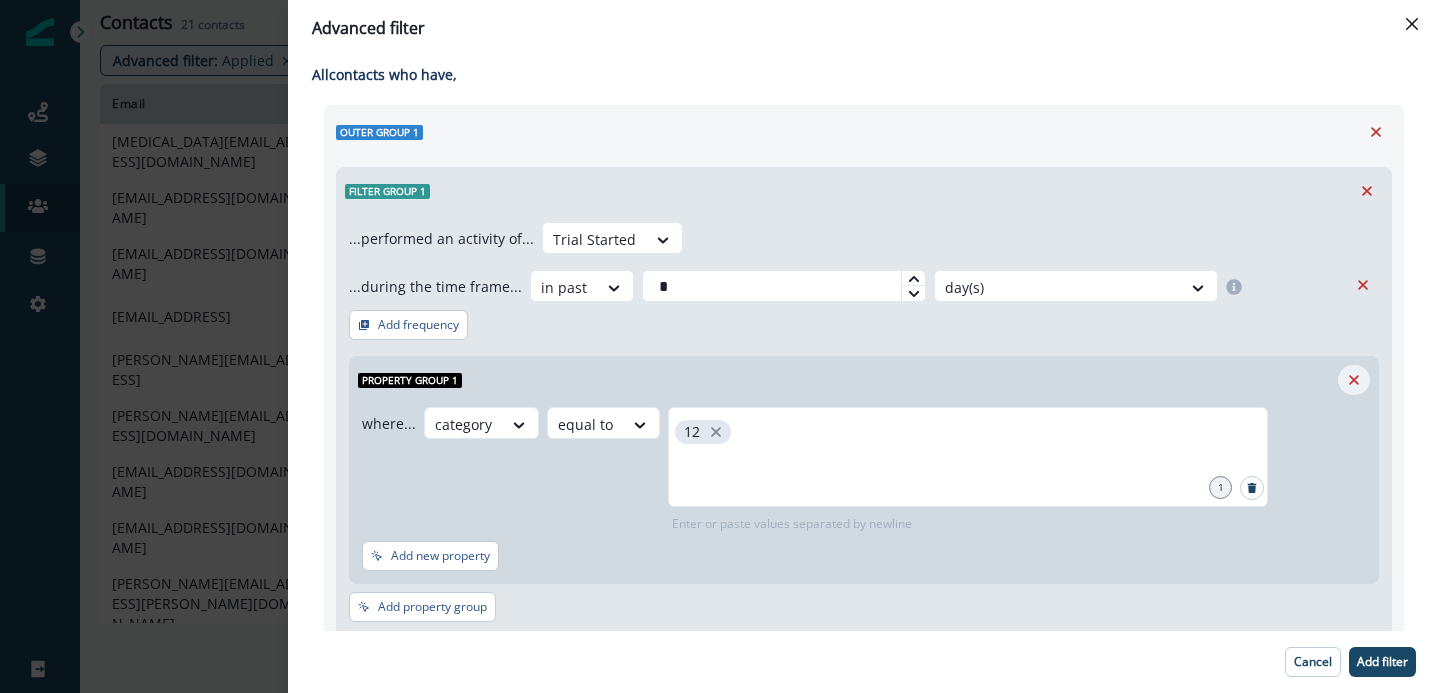 click 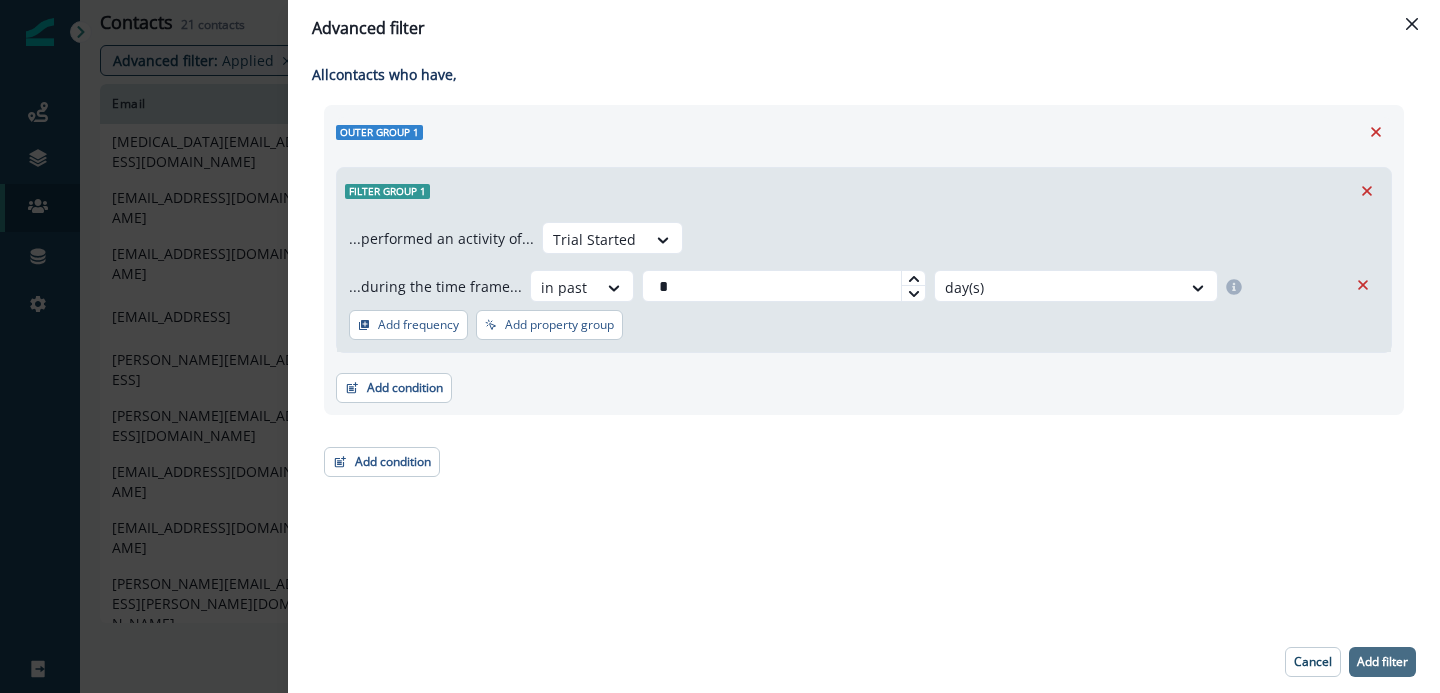 click on "Add filter" at bounding box center [1382, 662] 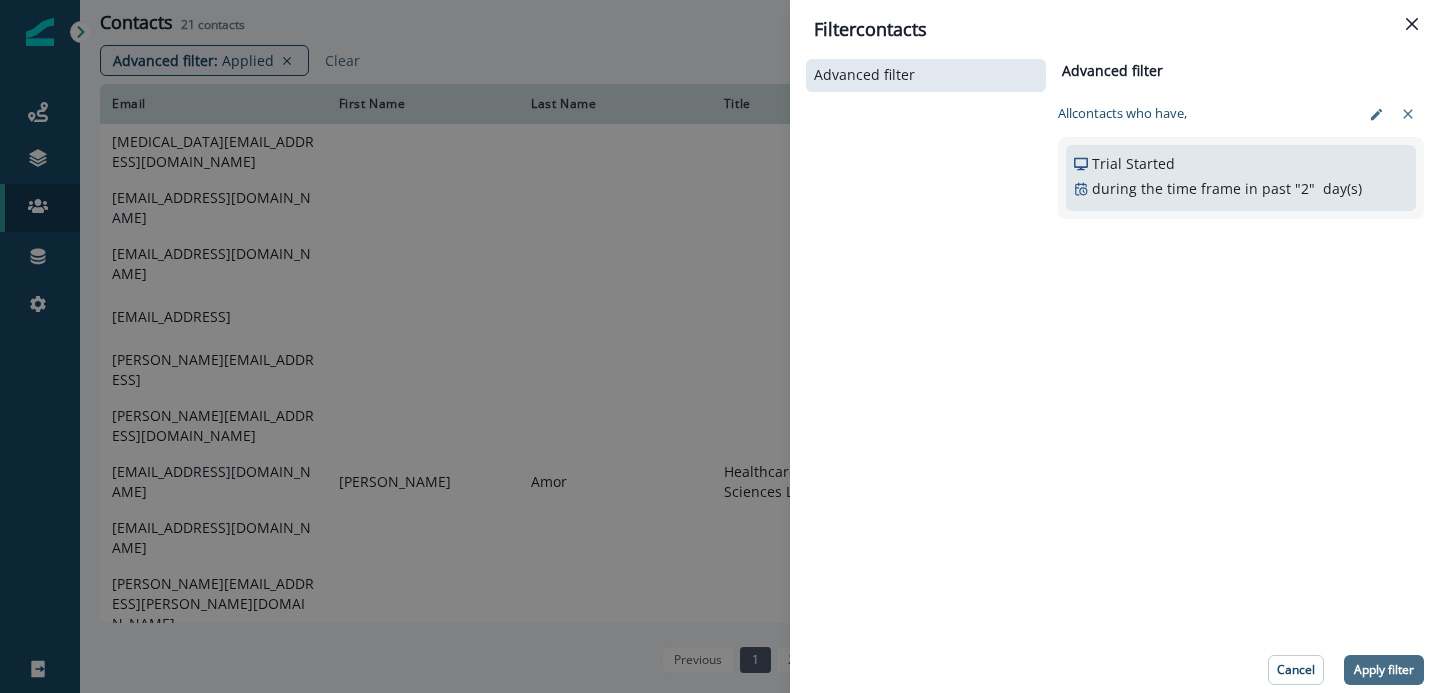 click on "Apply filter" at bounding box center (1384, 670) 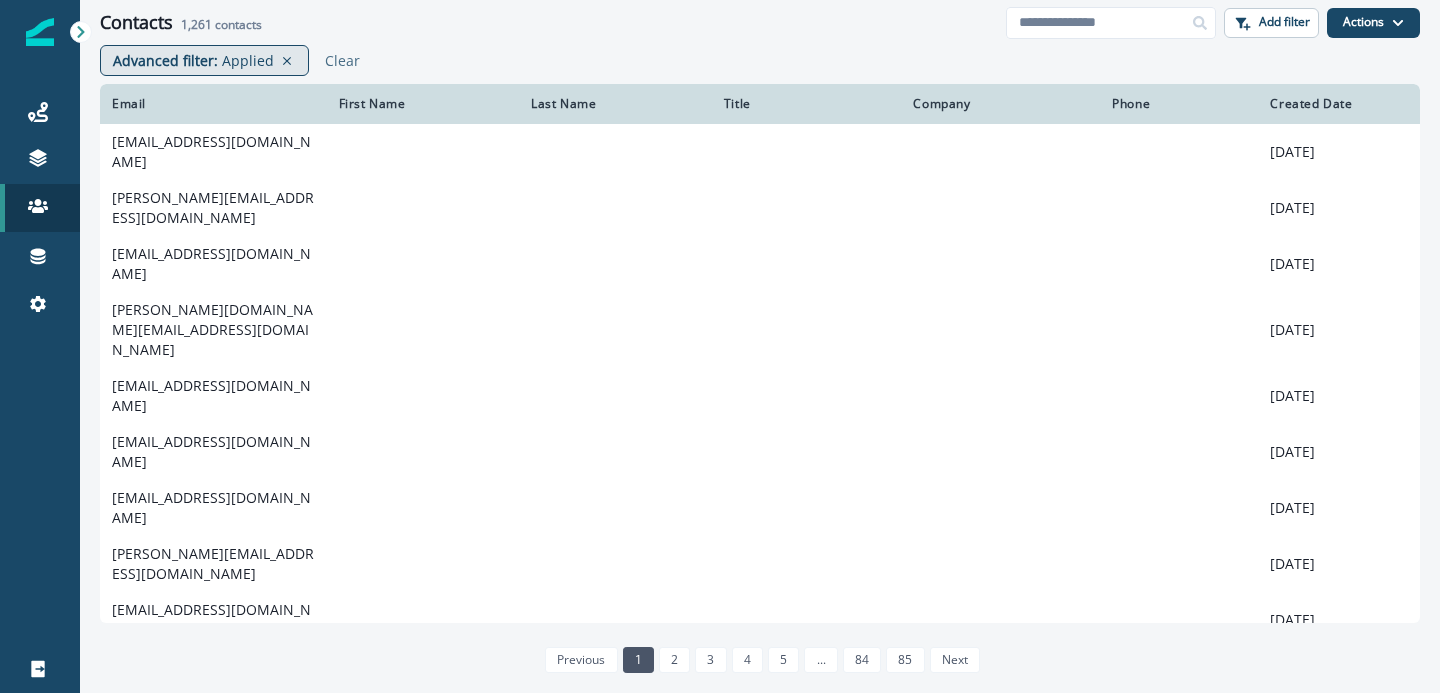 click on "Applied" at bounding box center (248, 60) 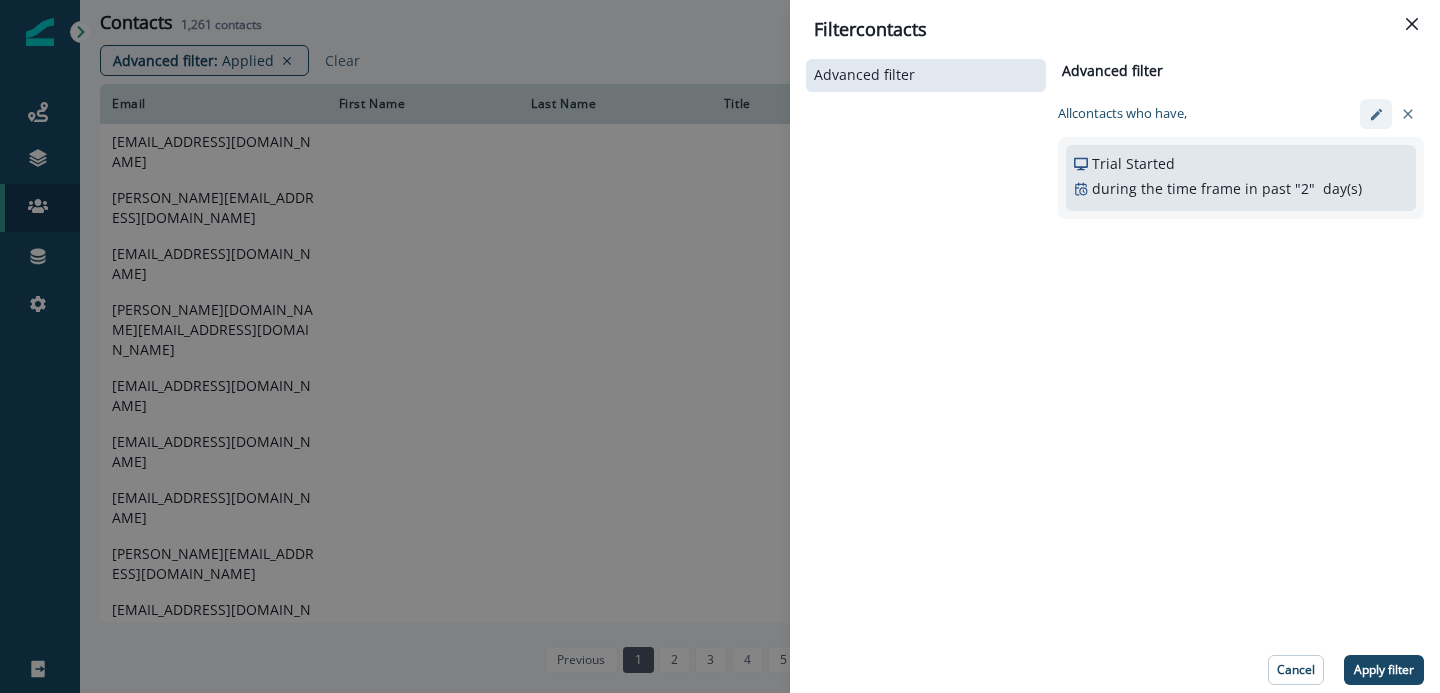 click 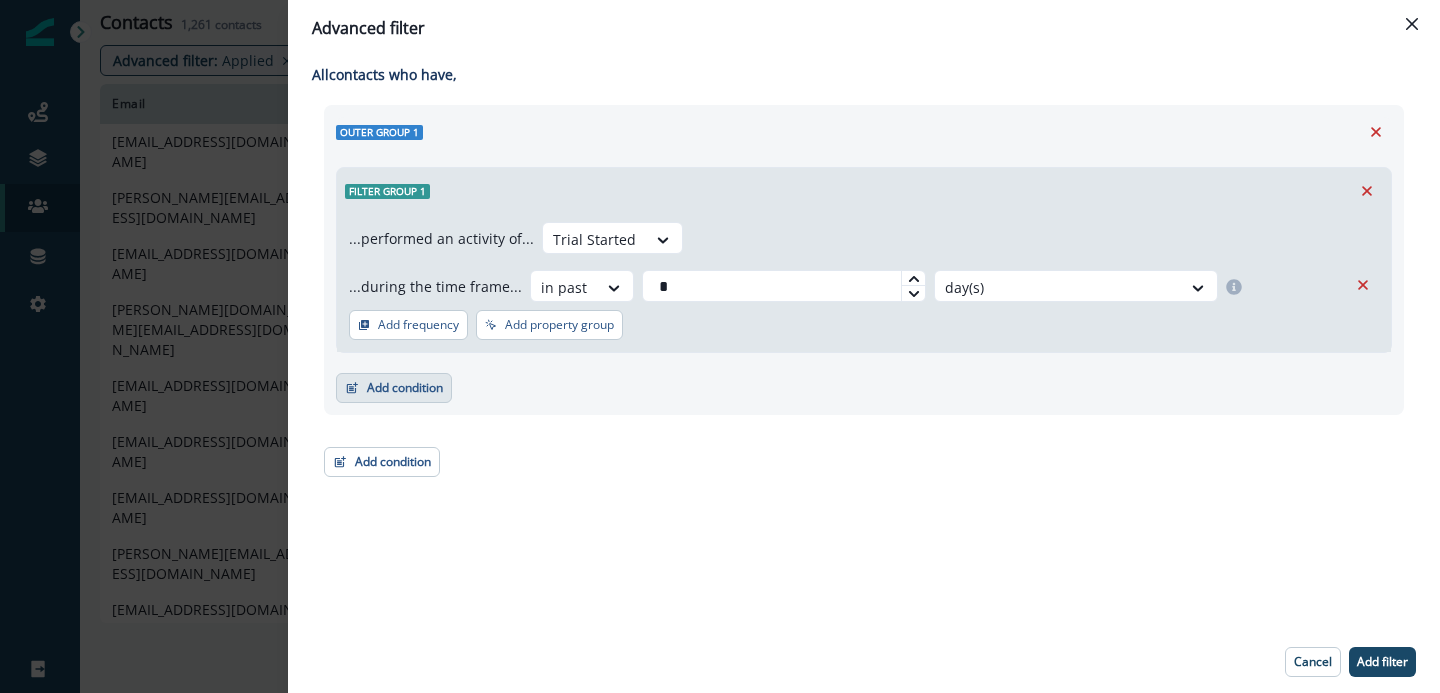 click on "Add condition" at bounding box center [394, 388] 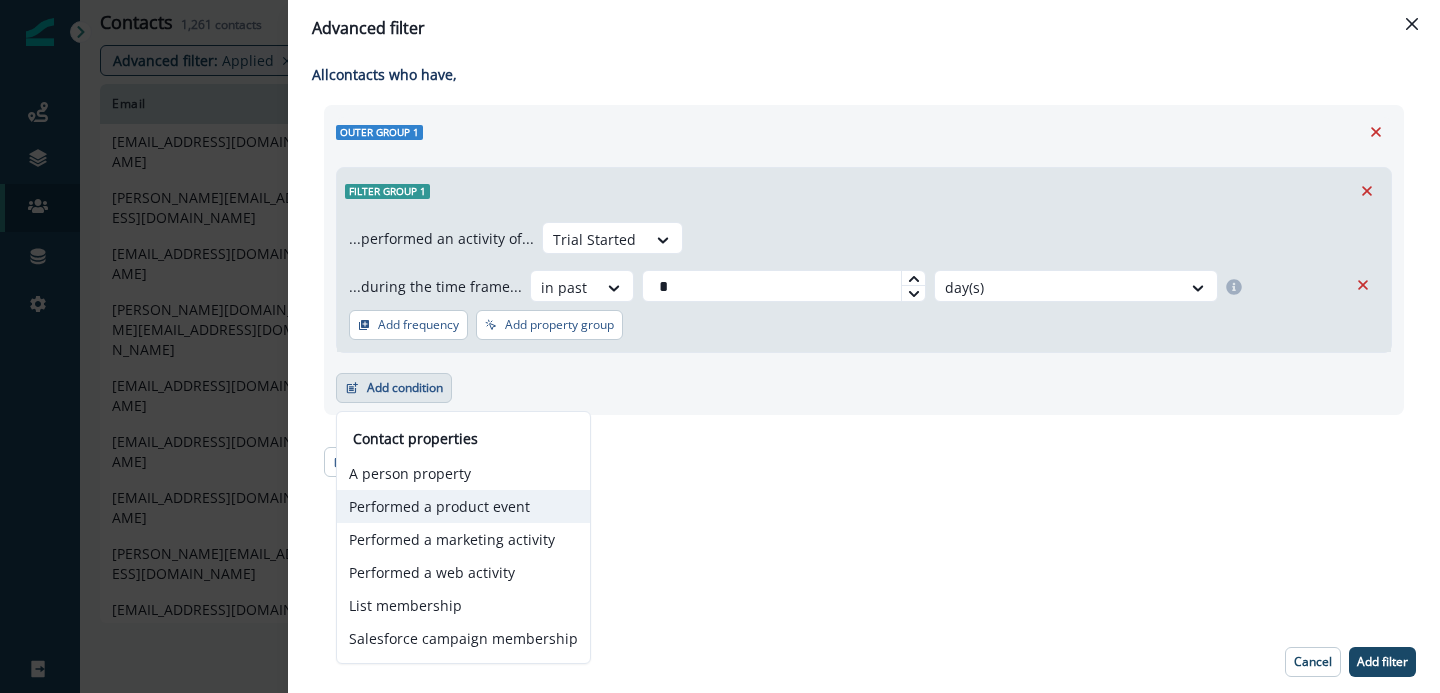 click on "Performed a product event" at bounding box center [463, 506] 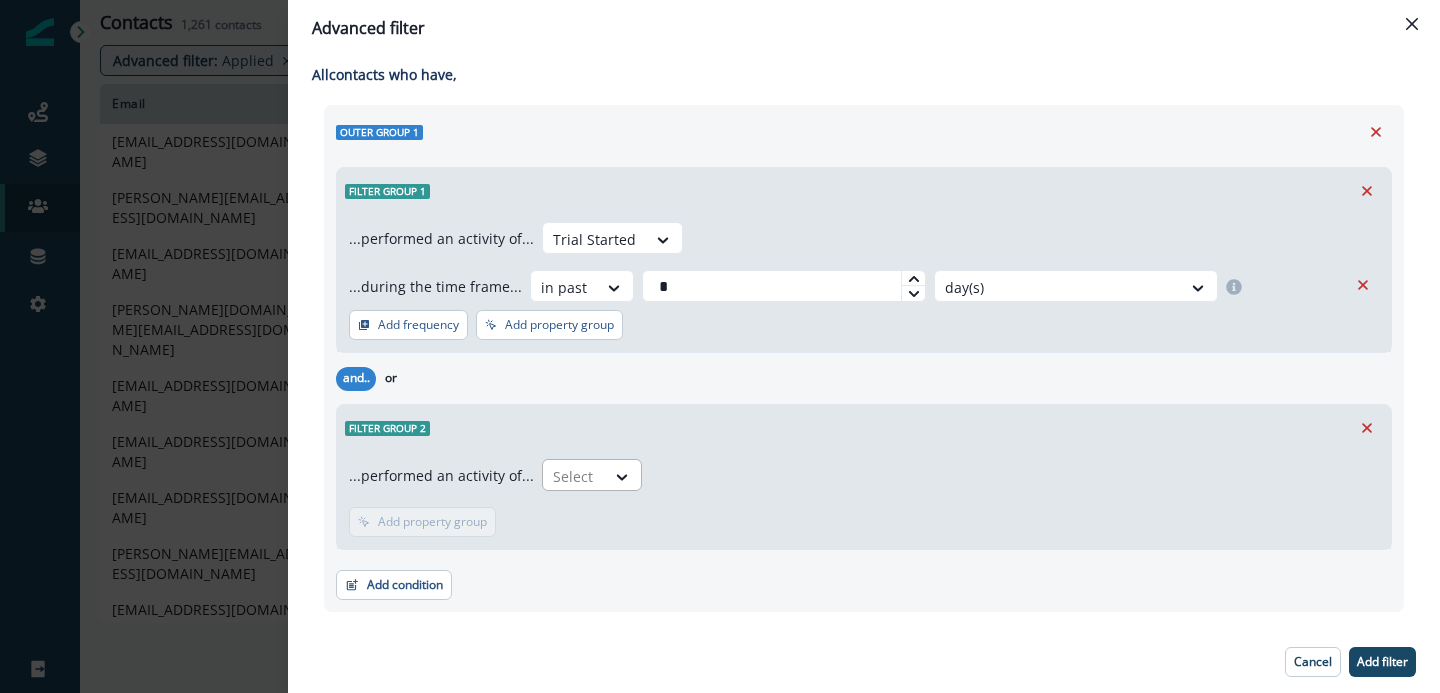 click at bounding box center [574, 476] 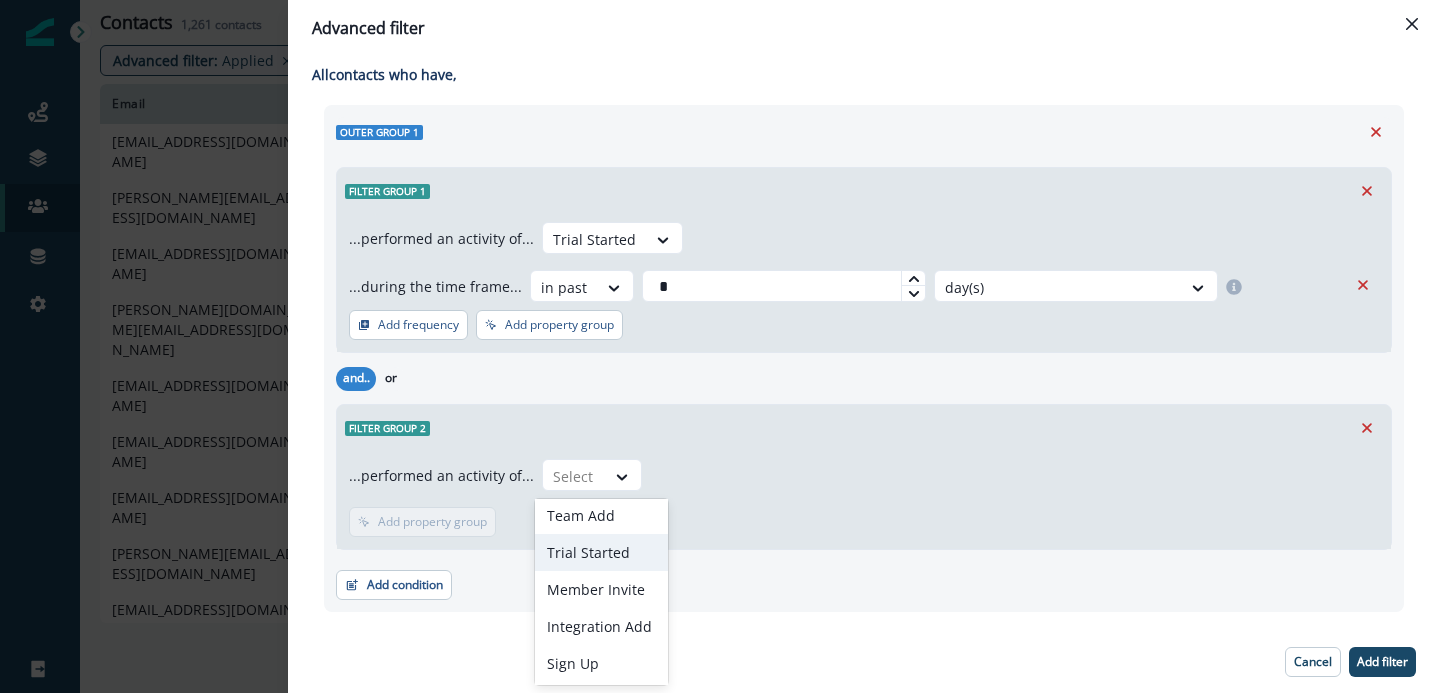 scroll, scrollTop: 55, scrollLeft: 0, axis: vertical 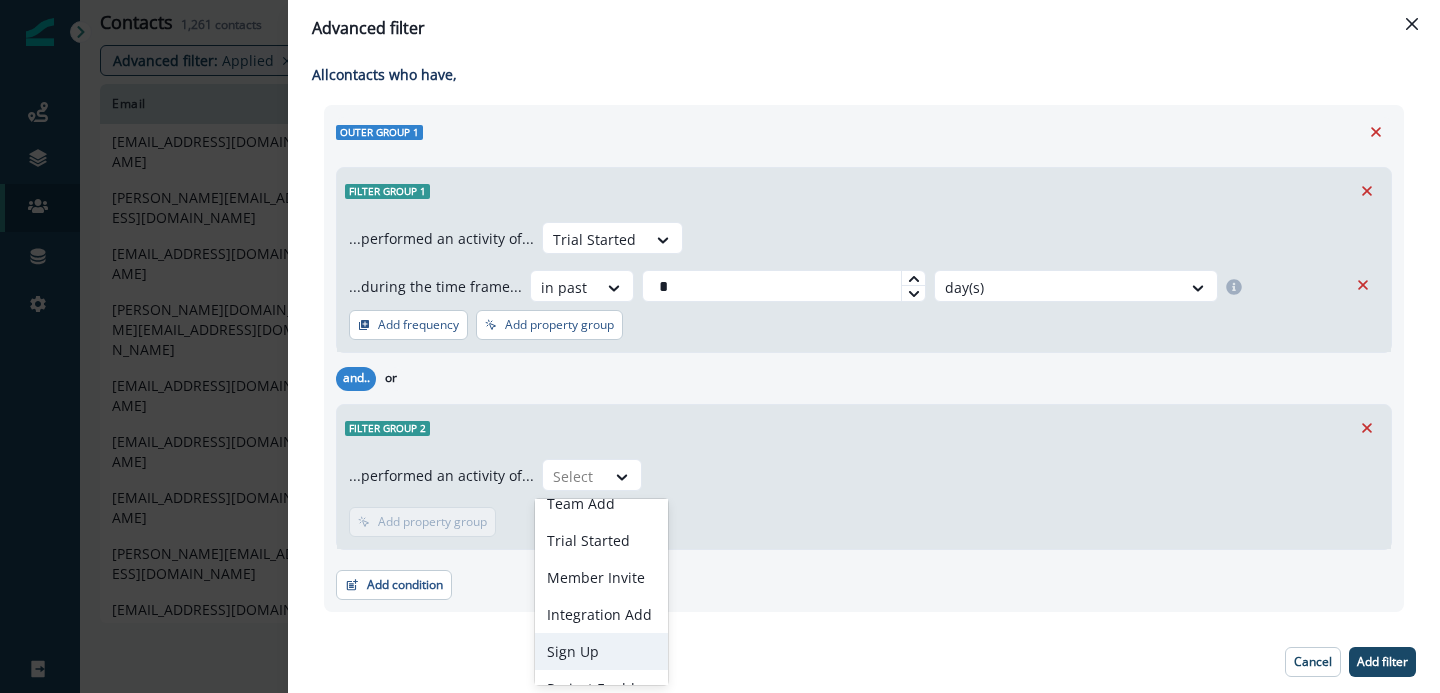 click on "Sign Up" at bounding box center [601, 651] 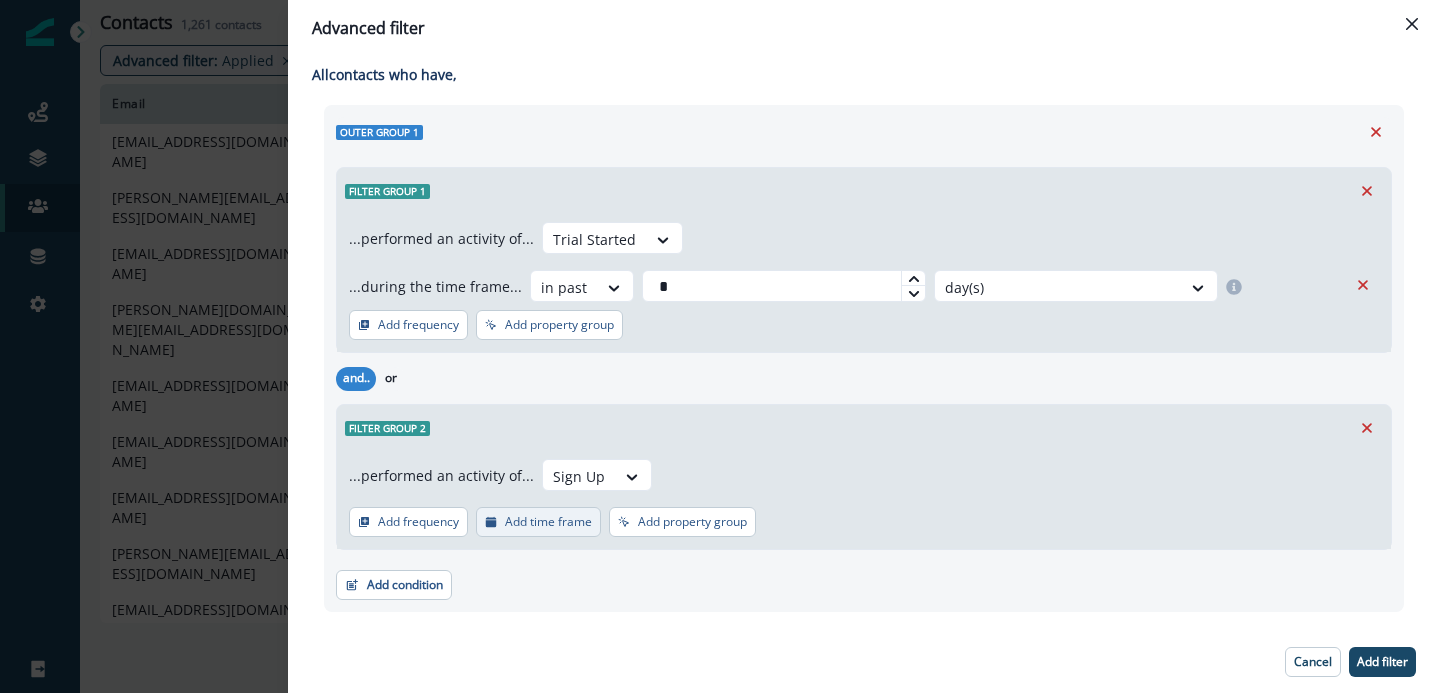 click on "Add time frame" at bounding box center (548, 522) 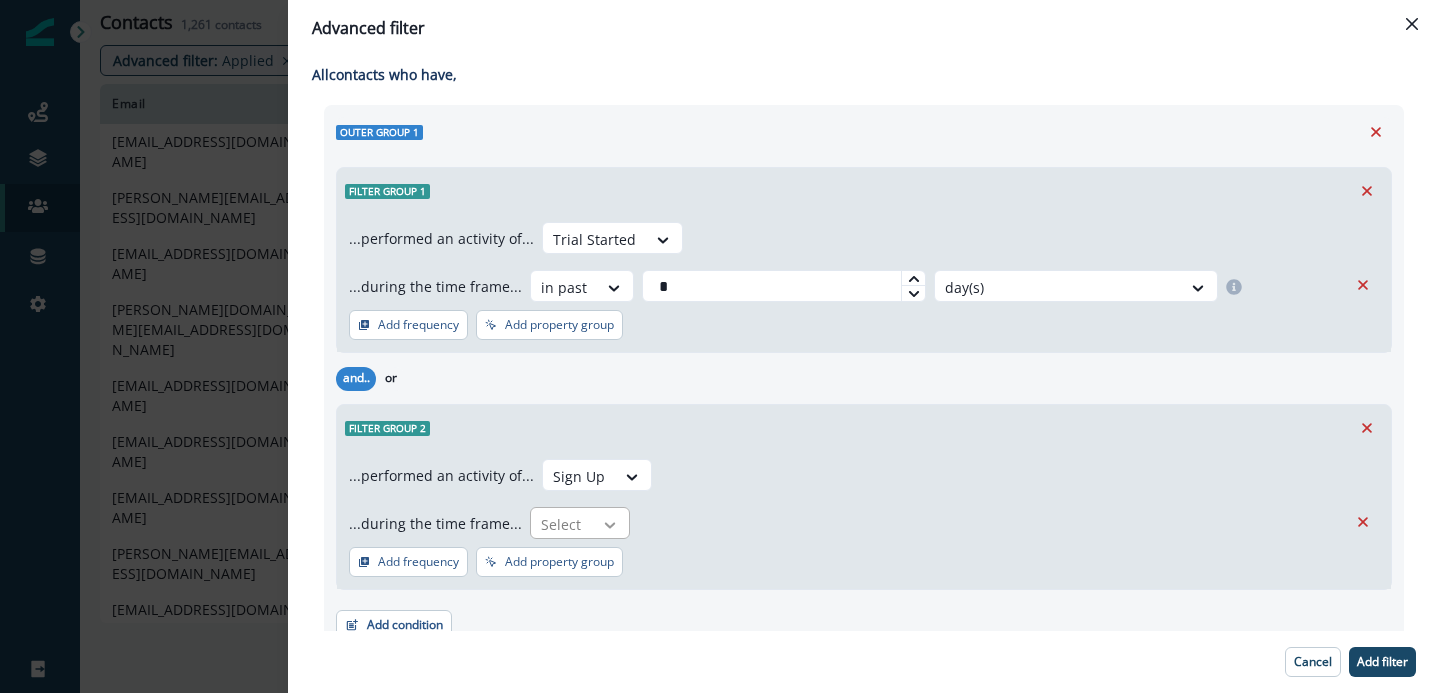 click 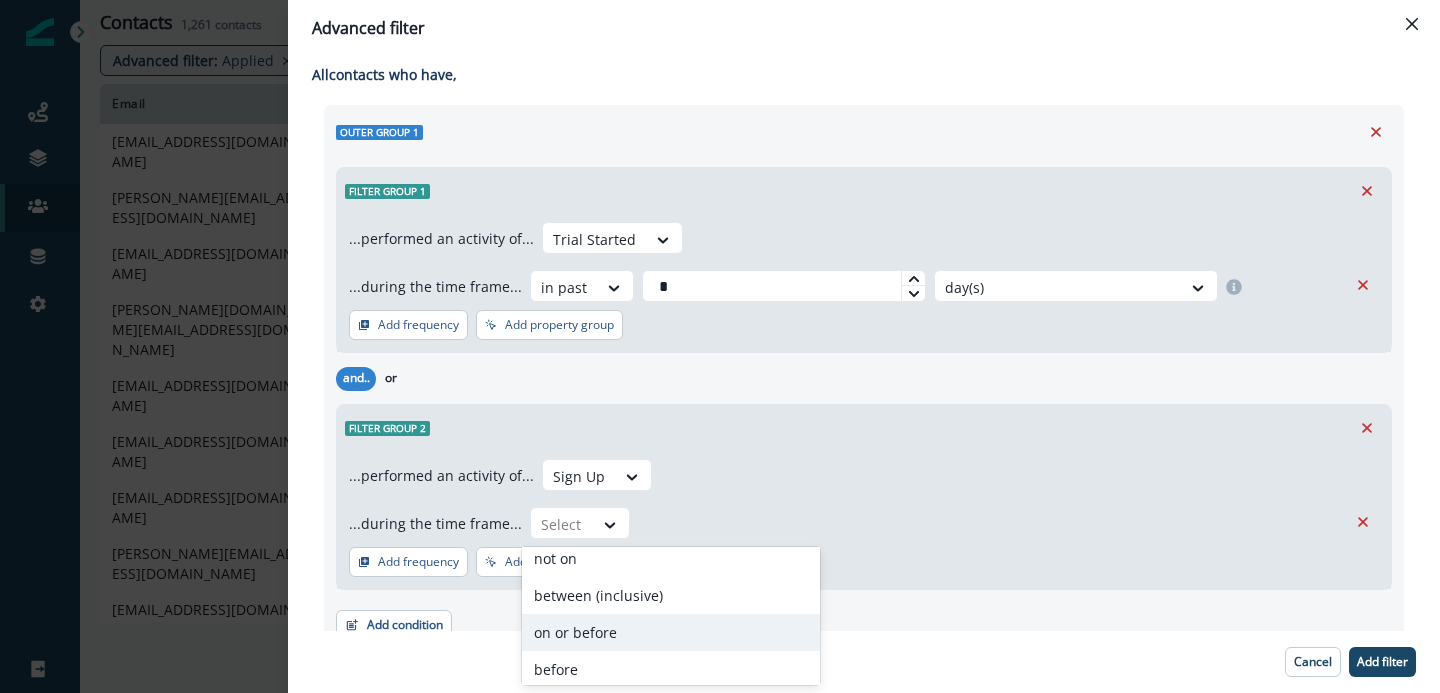 scroll, scrollTop: 167, scrollLeft: 0, axis: vertical 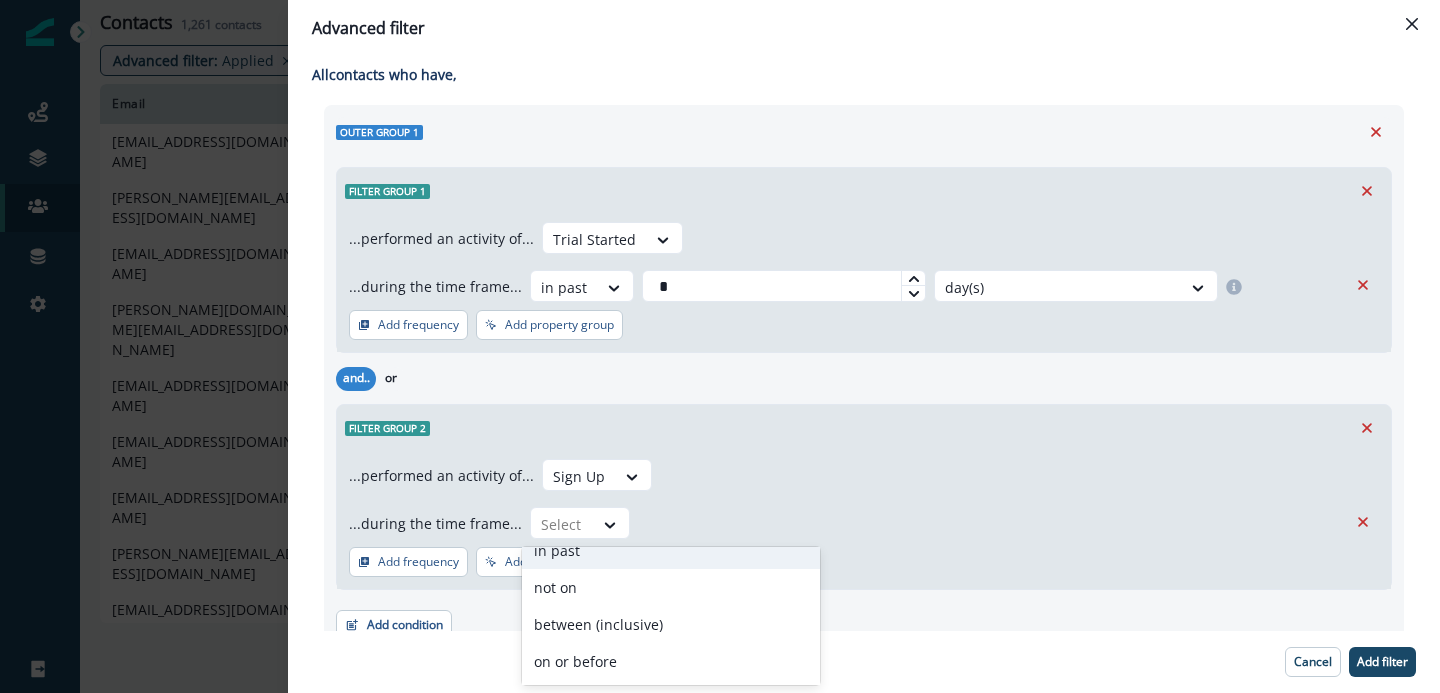 click on "in past" at bounding box center [671, 550] 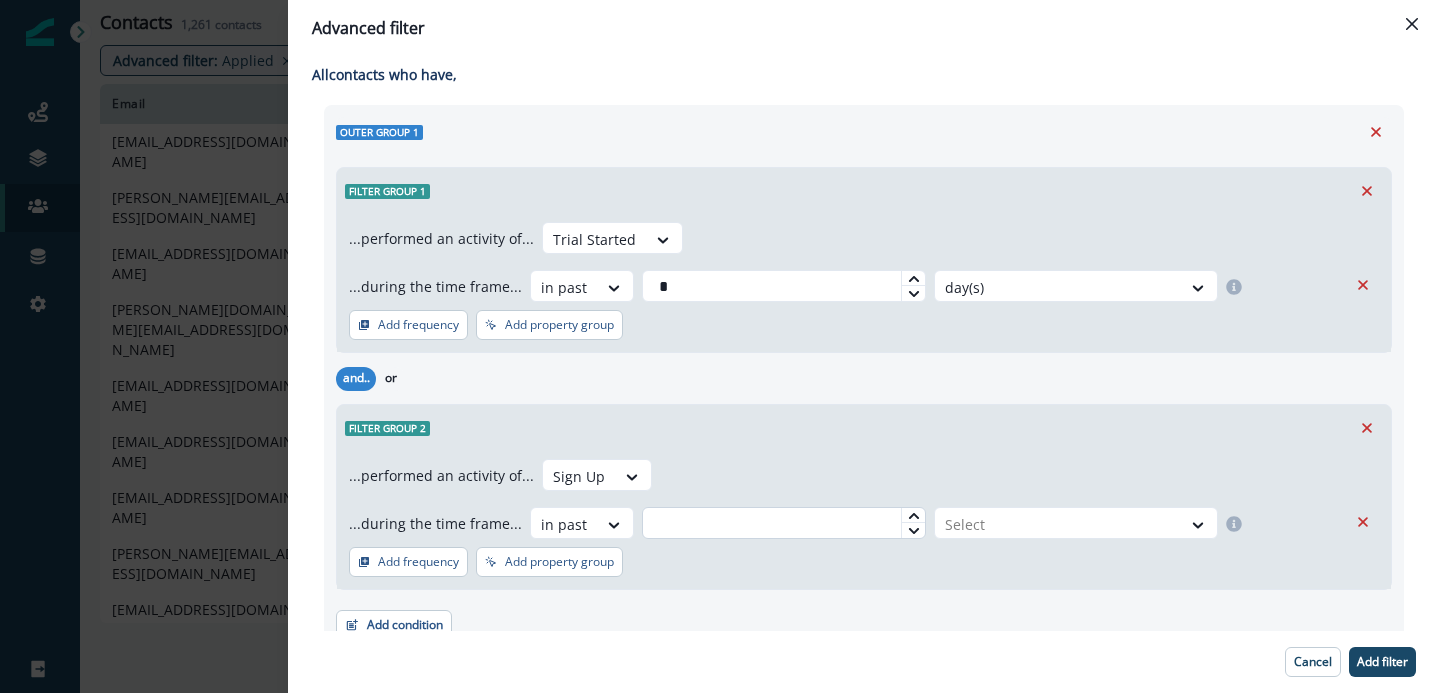 click at bounding box center (784, 523) 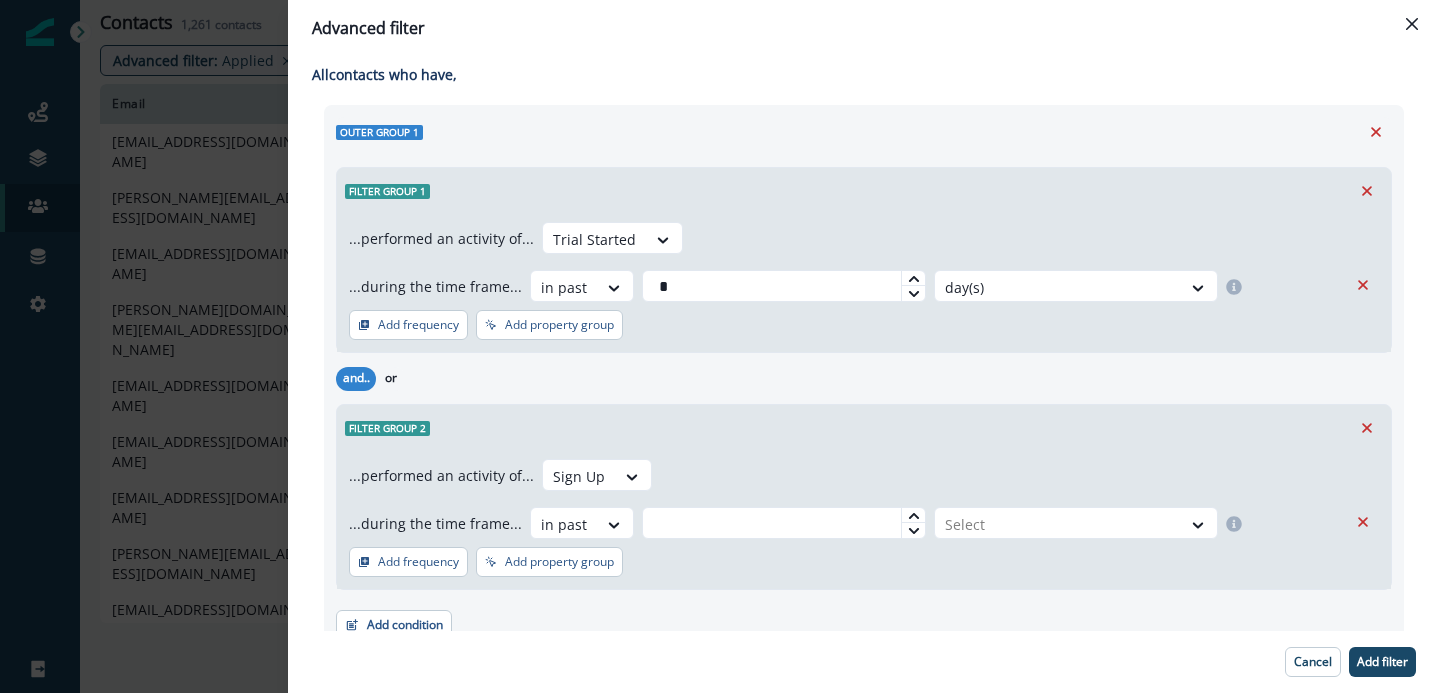 click 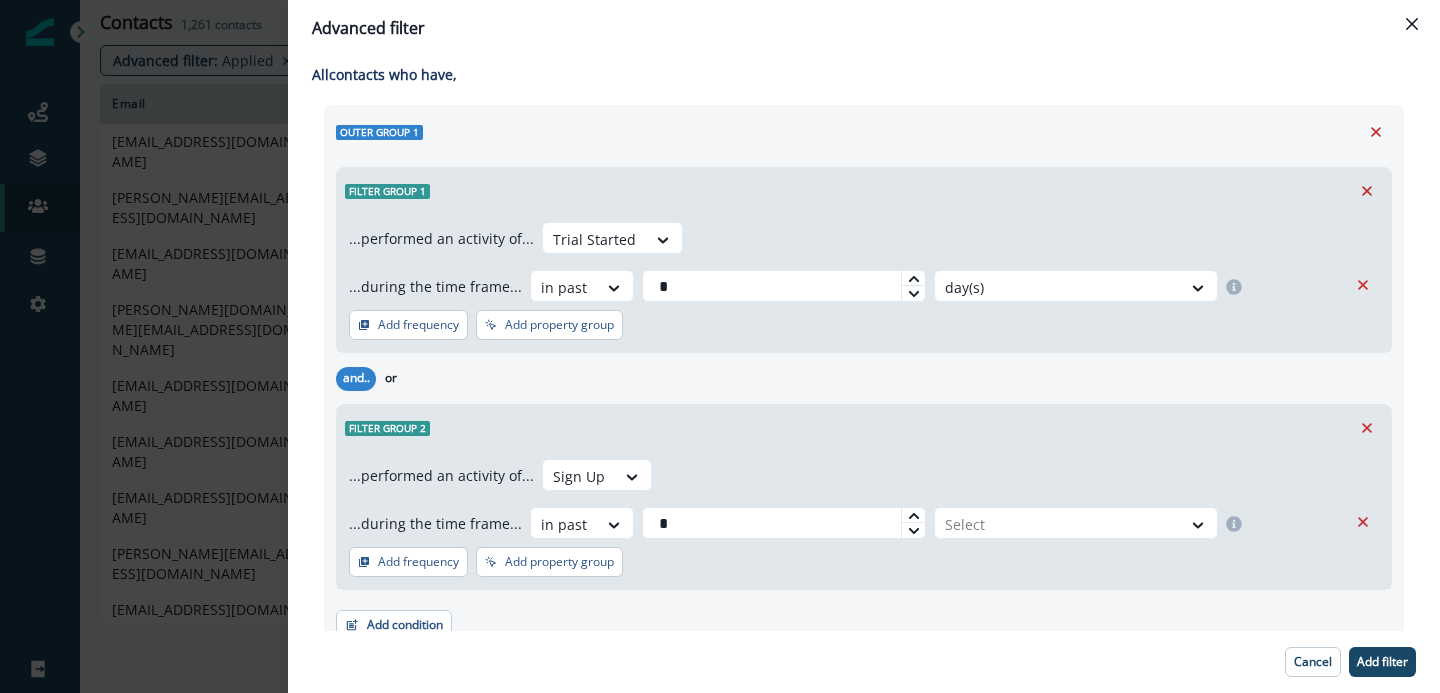 click 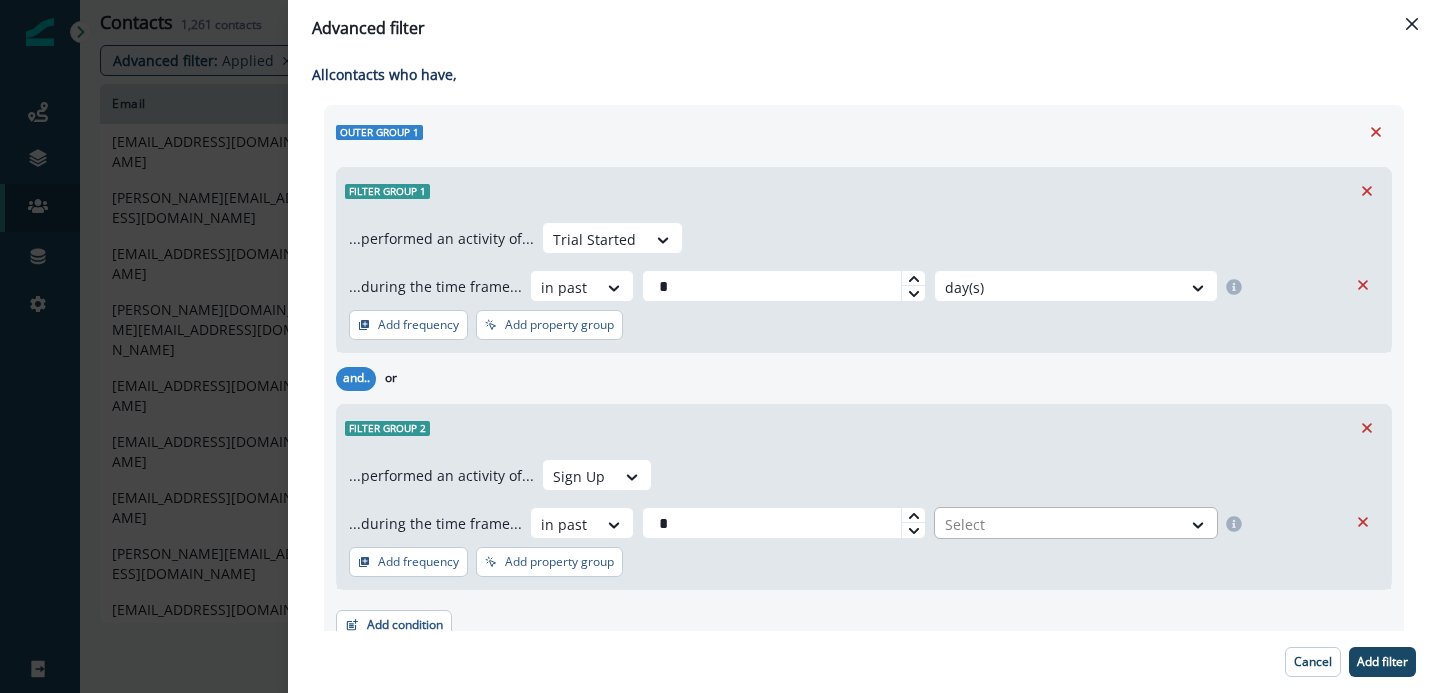 click at bounding box center (1058, 524) 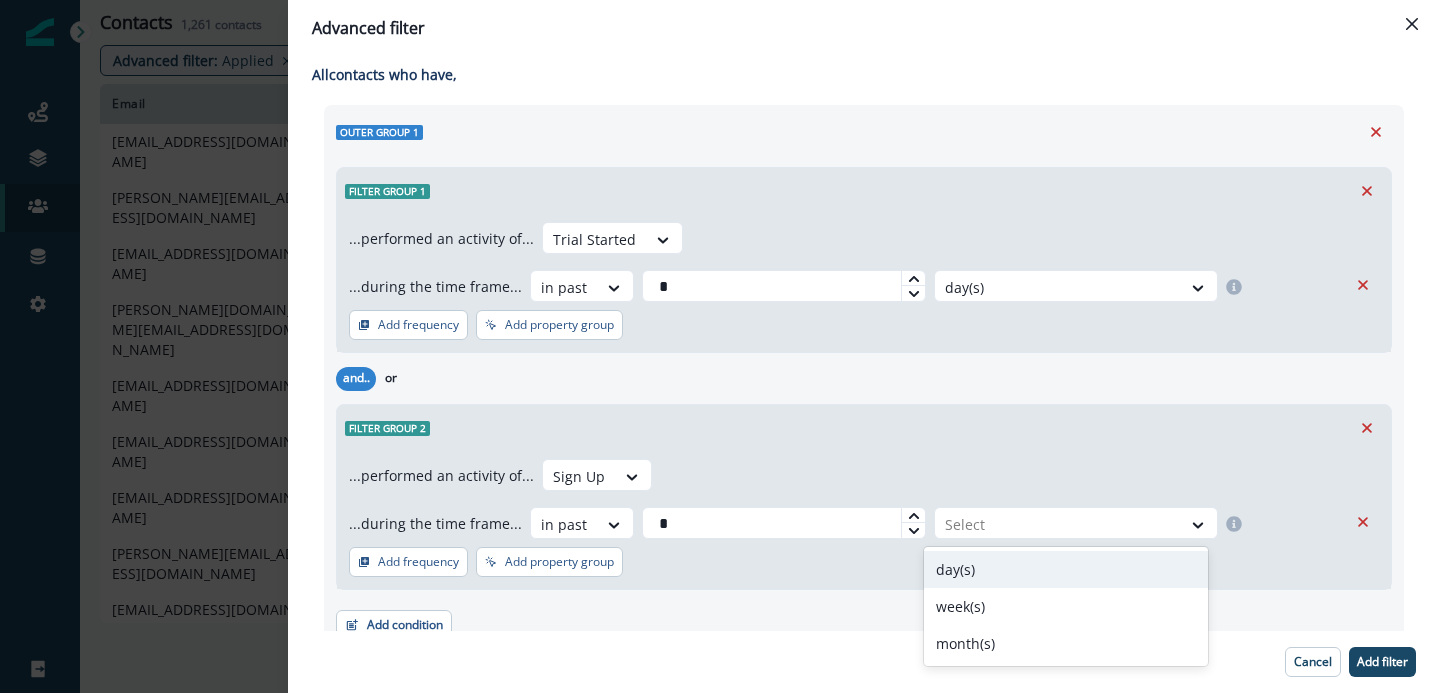 click on "day(s)" at bounding box center [1066, 569] 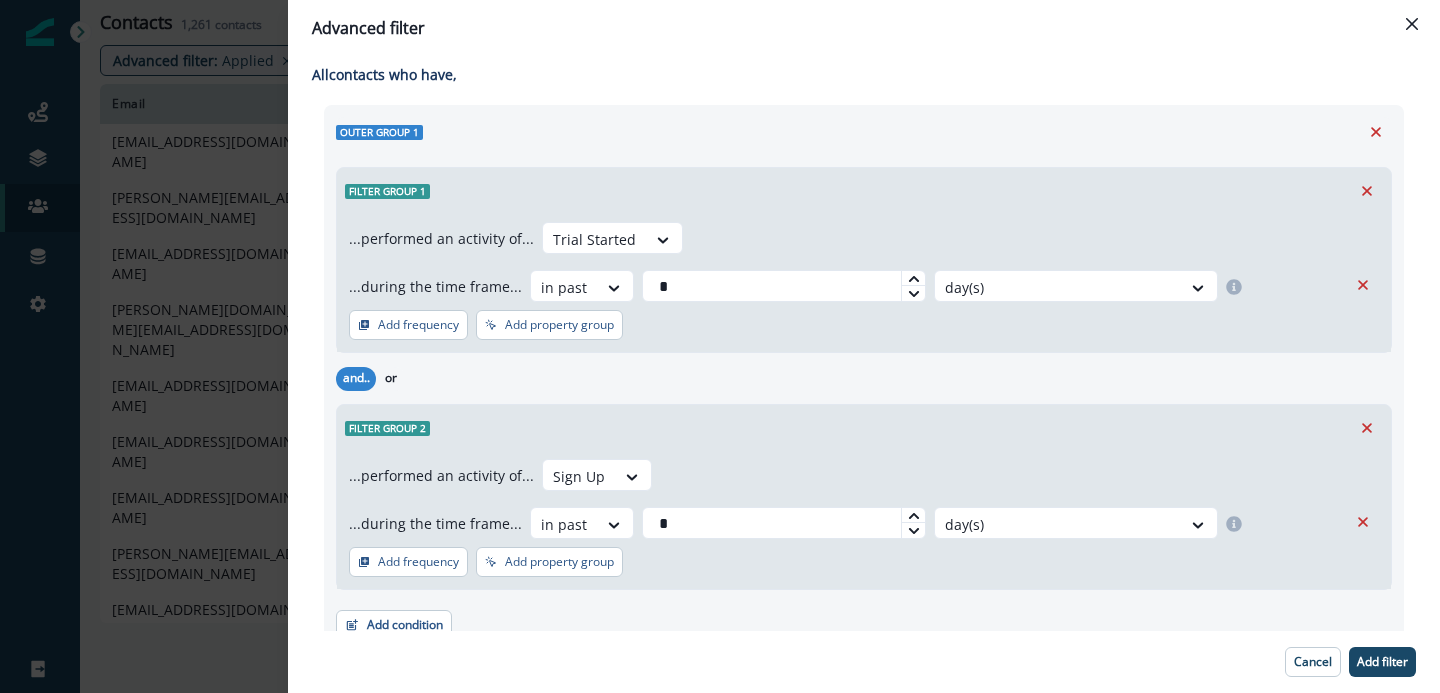 click on "Cancel Add filter" at bounding box center [864, 662] 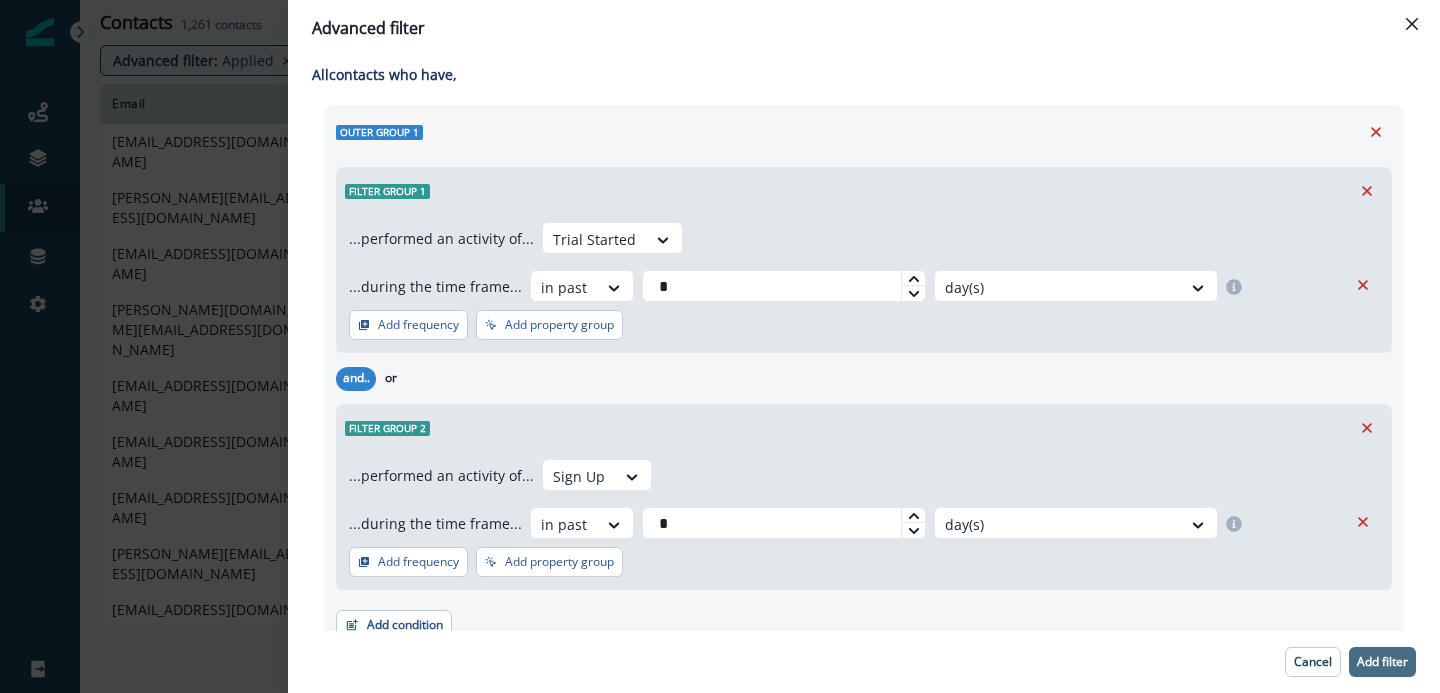 click on "Add filter" at bounding box center (1382, 662) 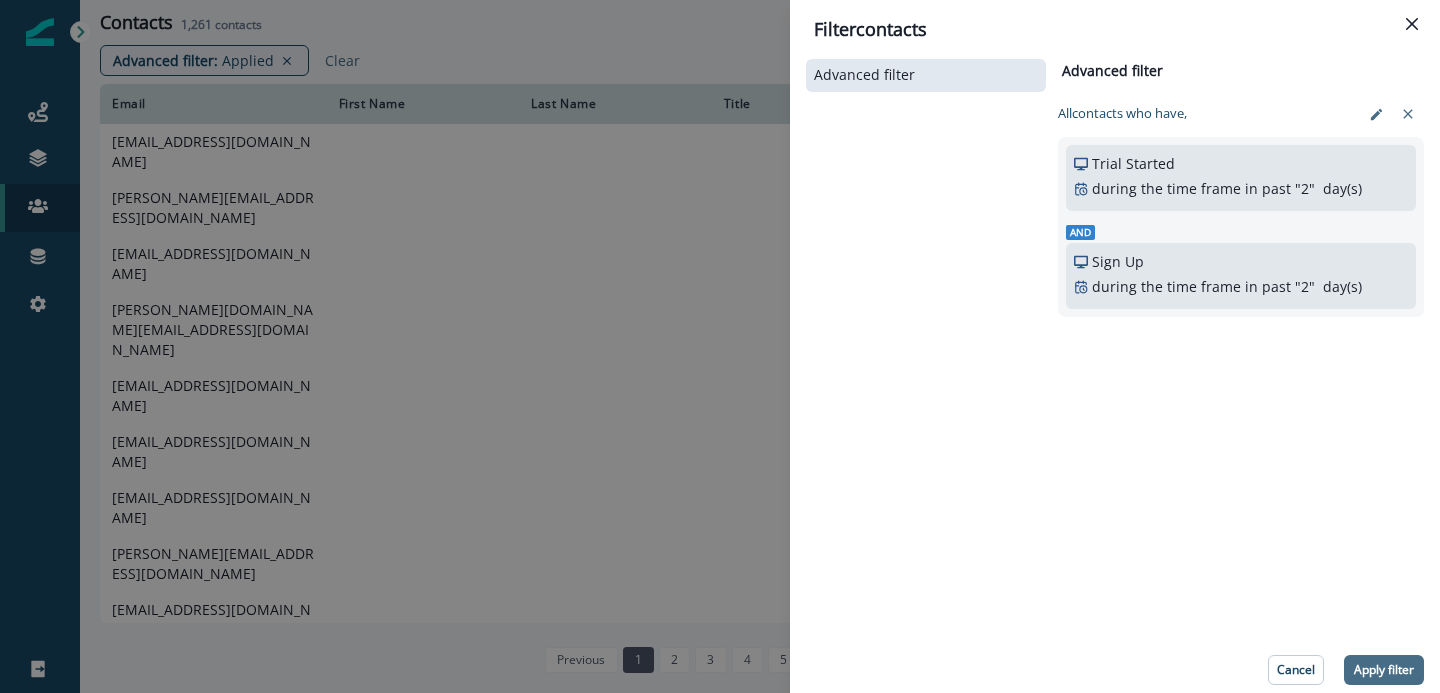 click on "Apply filter" at bounding box center [1384, 670] 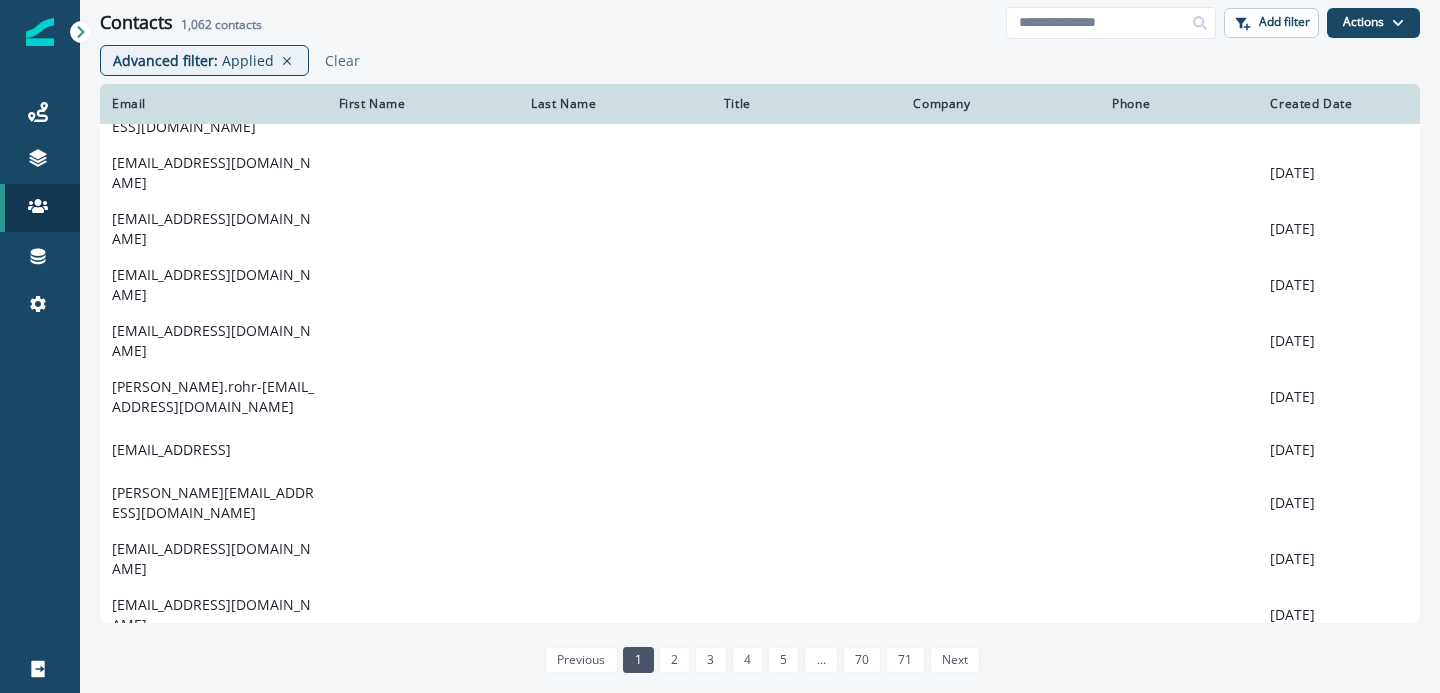 scroll, scrollTop: 0, scrollLeft: 0, axis: both 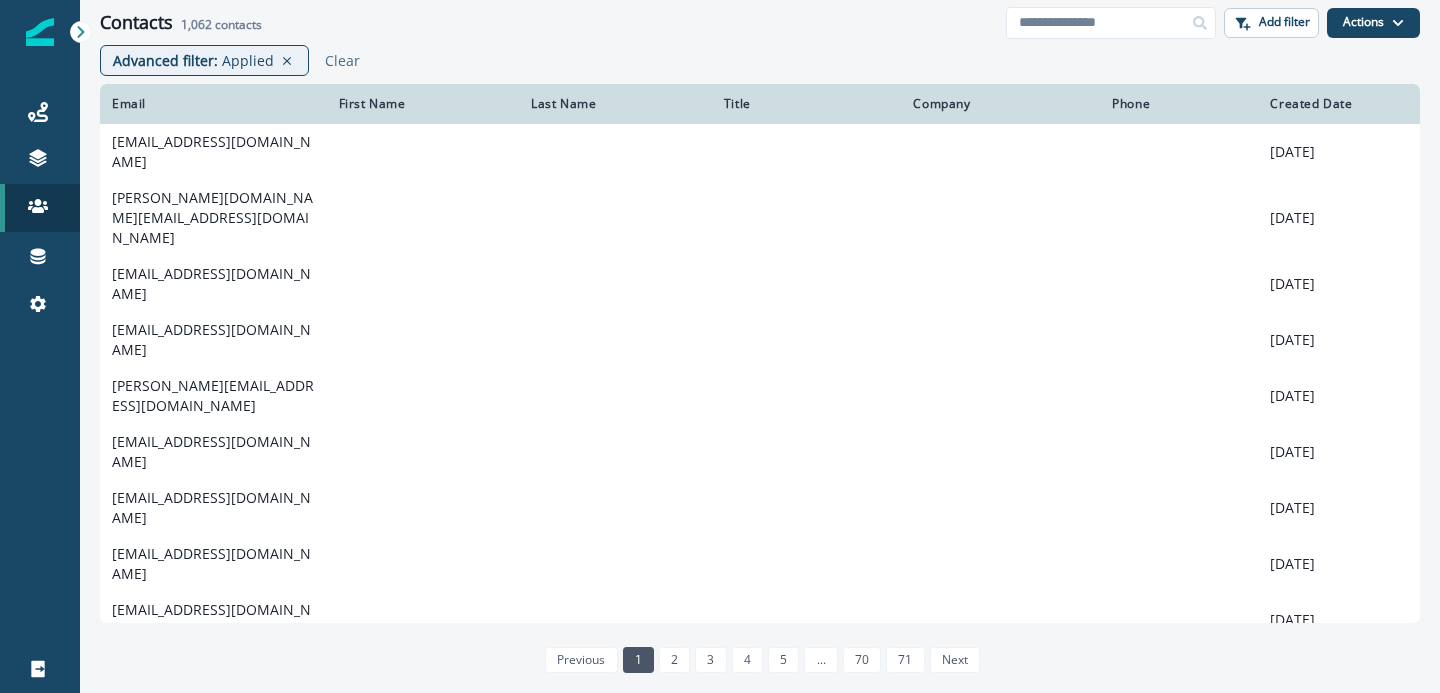 click on "Advanced filter : Applied Clear" at bounding box center [760, 64] 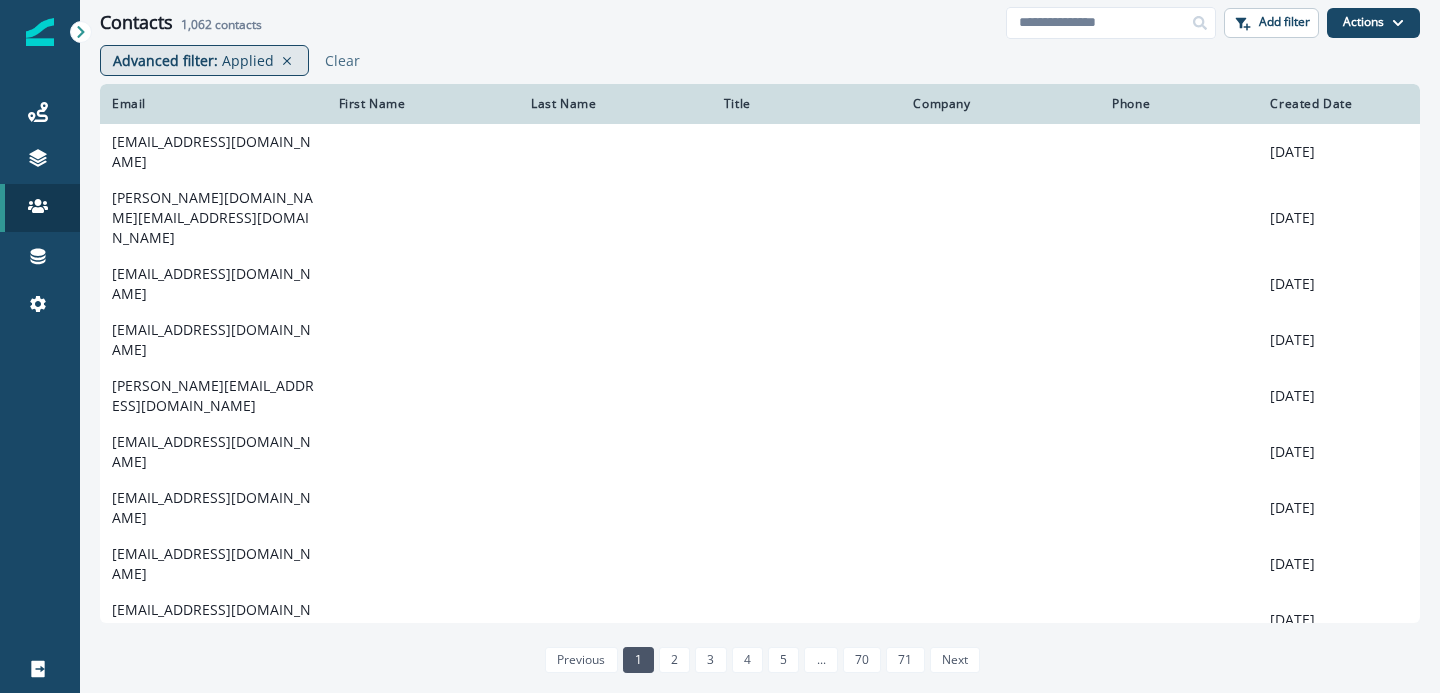 click on "Applied" at bounding box center (248, 60) 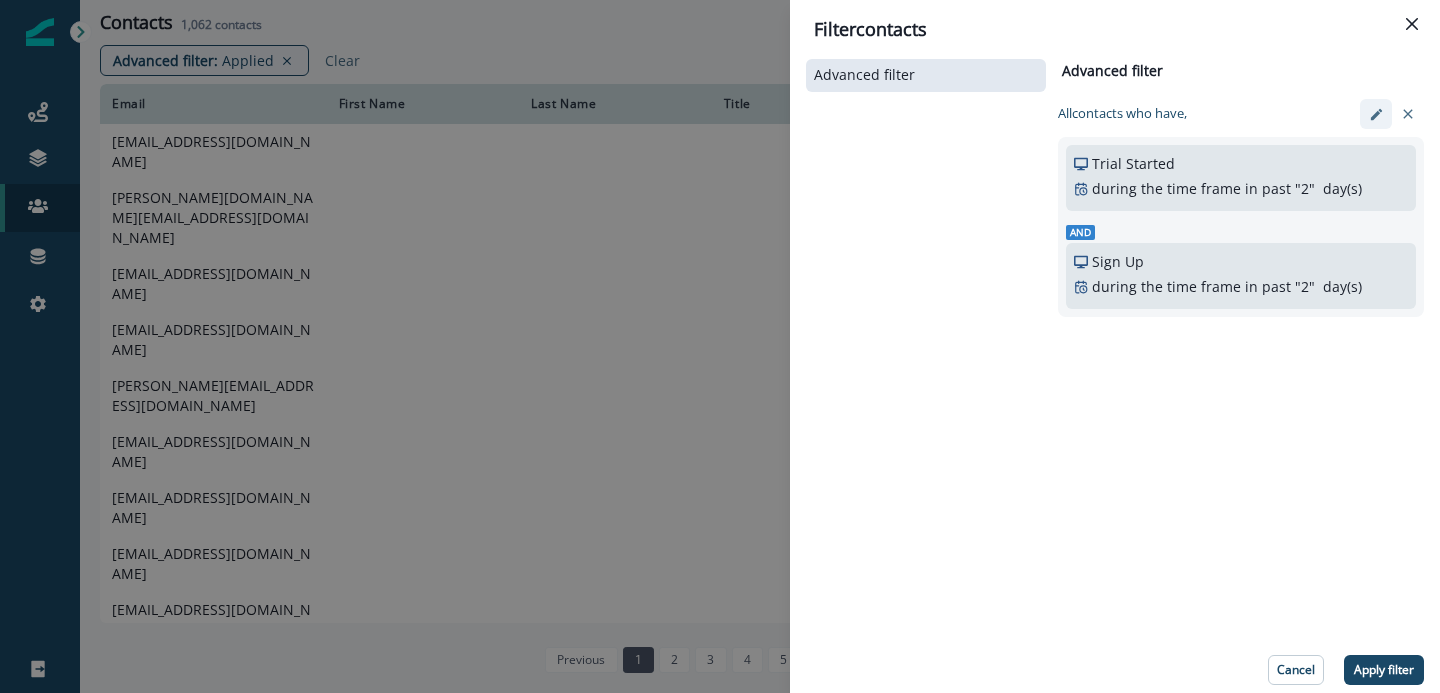 click 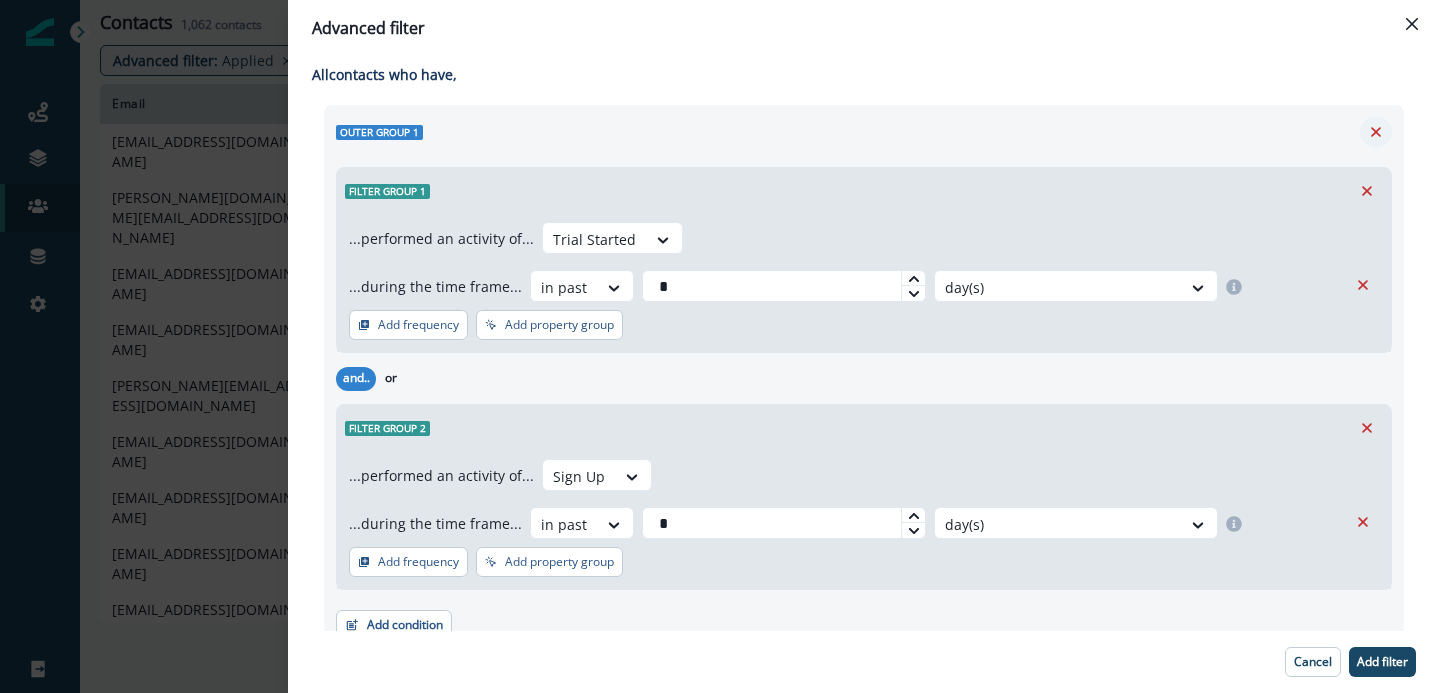 click 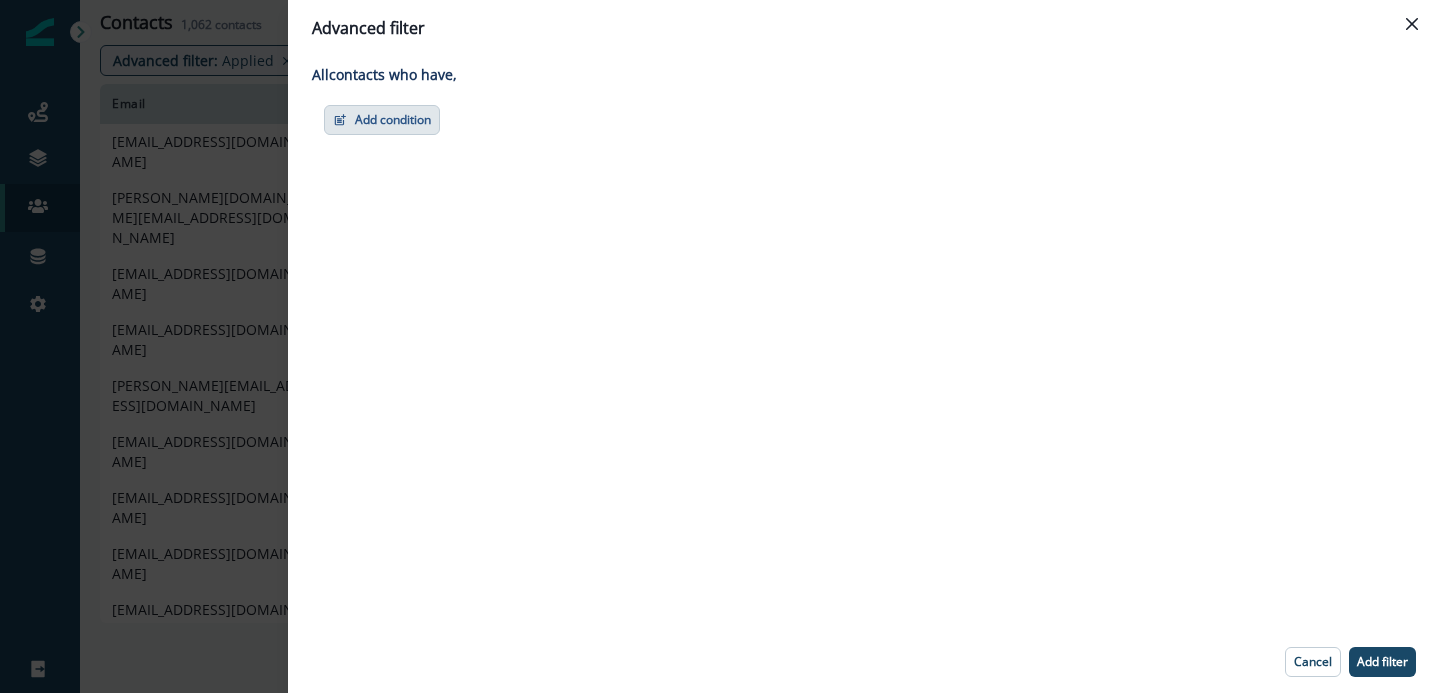 click on "Add condition" at bounding box center [382, 120] 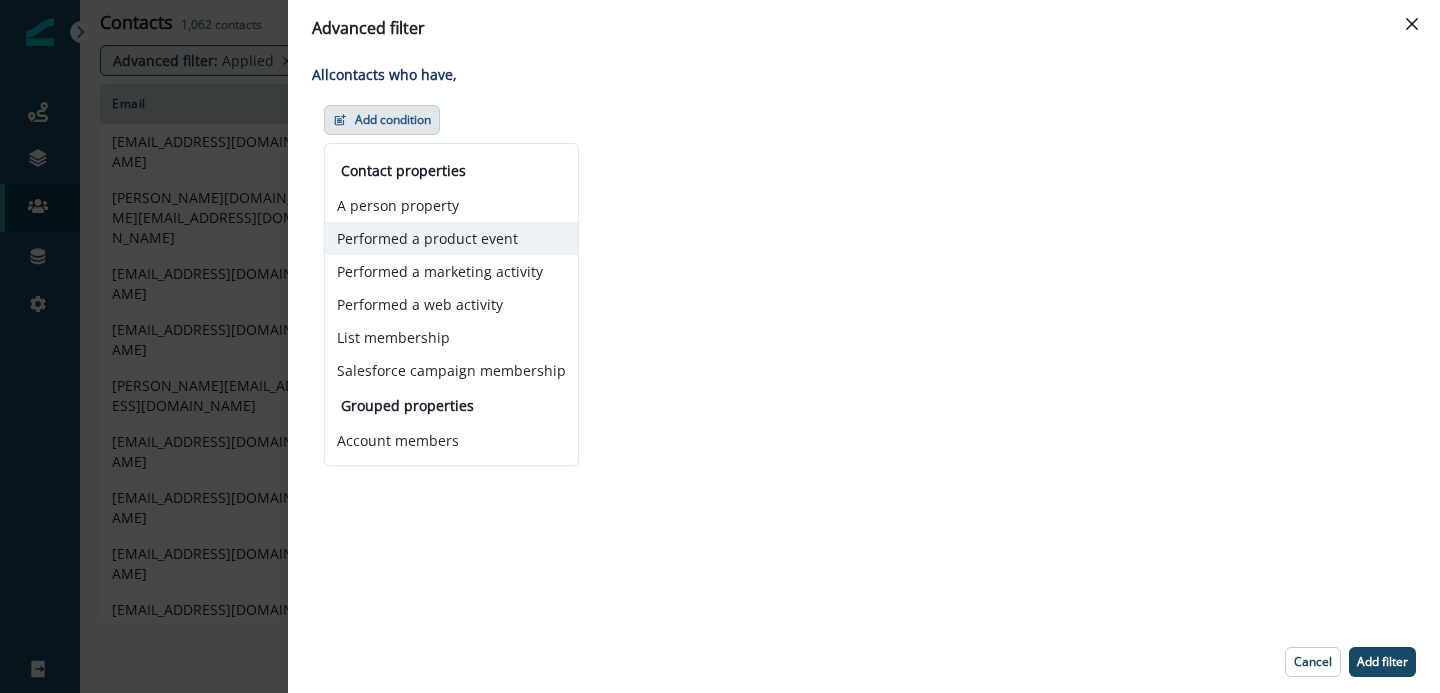 click on "Performed a product event" at bounding box center (451, 238) 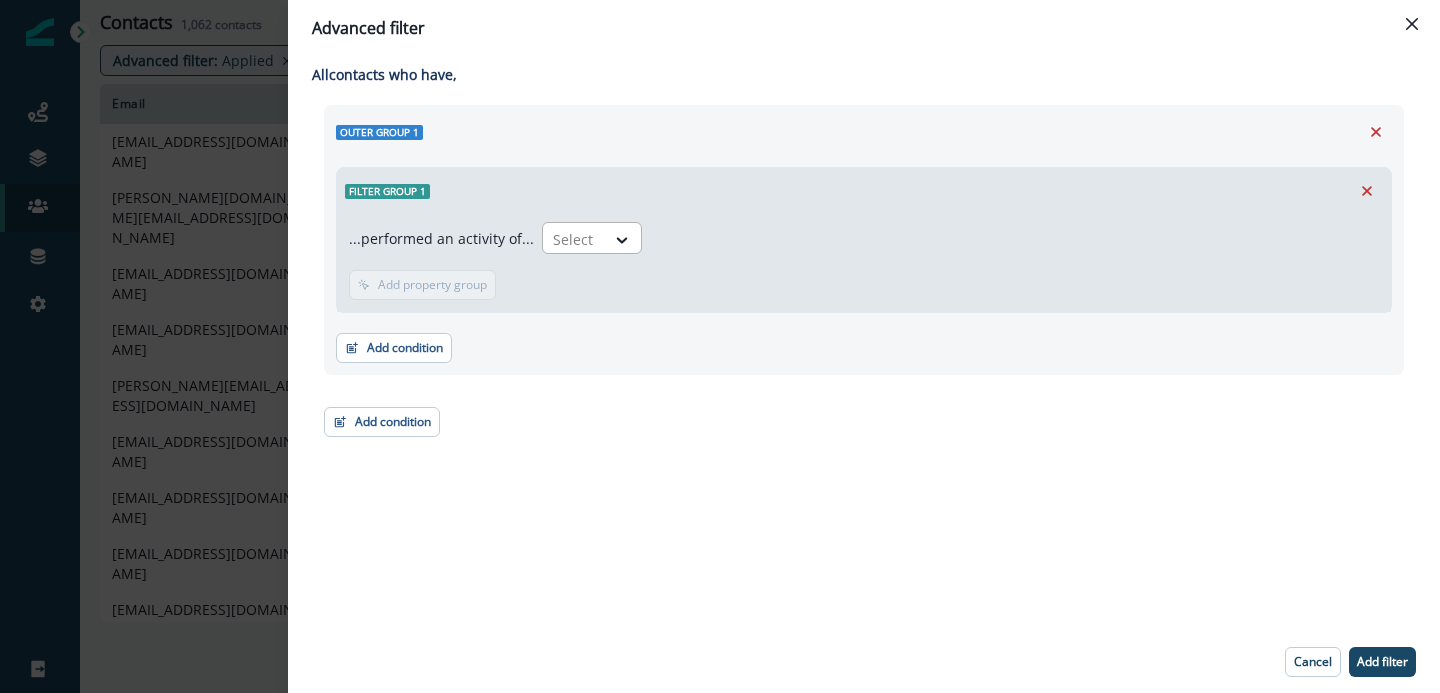 click at bounding box center [574, 239] 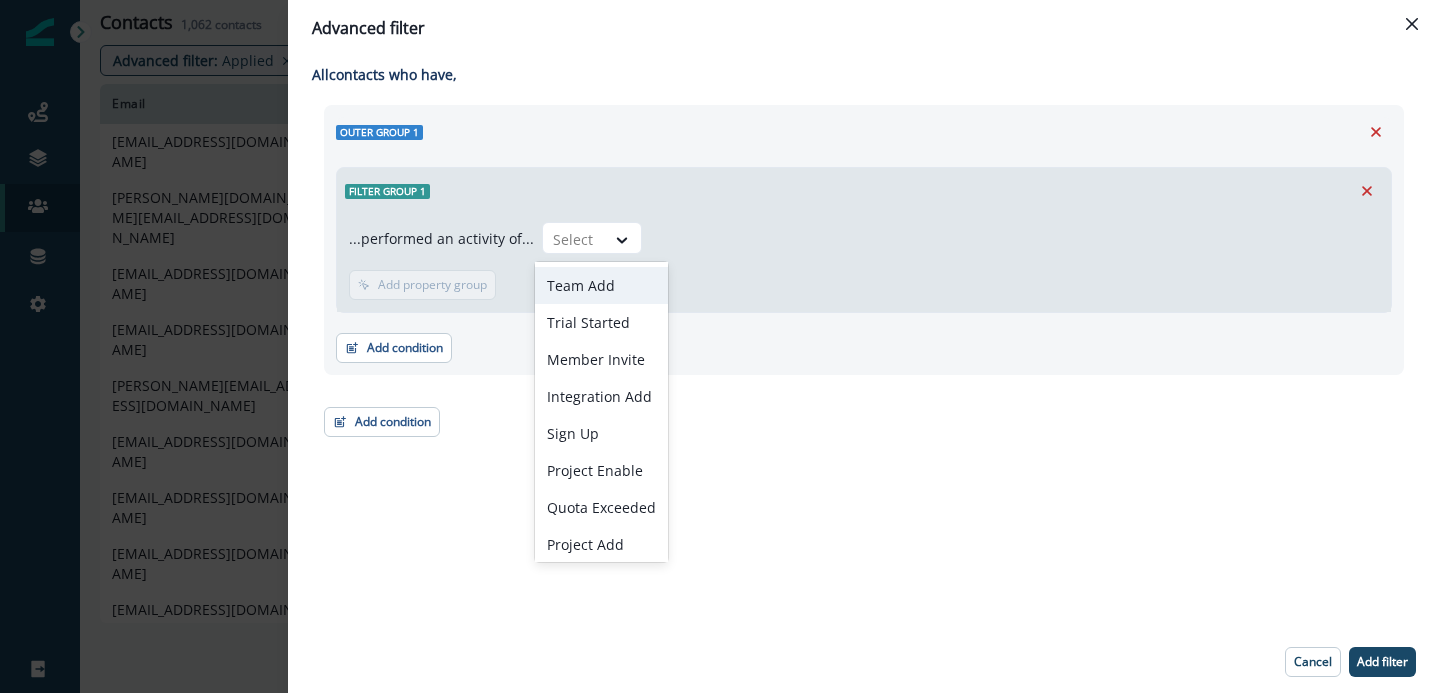 scroll, scrollTop: 41, scrollLeft: 0, axis: vertical 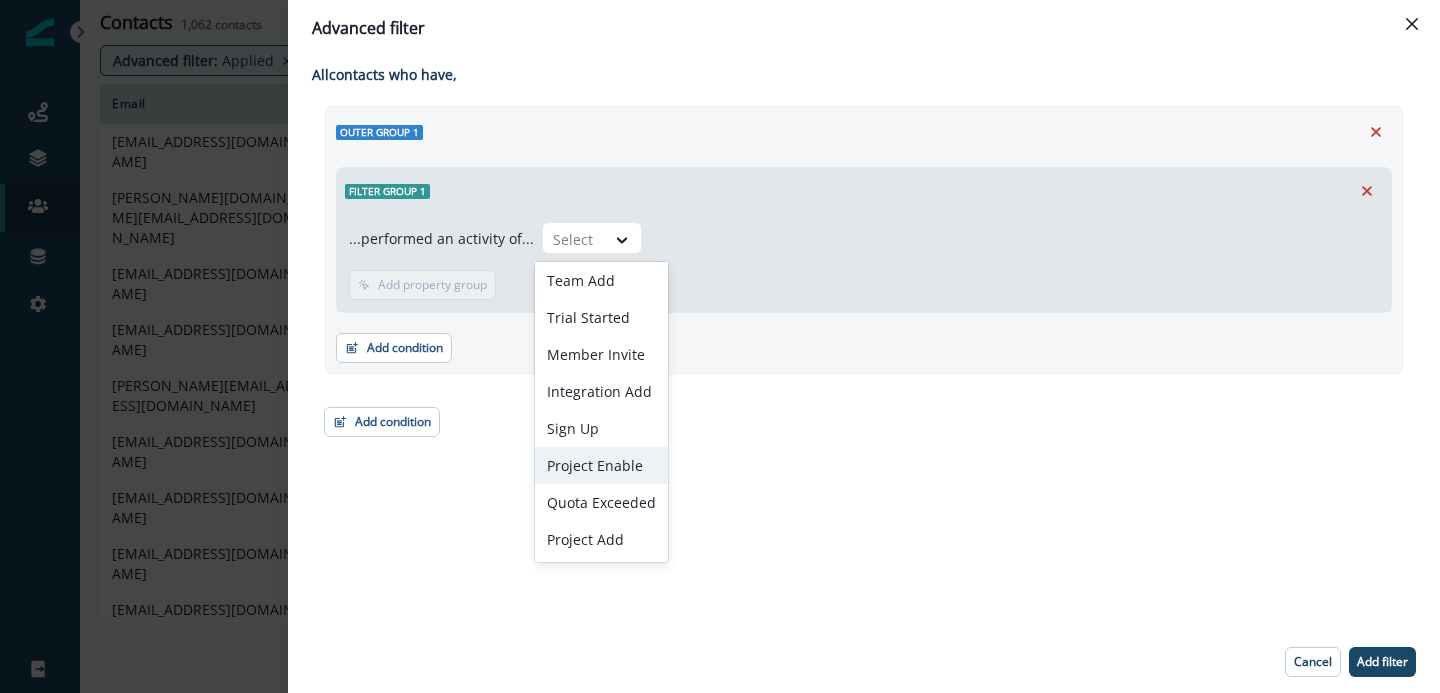 click on "Project Enable" at bounding box center (601, 465) 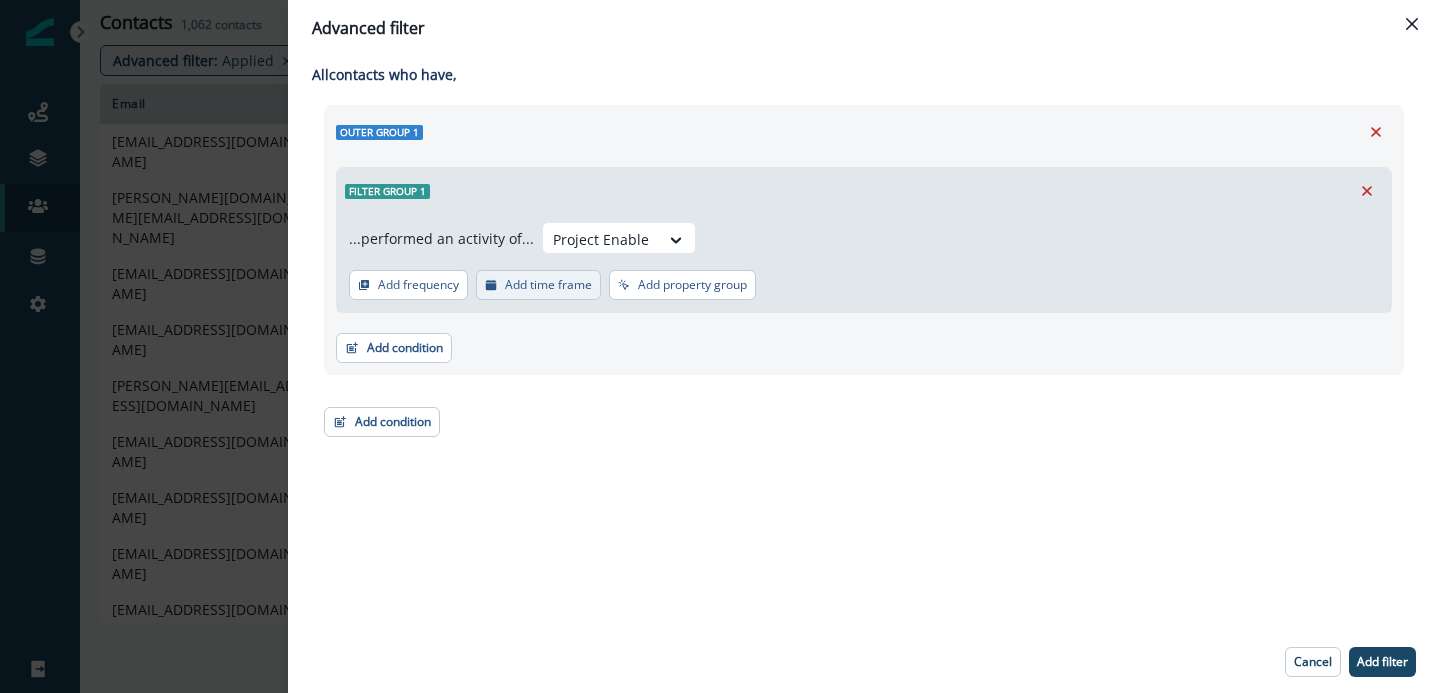 click on "Add time frame" at bounding box center [548, 285] 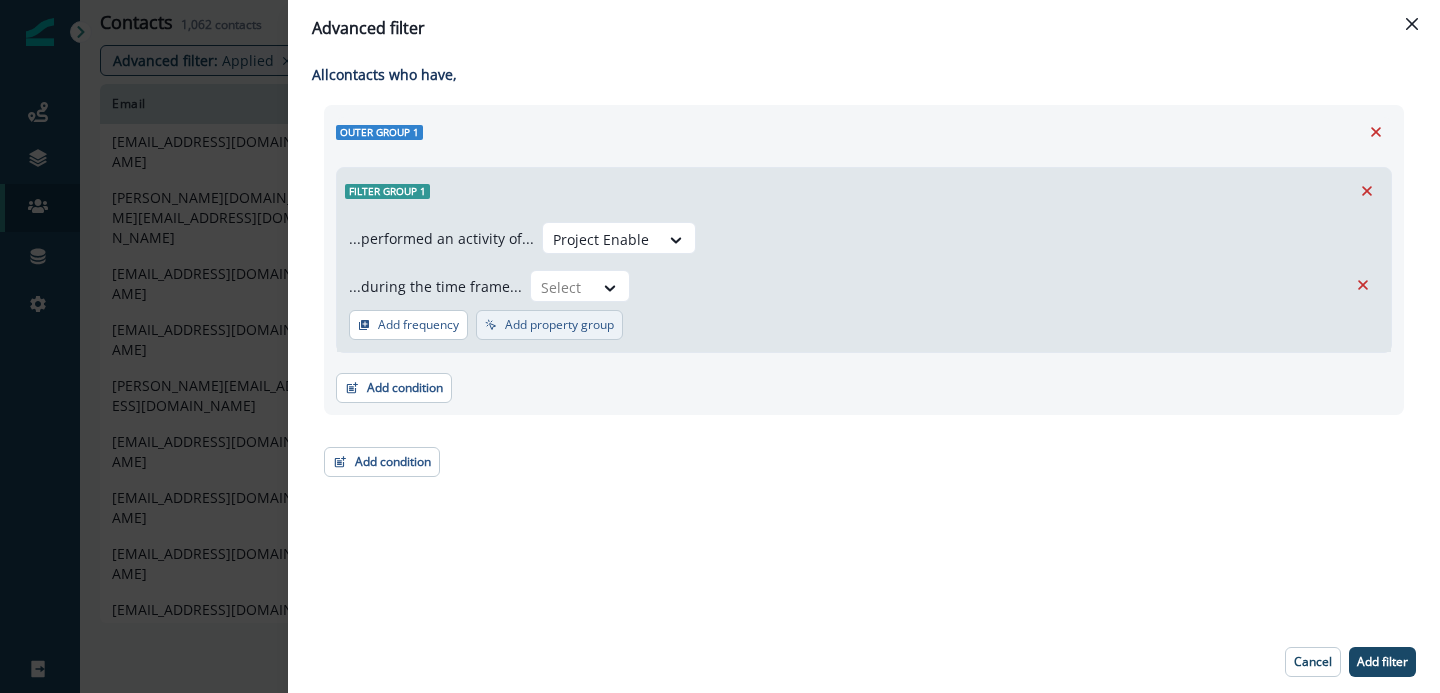 click on "Add property group" at bounding box center [559, 325] 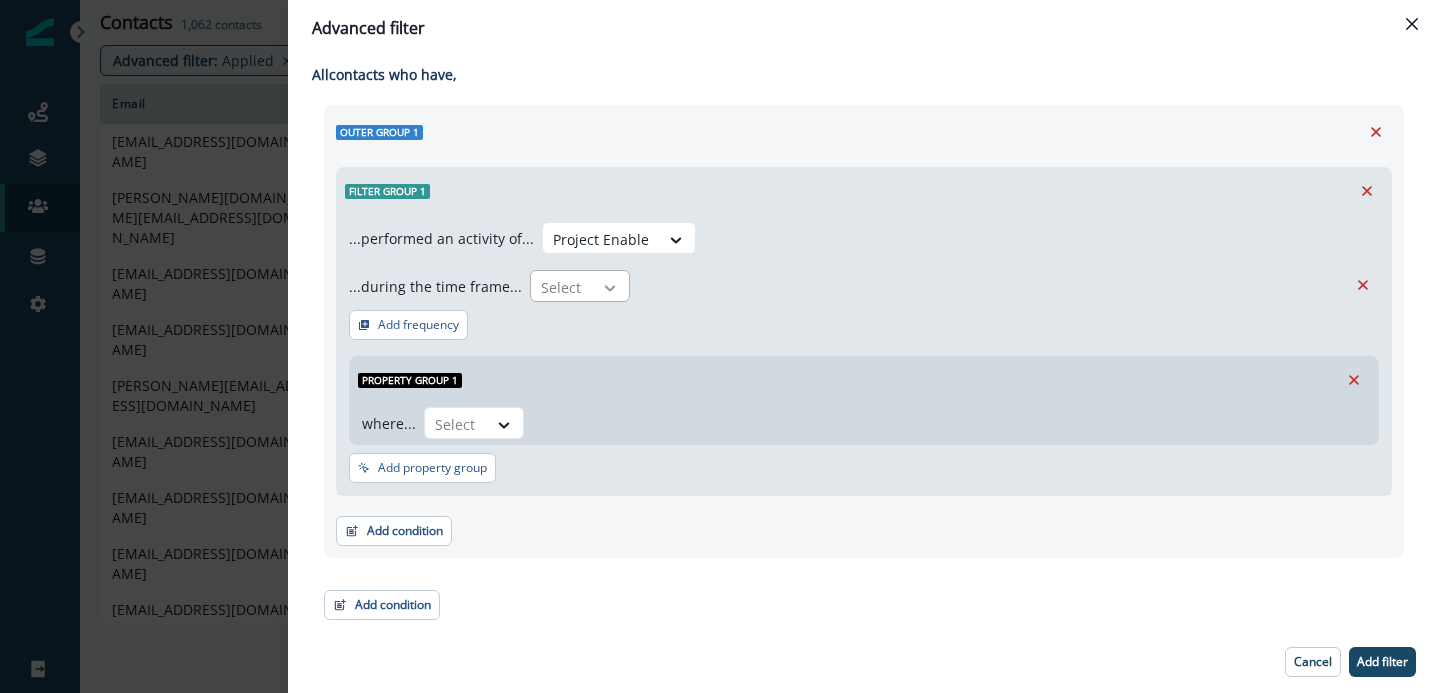 click at bounding box center (610, 288) 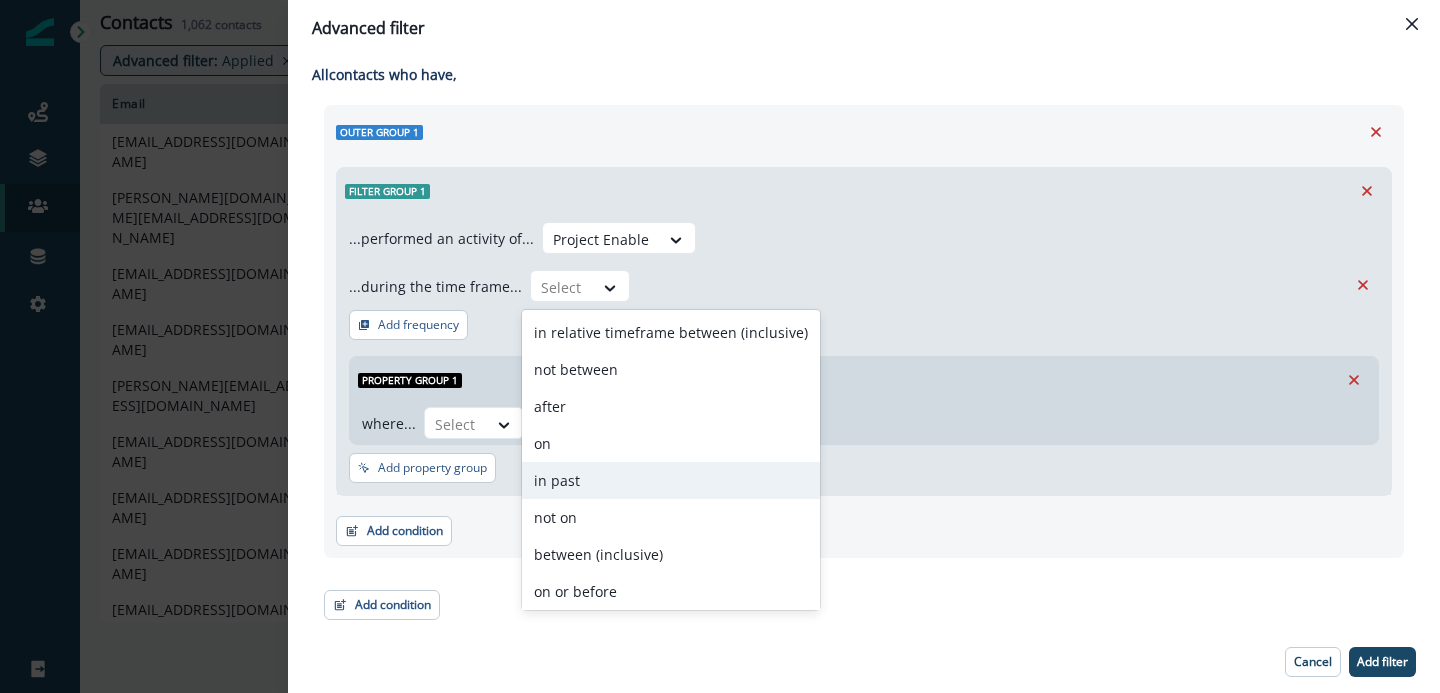 click on "in past" at bounding box center [671, 480] 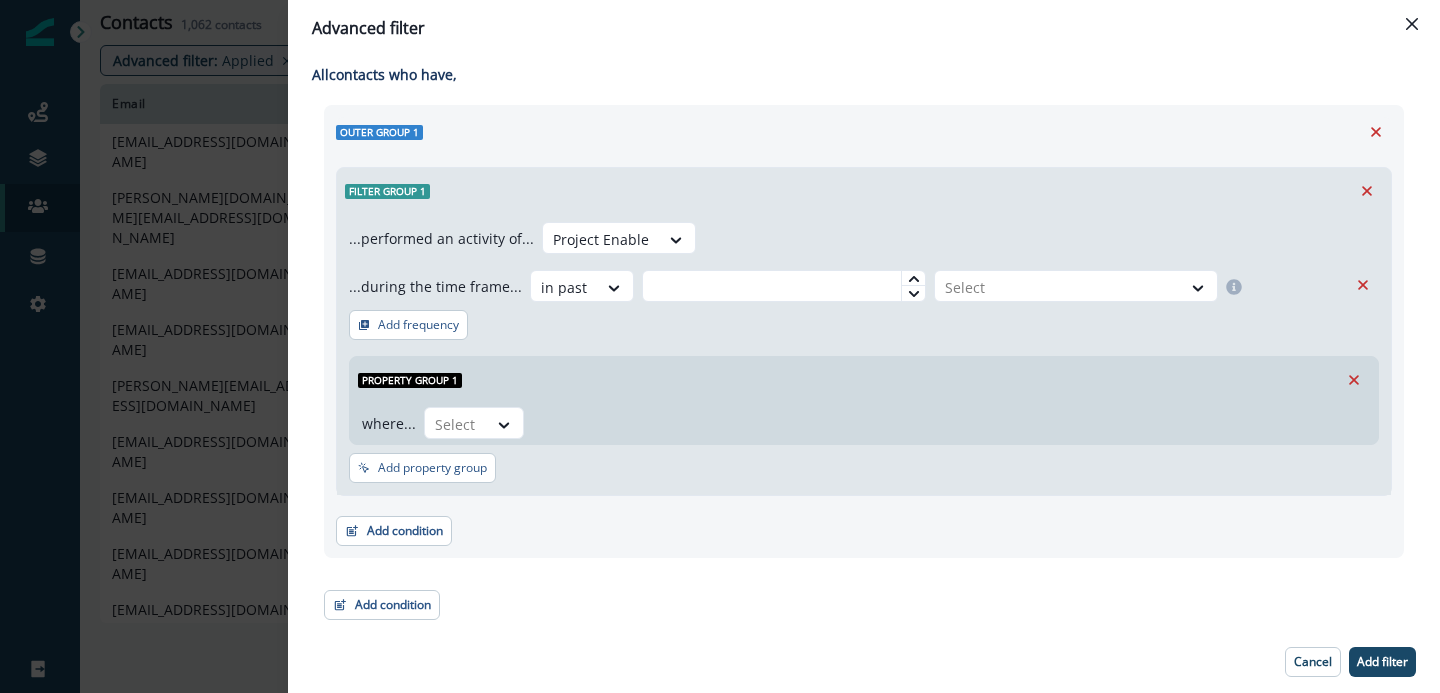 click 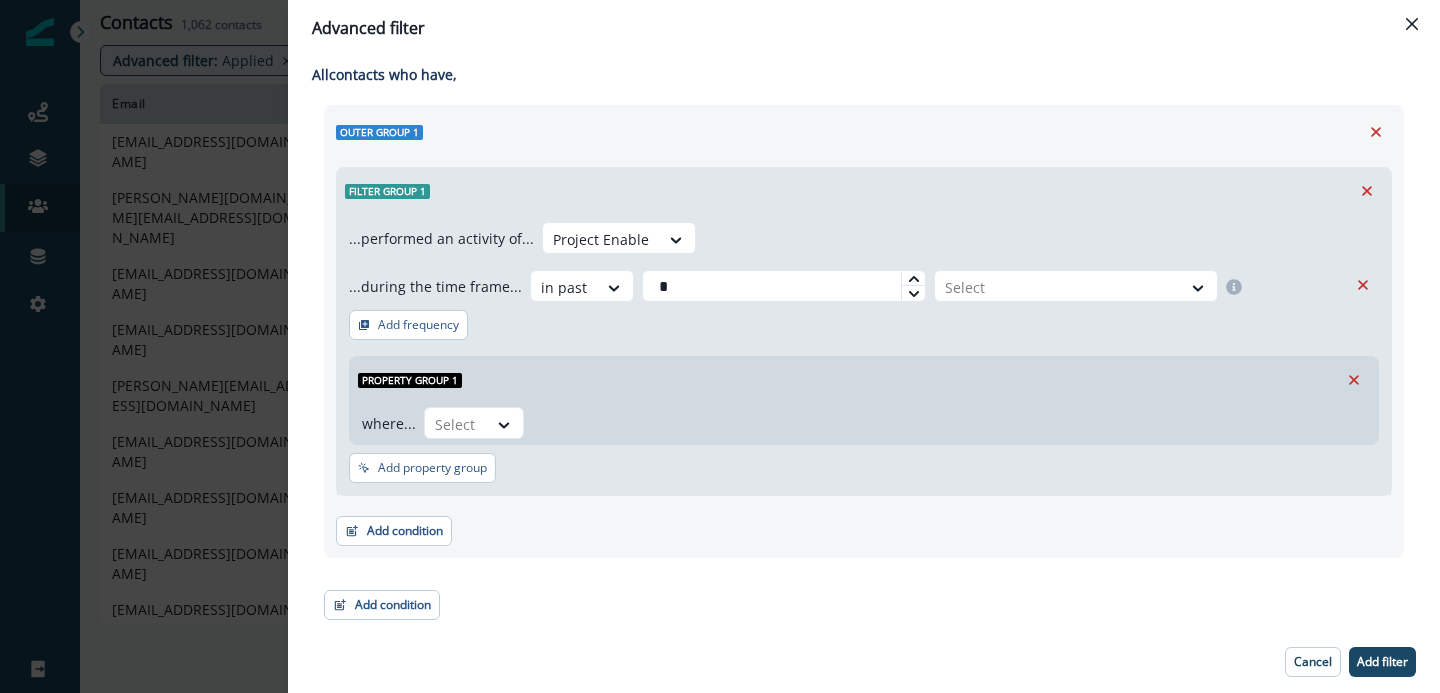 click 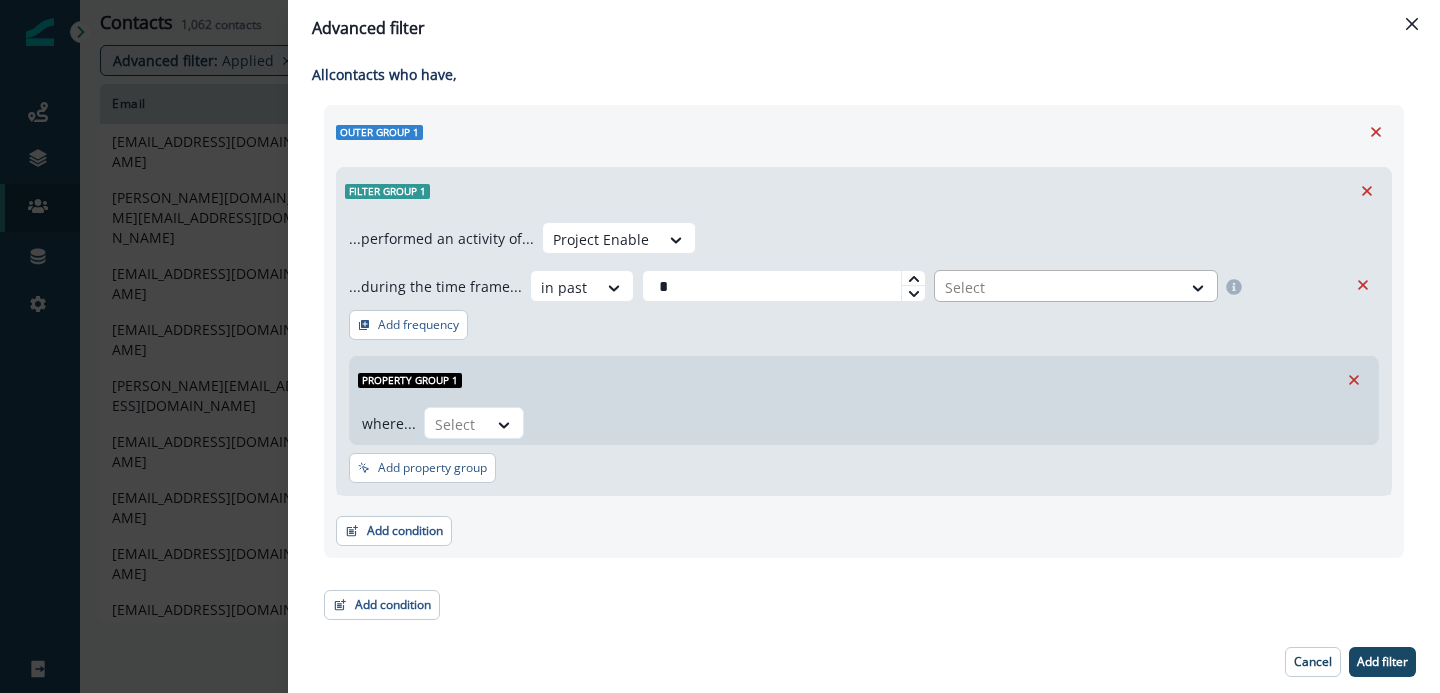 click at bounding box center [1058, 287] 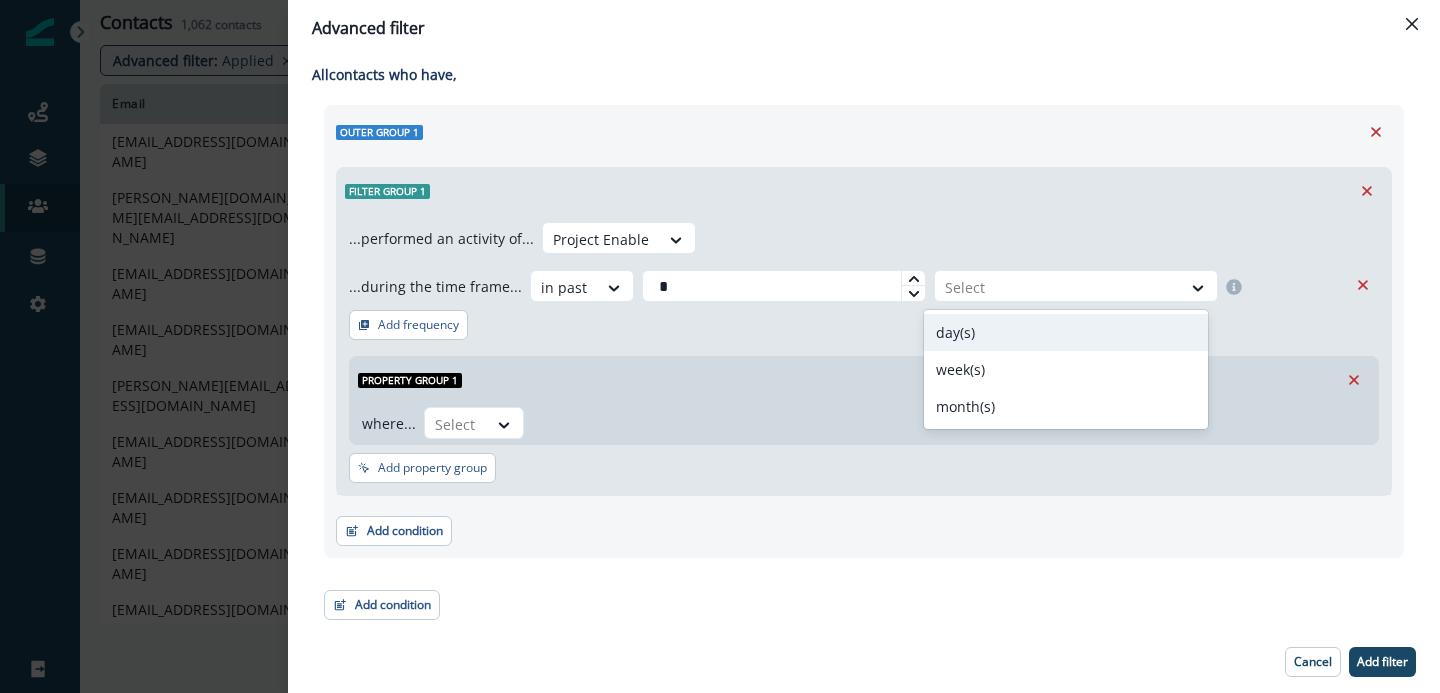 click on "day(s)" at bounding box center (1066, 332) 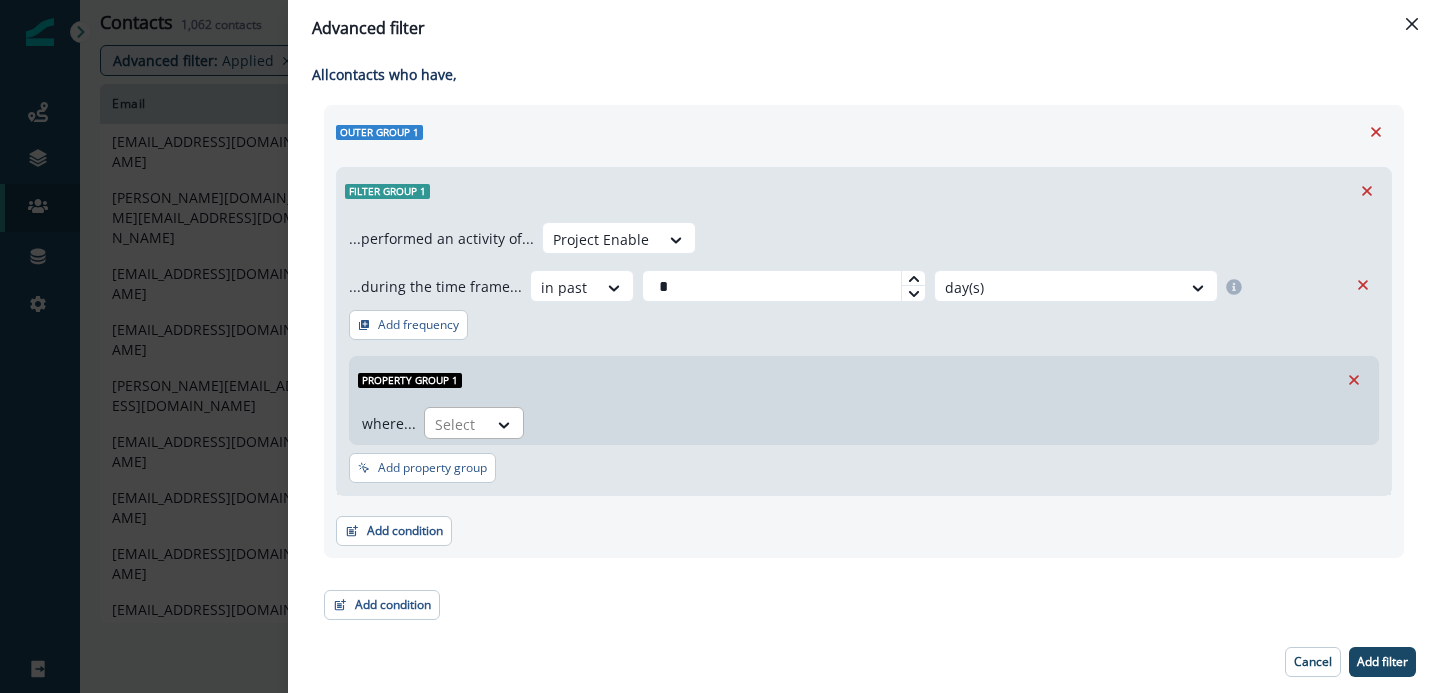 click at bounding box center [505, 424] 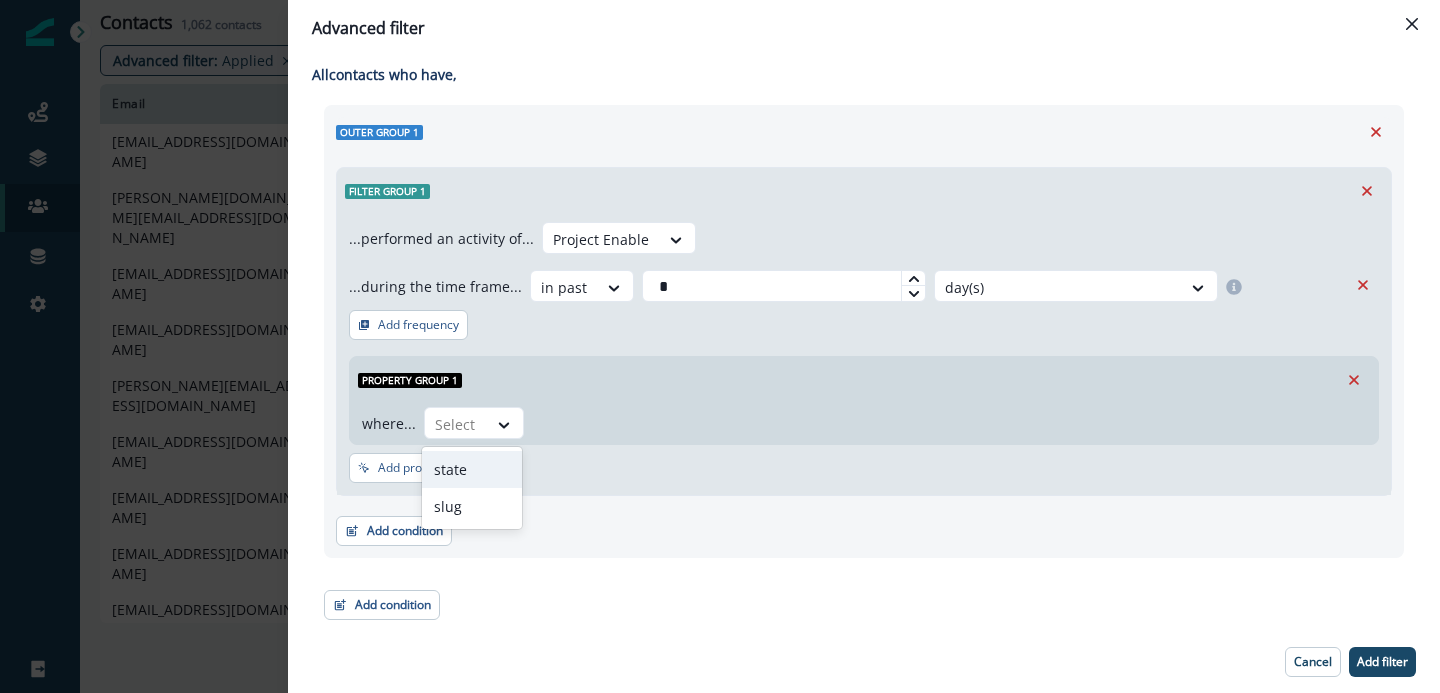click on "state" at bounding box center [472, 469] 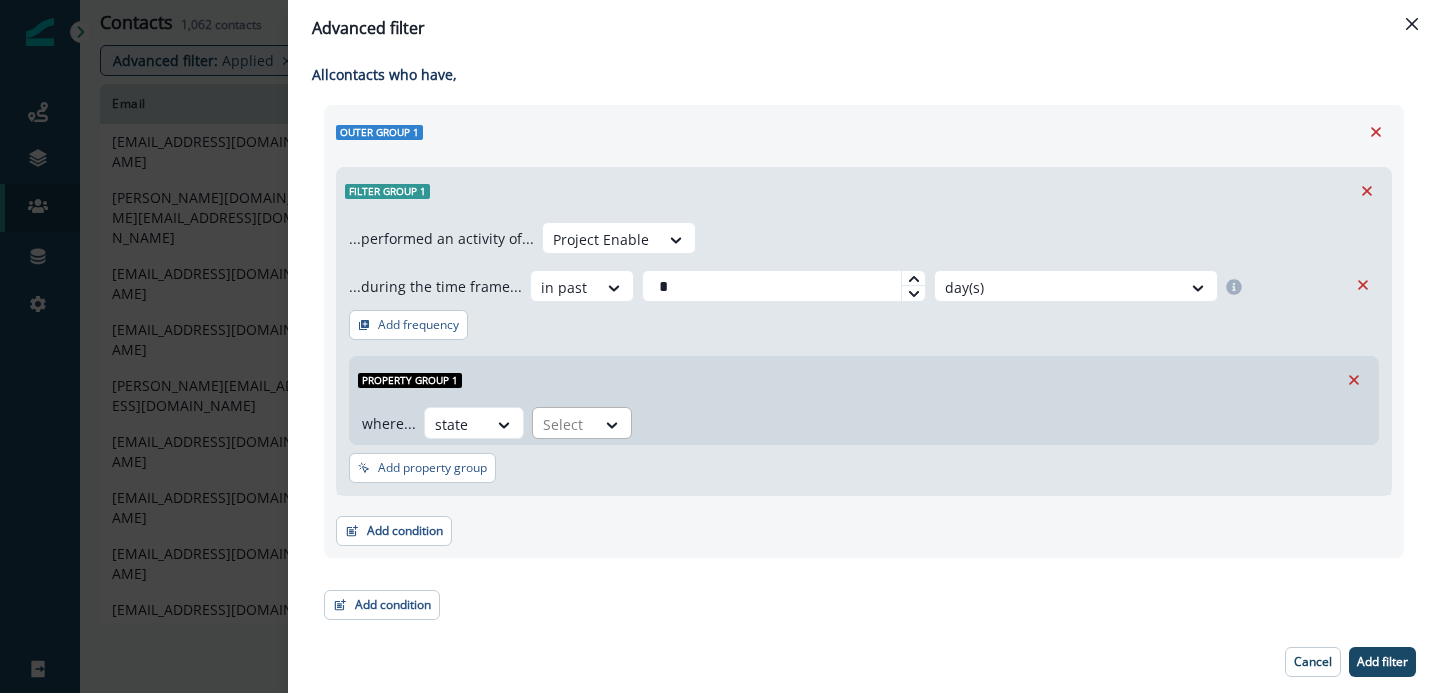 click on "Select" at bounding box center (564, 424) 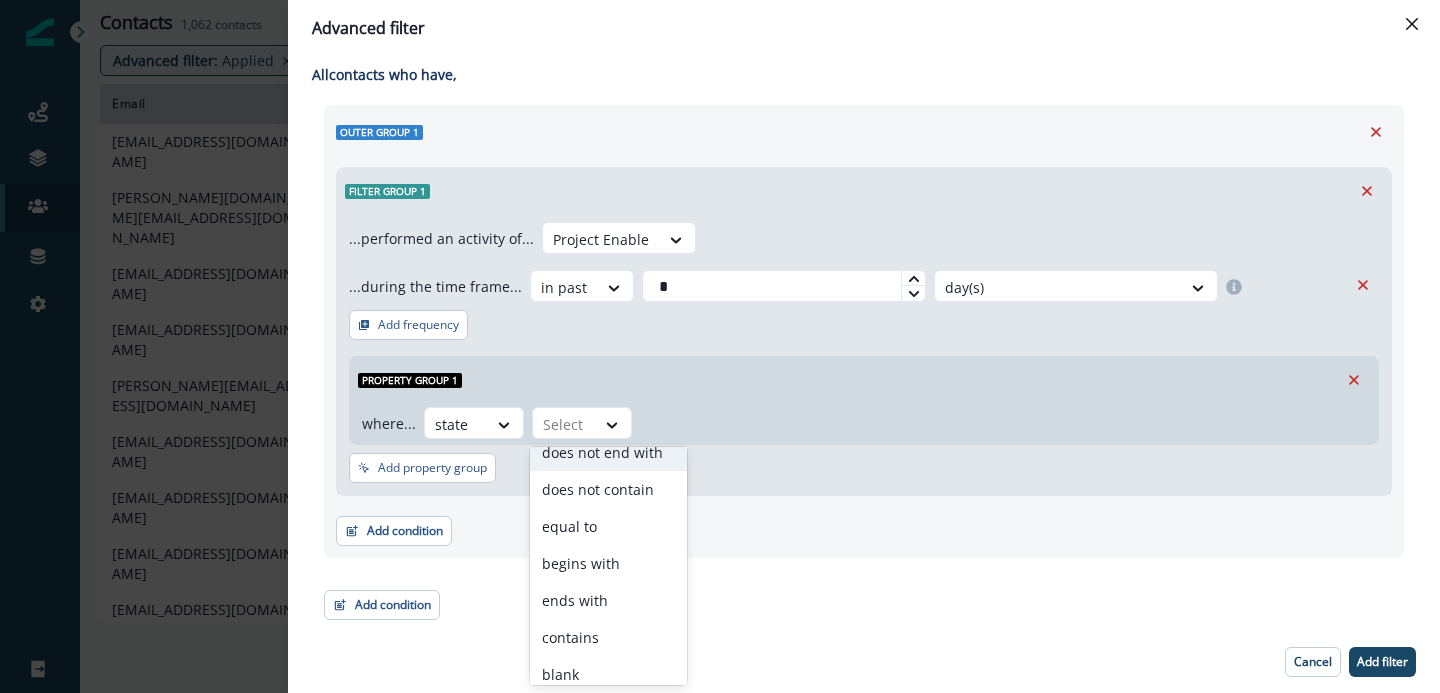 scroll, scrollTop: 140, scrollLeft: 0, axis: vertical 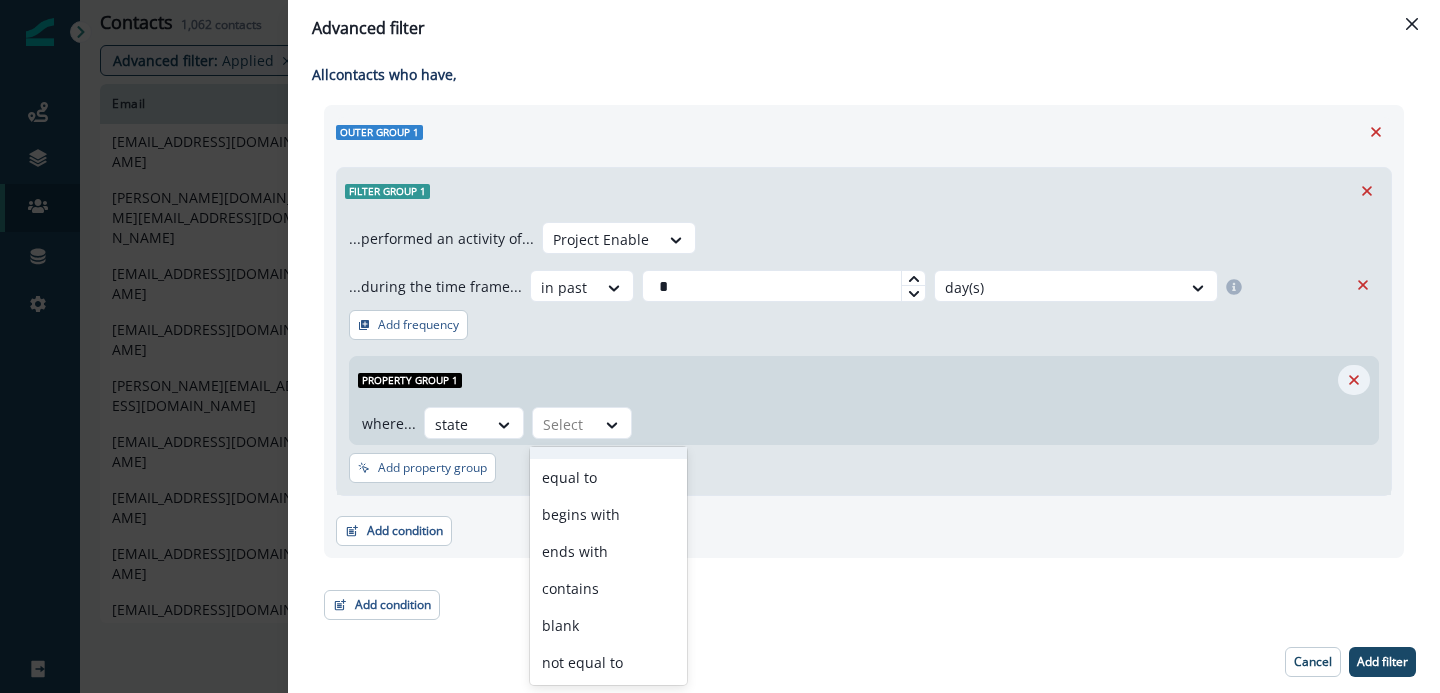 click 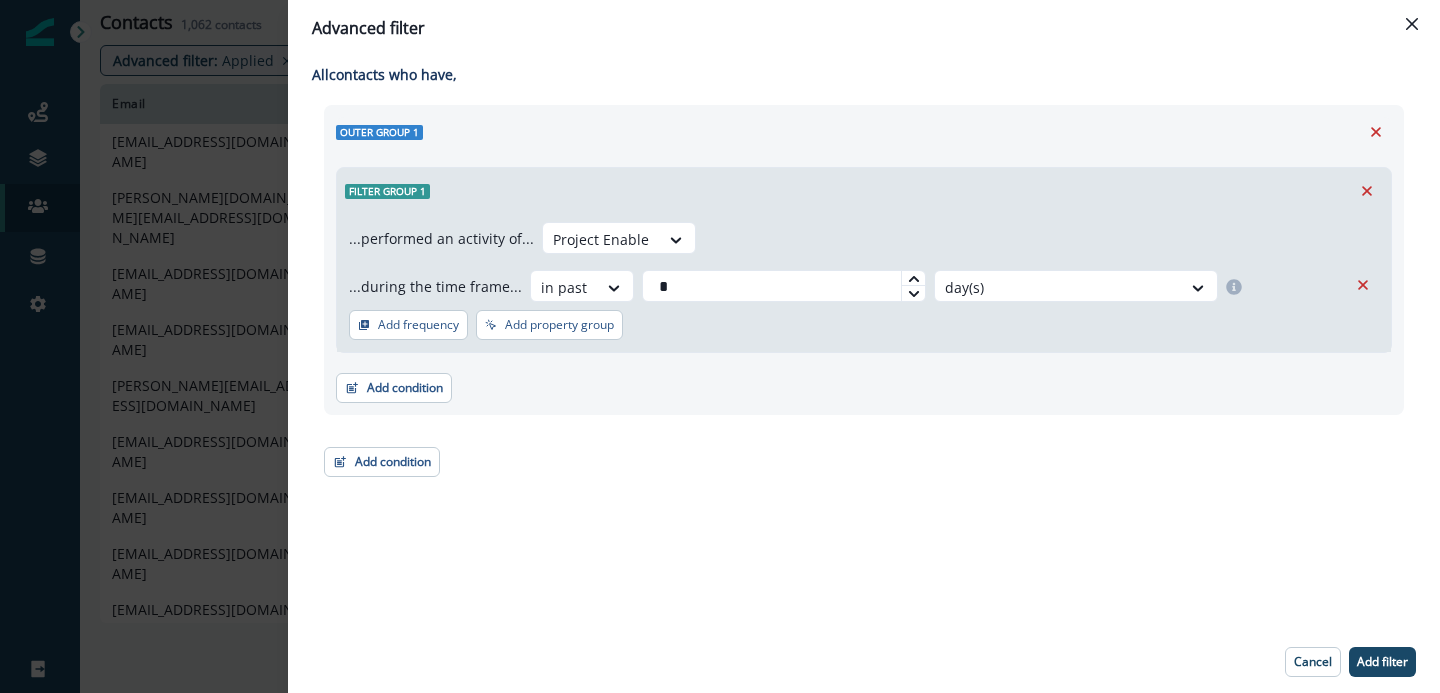 click on "Outer group 1 Filter group 1 ...performed an activity of... option Project Enable, selected. Select is focused ,type to refine list, press Down to open the menu,  Project Enable ...during the time frame... in past * day(s) Add frequency Add property group Add property group Add condition Contact properties A person property Performed a product event Performed a marketing activity Performed a web activity List membership Salesforce campaign membership Add condition Contact properties A person property Performed a product event Performed a marketing activity Performed a web activity List membership Salesforce campaign membership Grouped properties Account members" at bounding box center [864, 291] 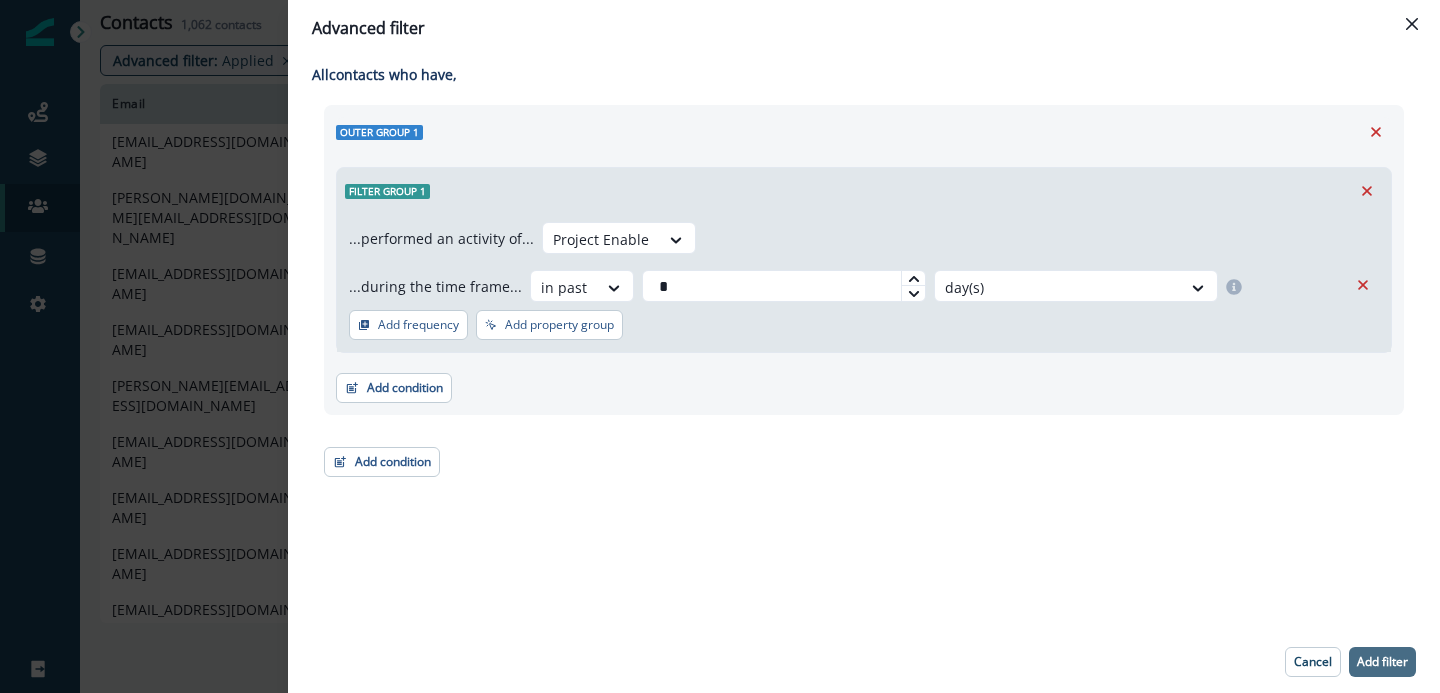 click on "Add filter" at bounding box center [1382, 662] 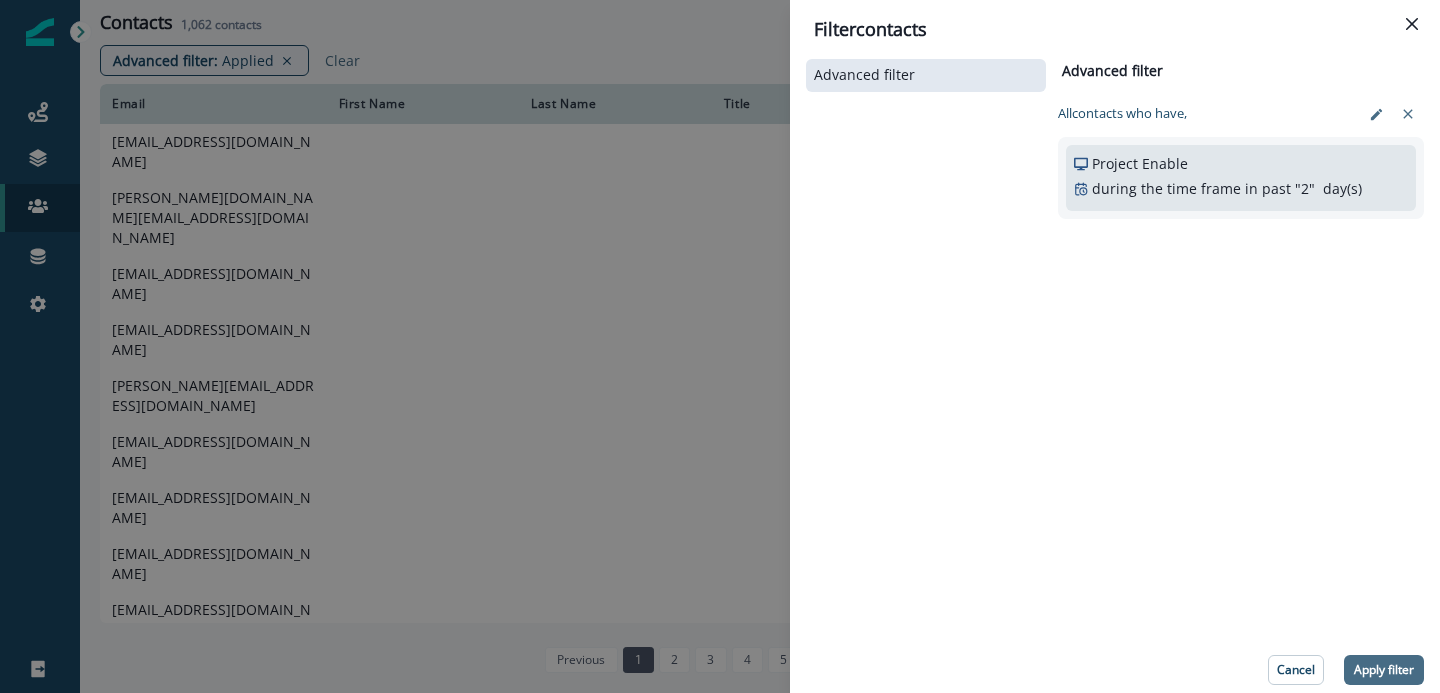 click on "Apply filter" at bounding box center [1384, 670] 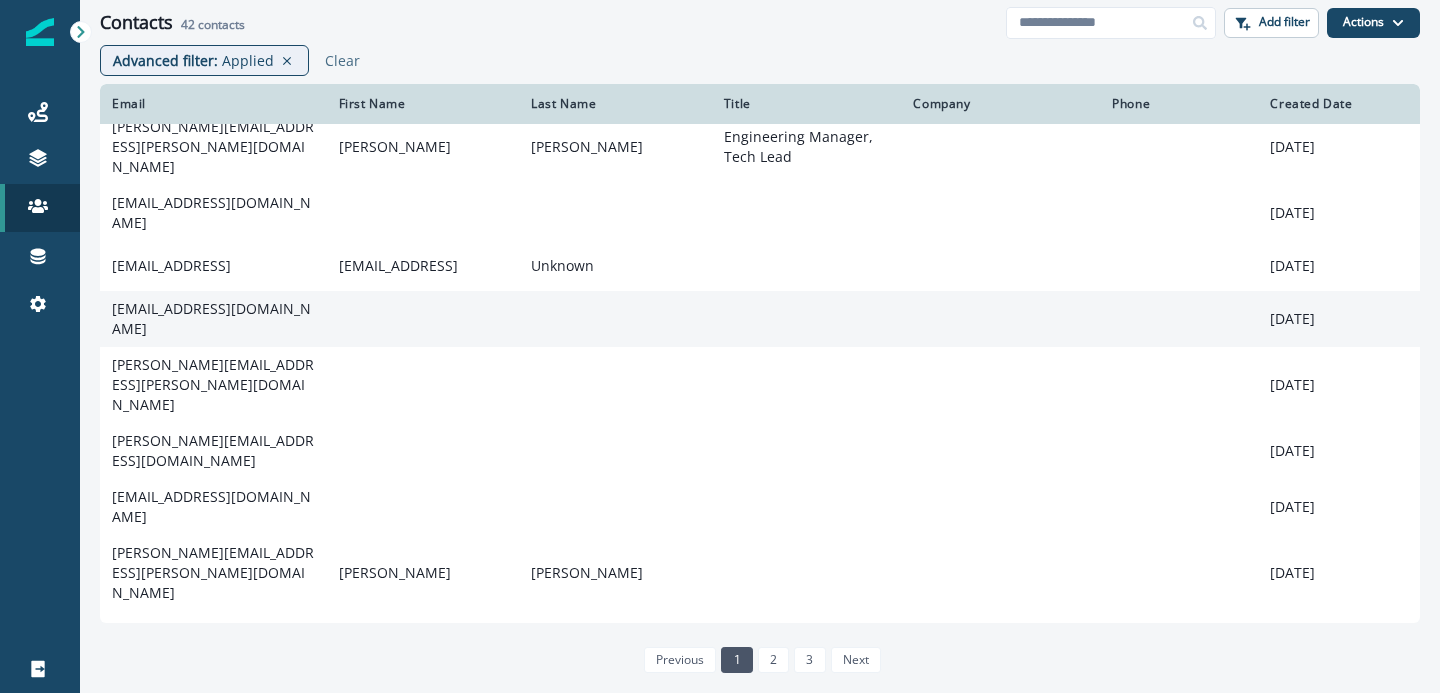 scroll, scrollTop: 279, scrollLeft: 0, axis: vertical 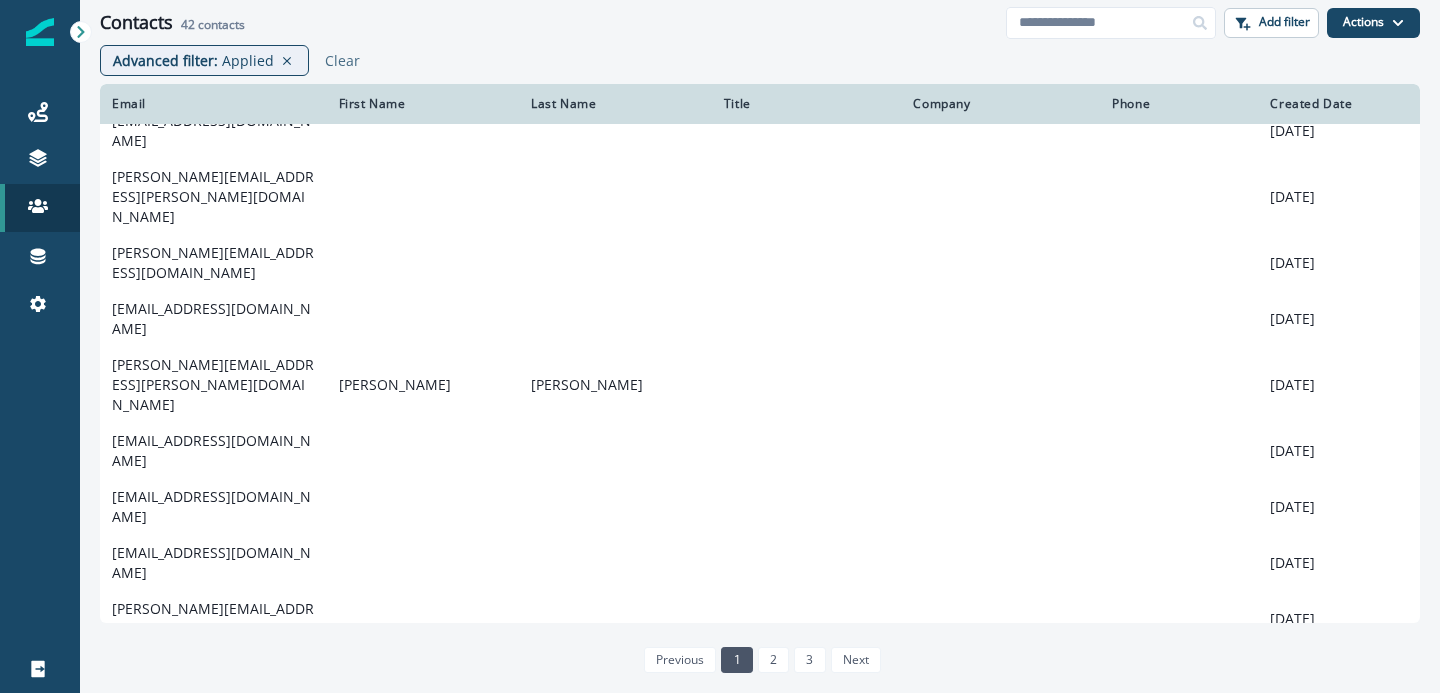 click on "manuel.bracchi@kiwibot.com" at bounding box center (213, 685) 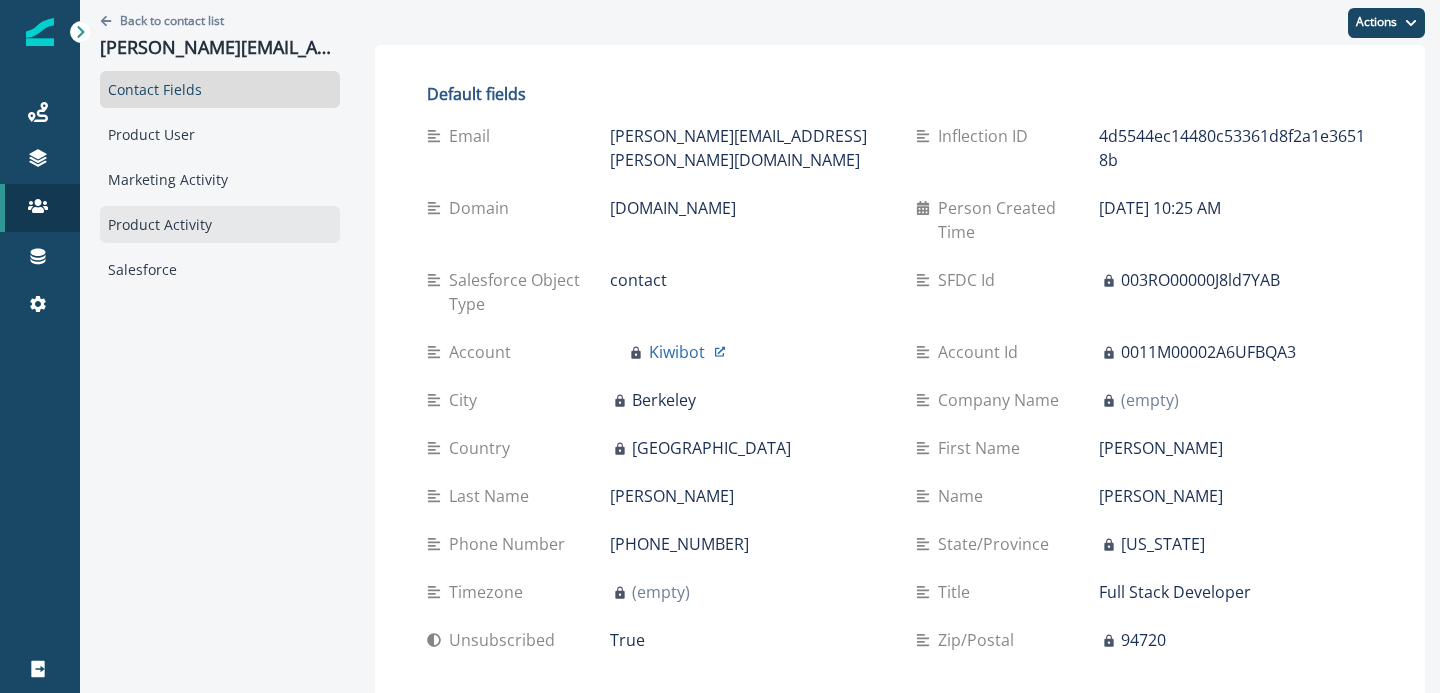 click on "Product Activity" at bounding box center [220, 224] 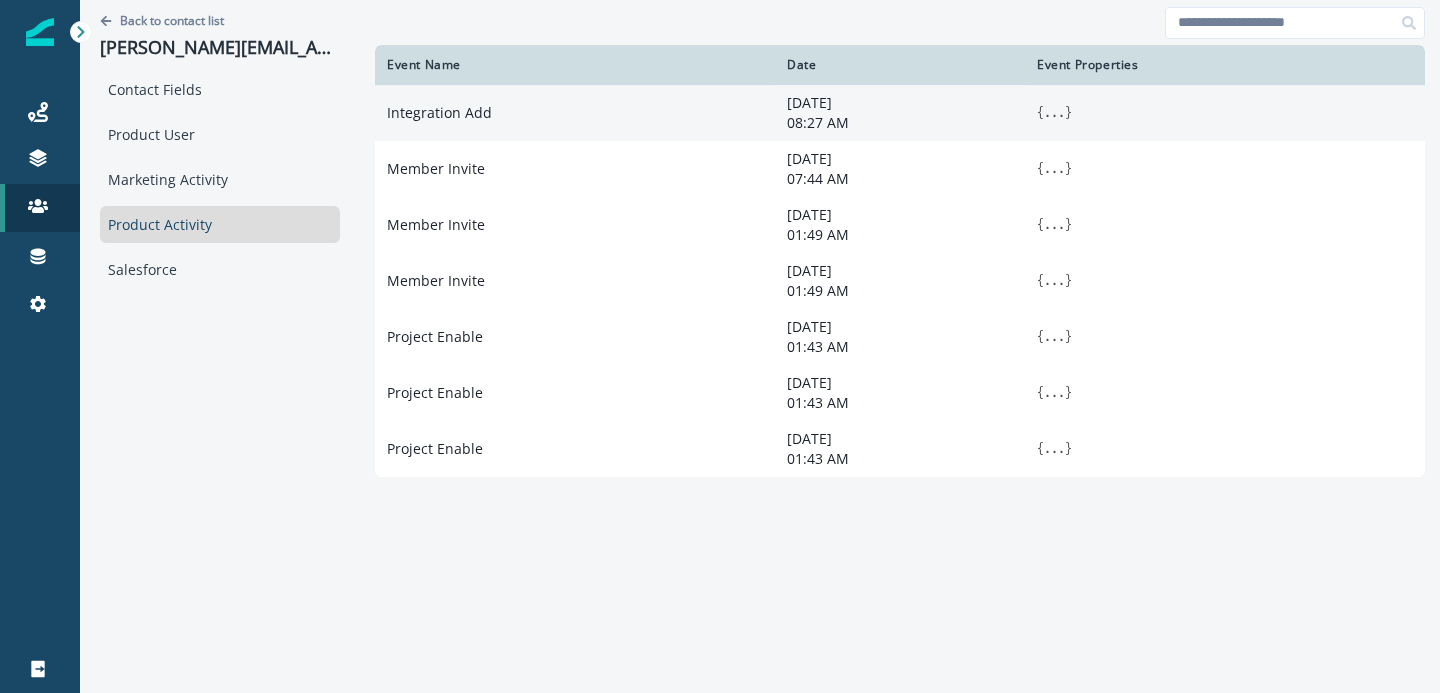 click on "..." at bounding box center [1054, 113] 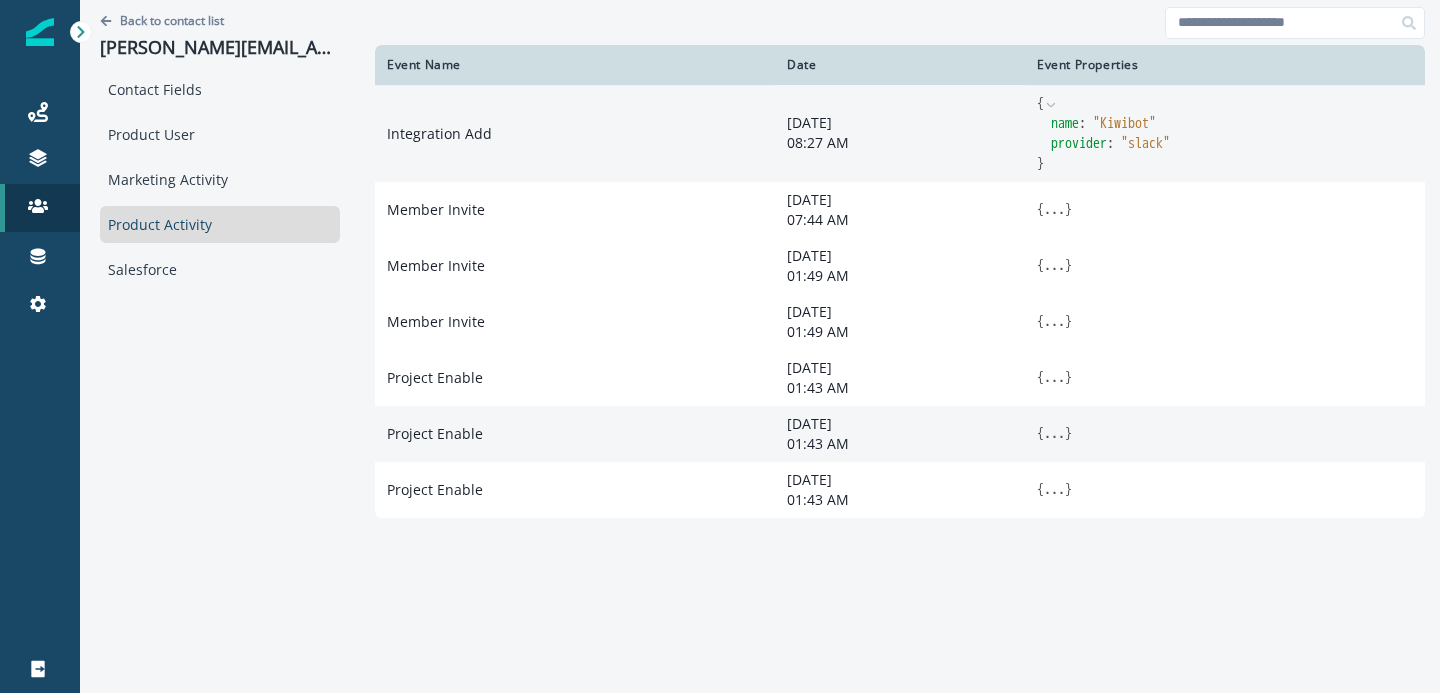 click on "..." at bounding box center (1054, 434) 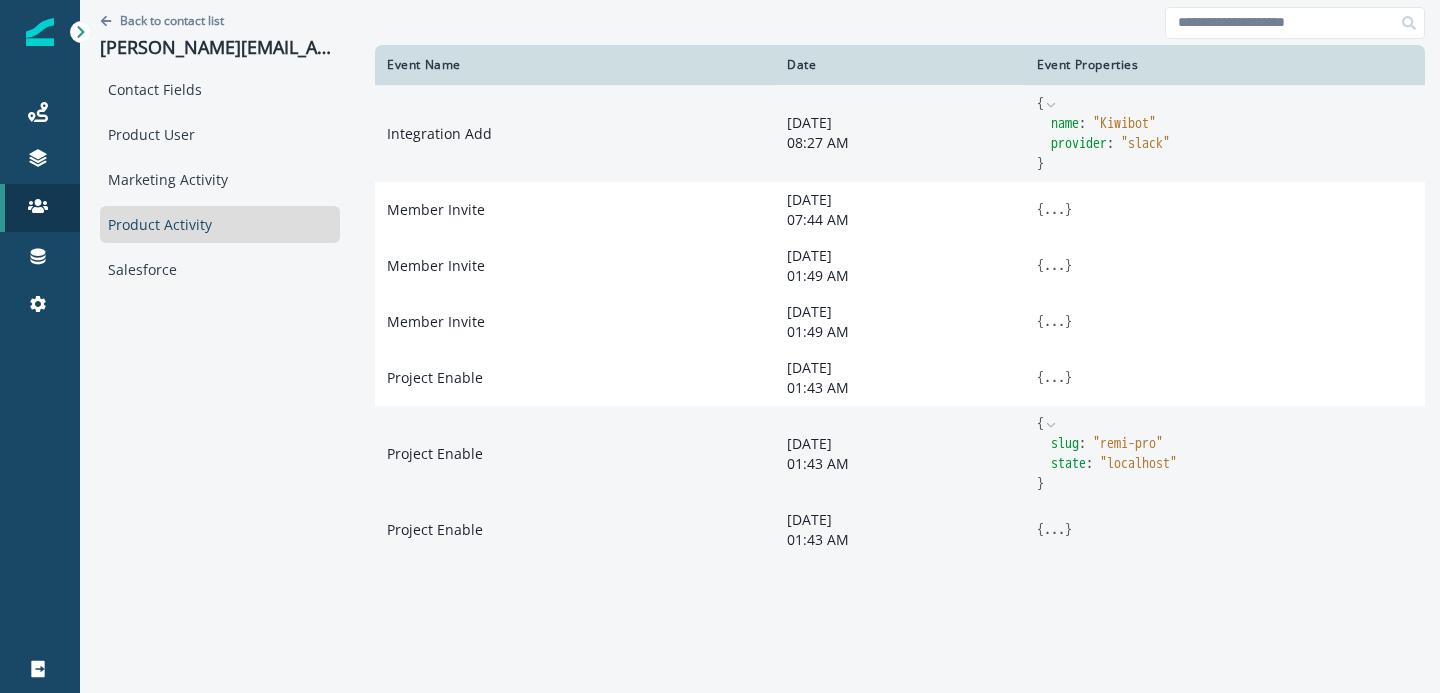 click on "..." at bounding box center [1054, 530] 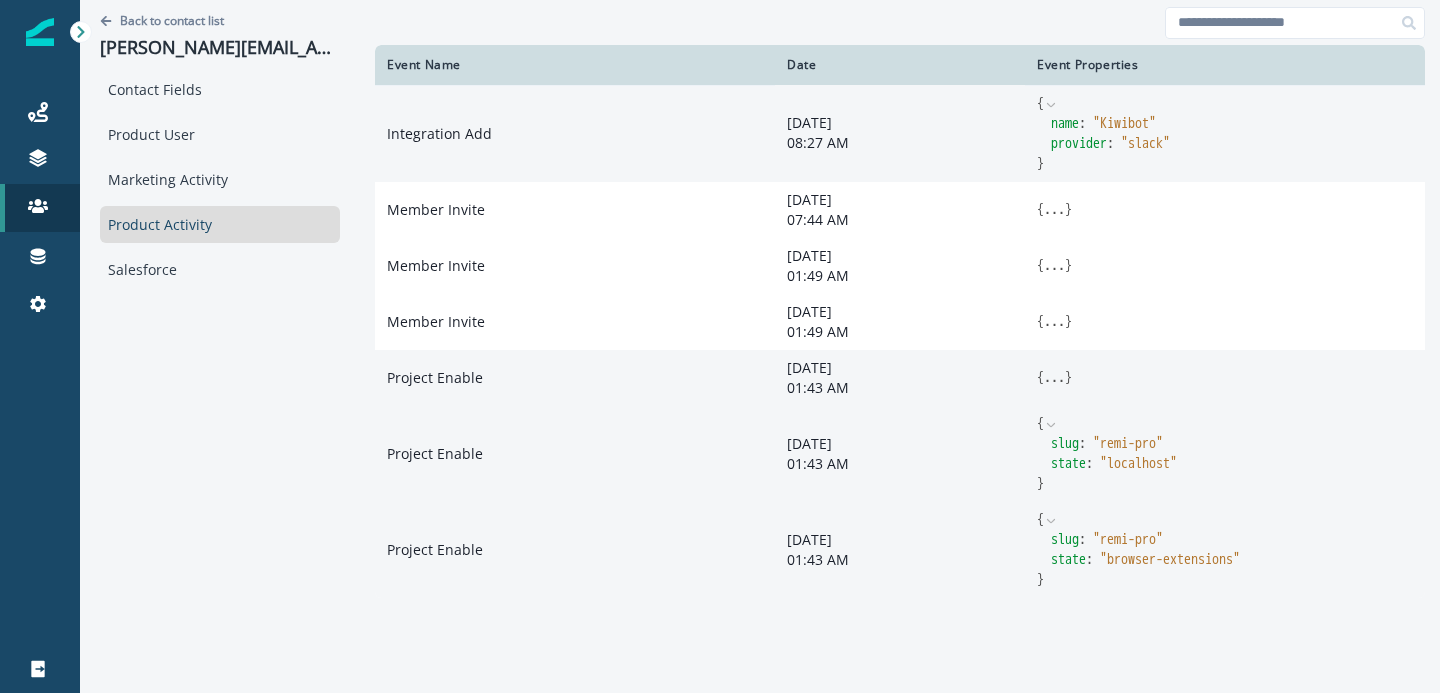click on "..." at bounding box center (1054, 378) 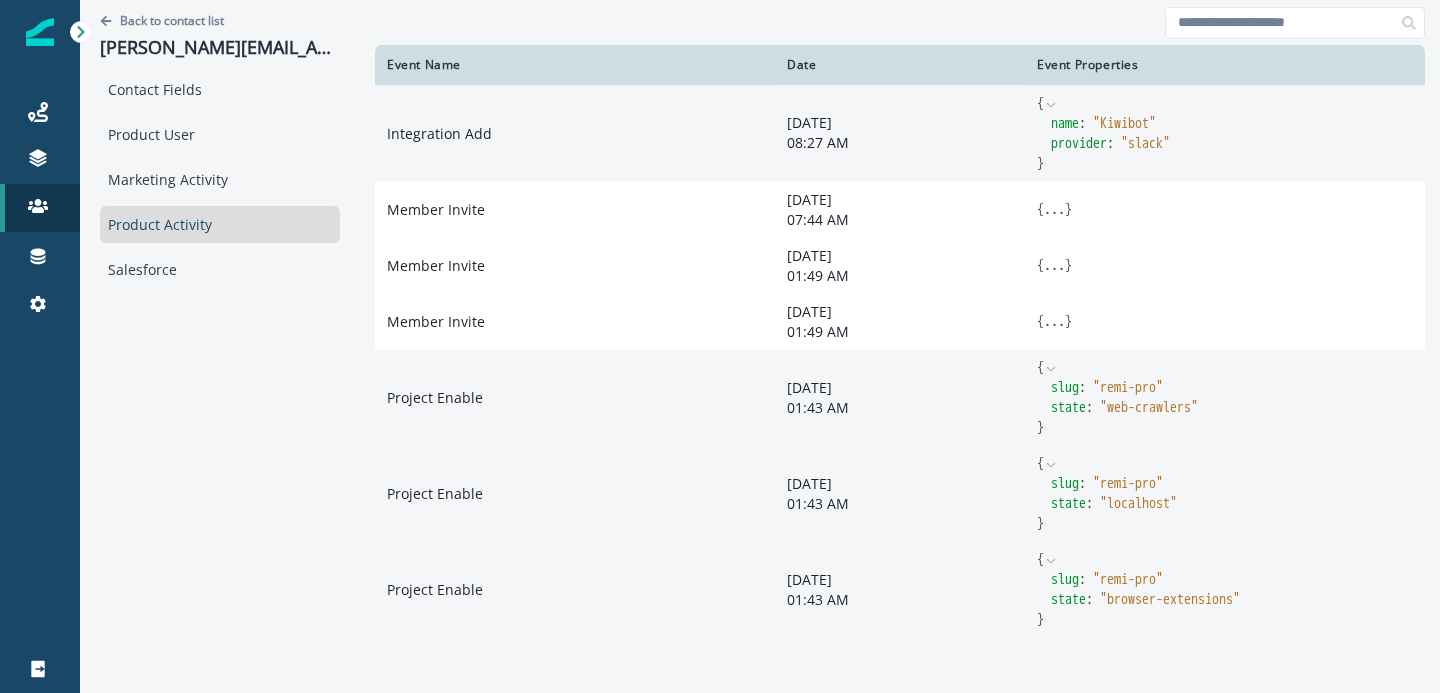 scroll, scrollTop: 16, scrollLeft: 0, axis: vertical 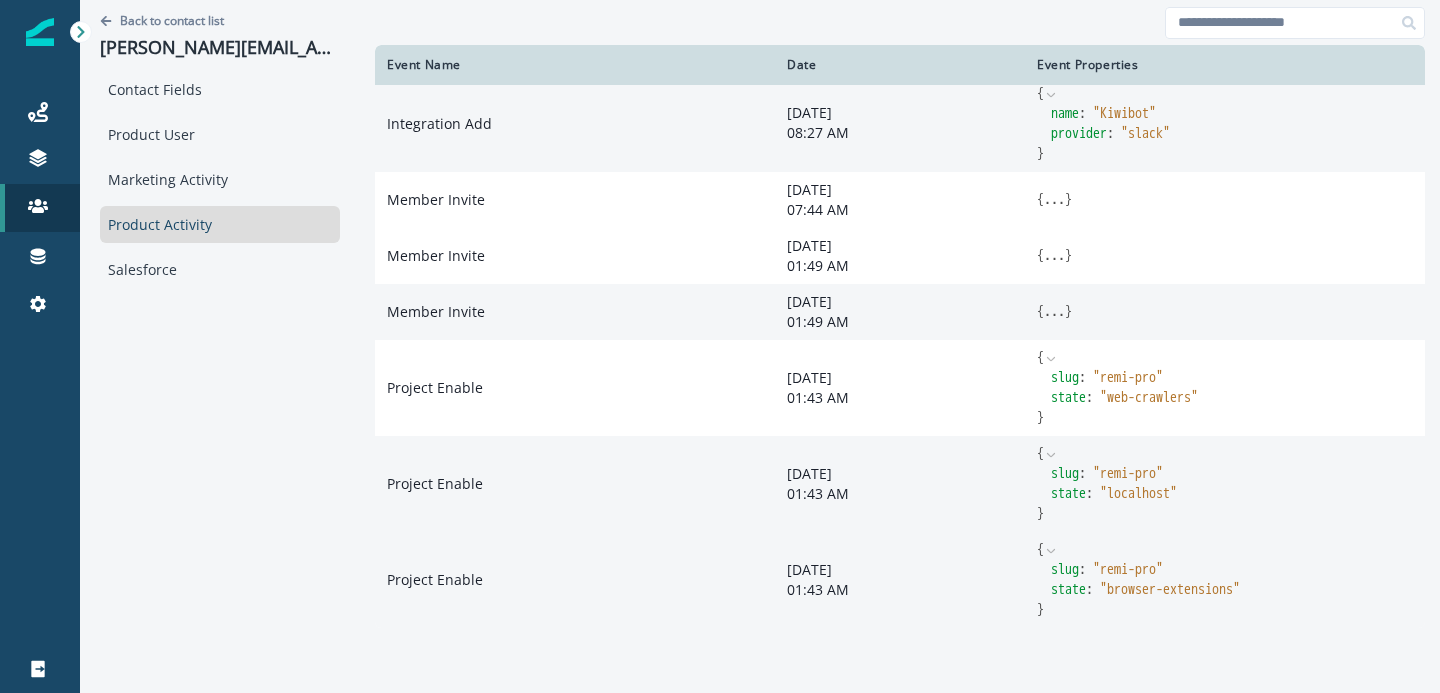 click on "..." at bounding box center [1054, 312] 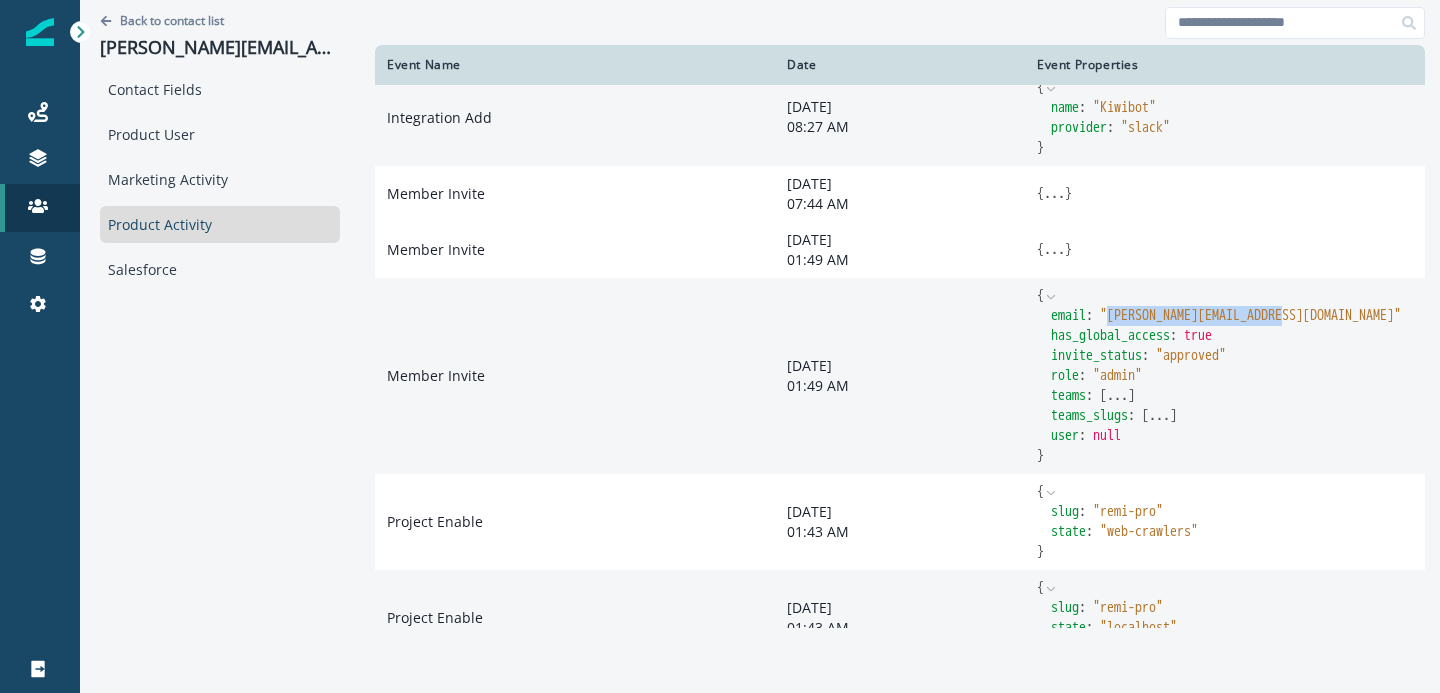 drag, startPoint x: 1119, startPoint y: 317, endPoint x: 1330, endPoint y: 315, distance: 211.00948 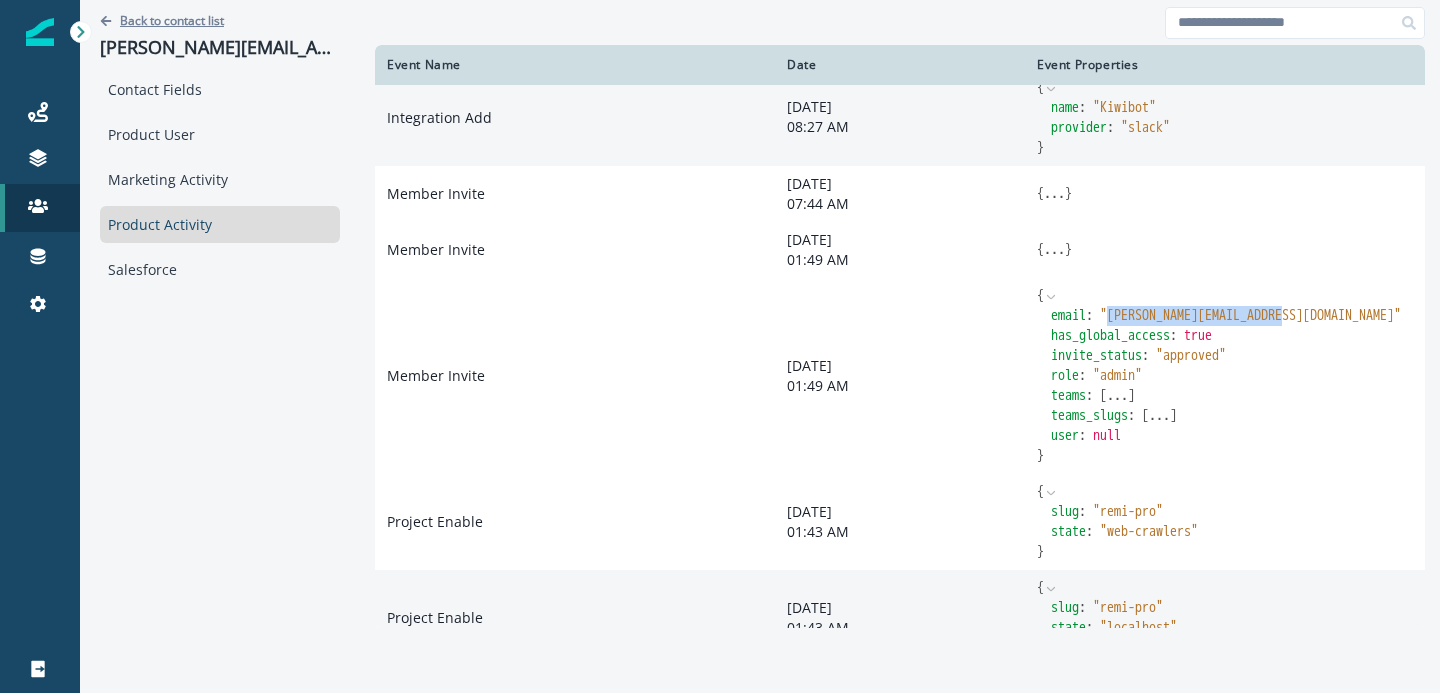 click on "Back to contact list" at bounding box center (172, 20) 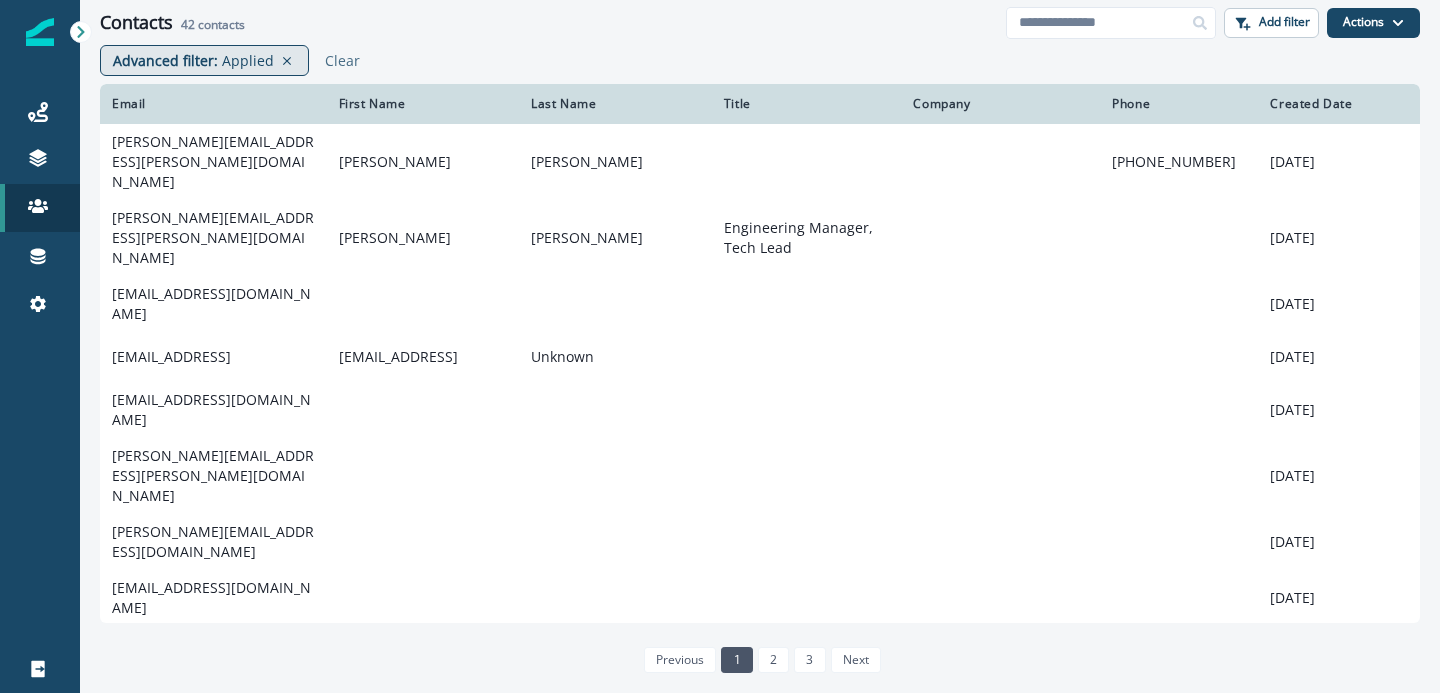 click on "Applied" at bounding box center [248, 60] 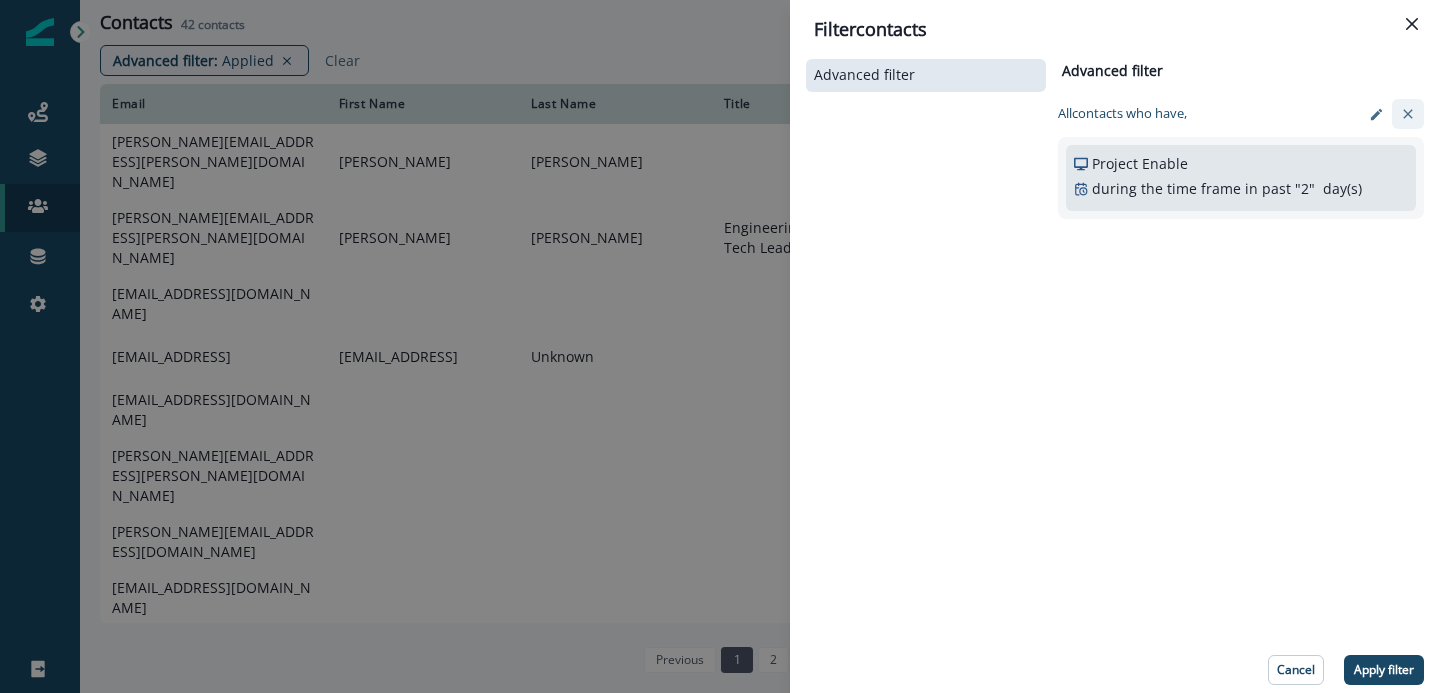 click 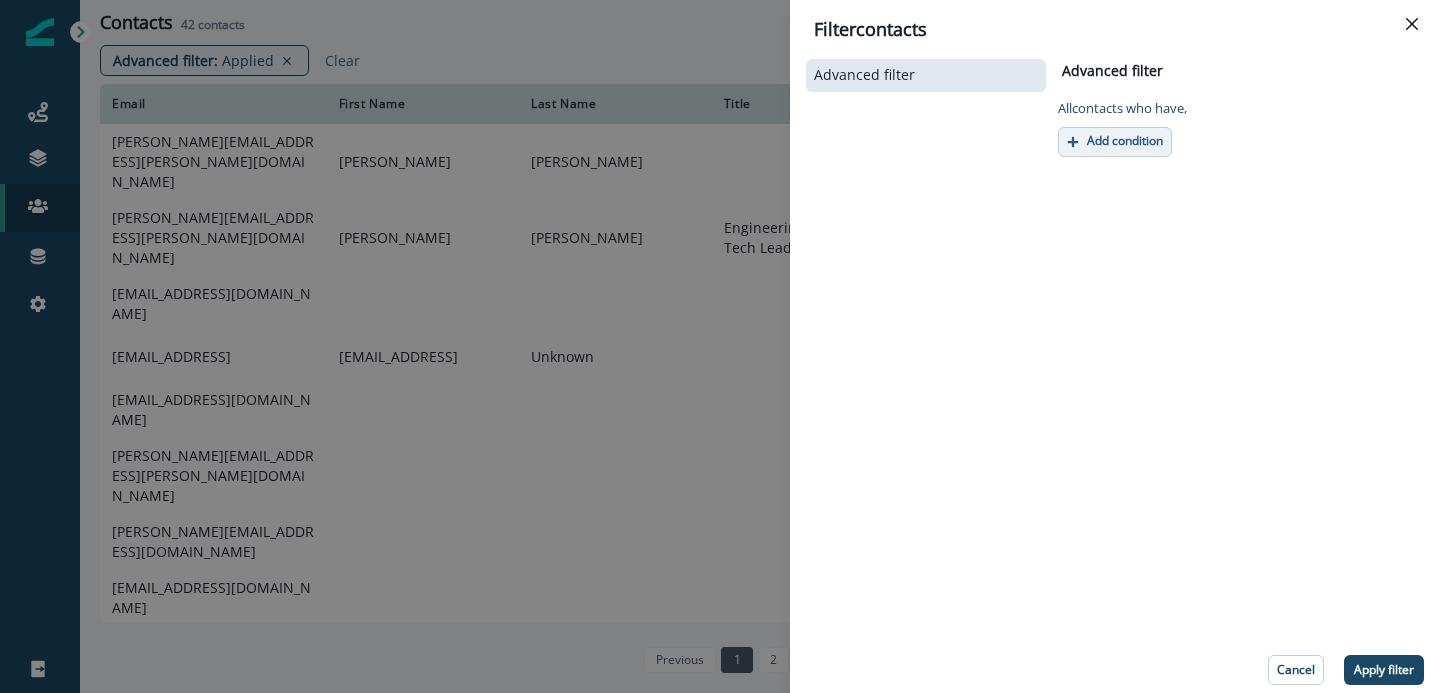 click on "Add condition" at bounding box center [1125, 141] 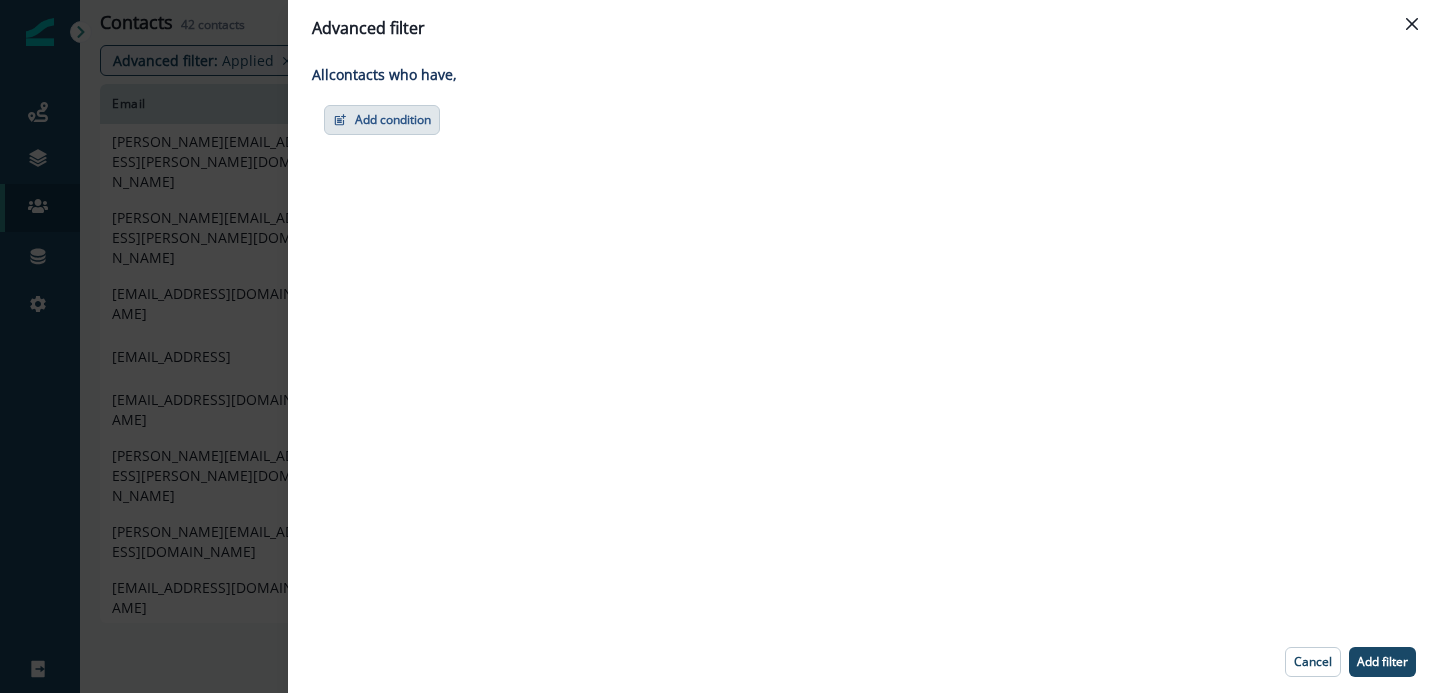 click on "Add condition" at bounding box center (382, 120) 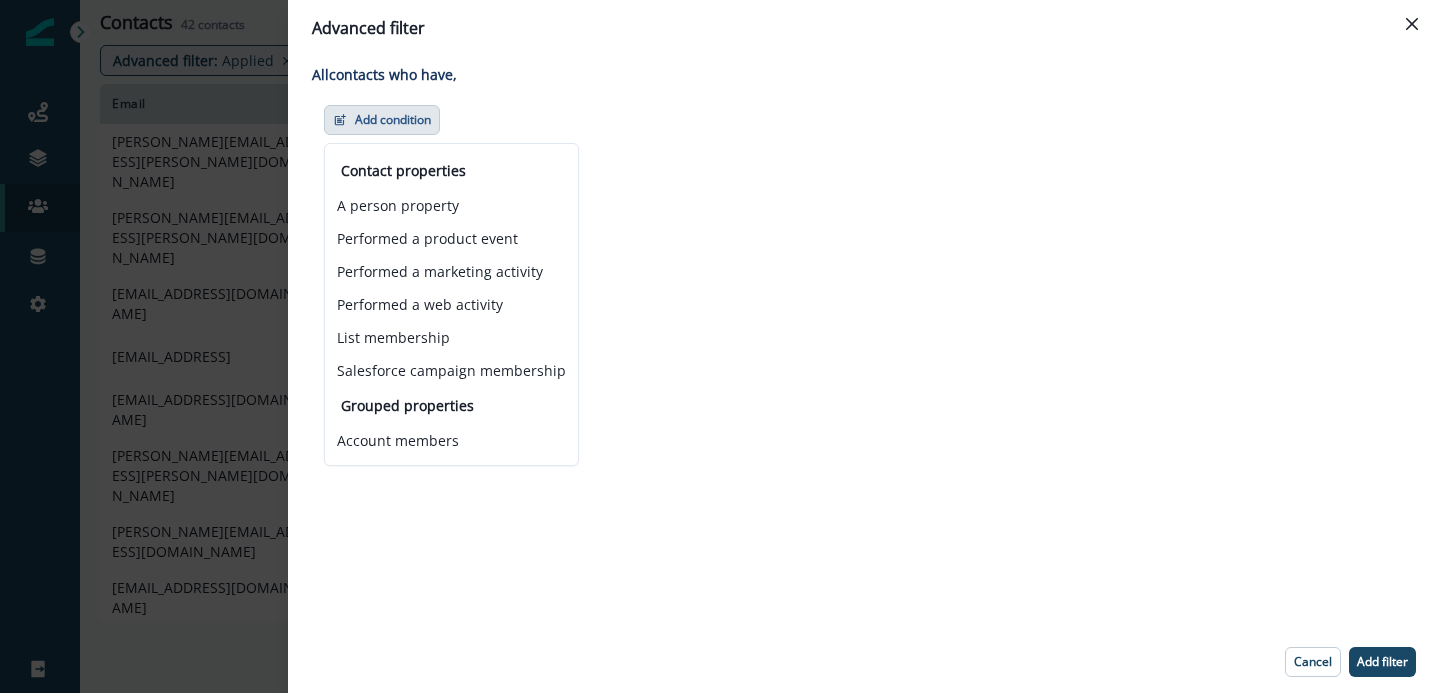 click on "Advanced filter All  contact s who have, Add condition Contact properties A person property Performed a product event Performed a marketing activity Performed a web activity List membership Salesforce campaign membership Grouped properties Account members Cancel Add filter" at bounding box center [720, 346] 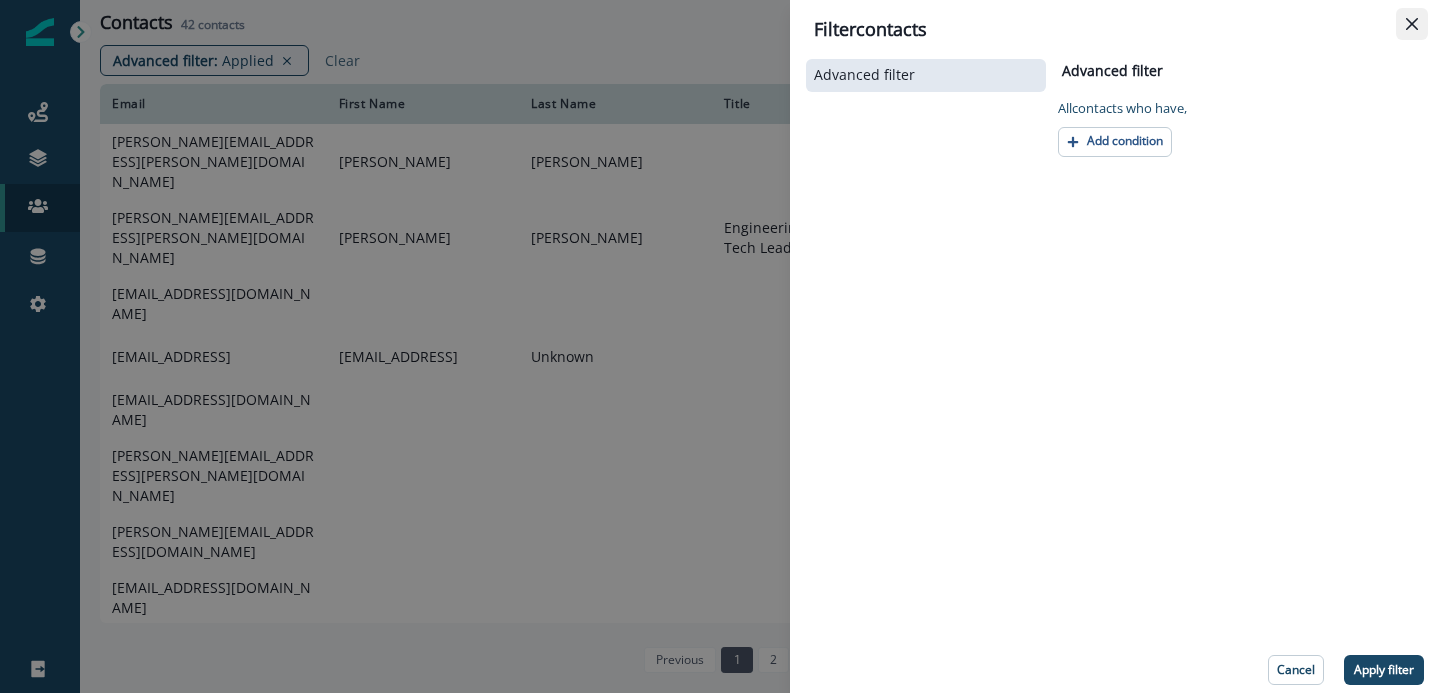 click at bounding box center (1412, 24) 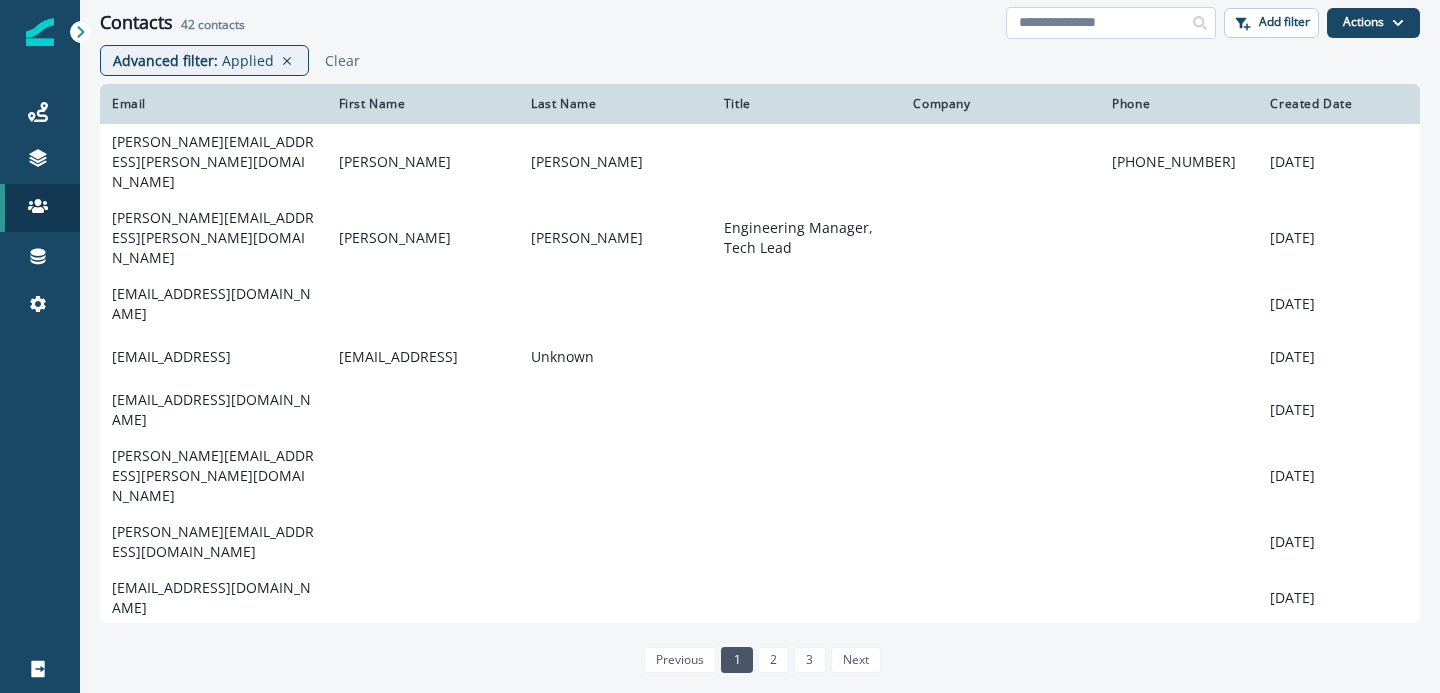 click at bounding box center (1111, 23) 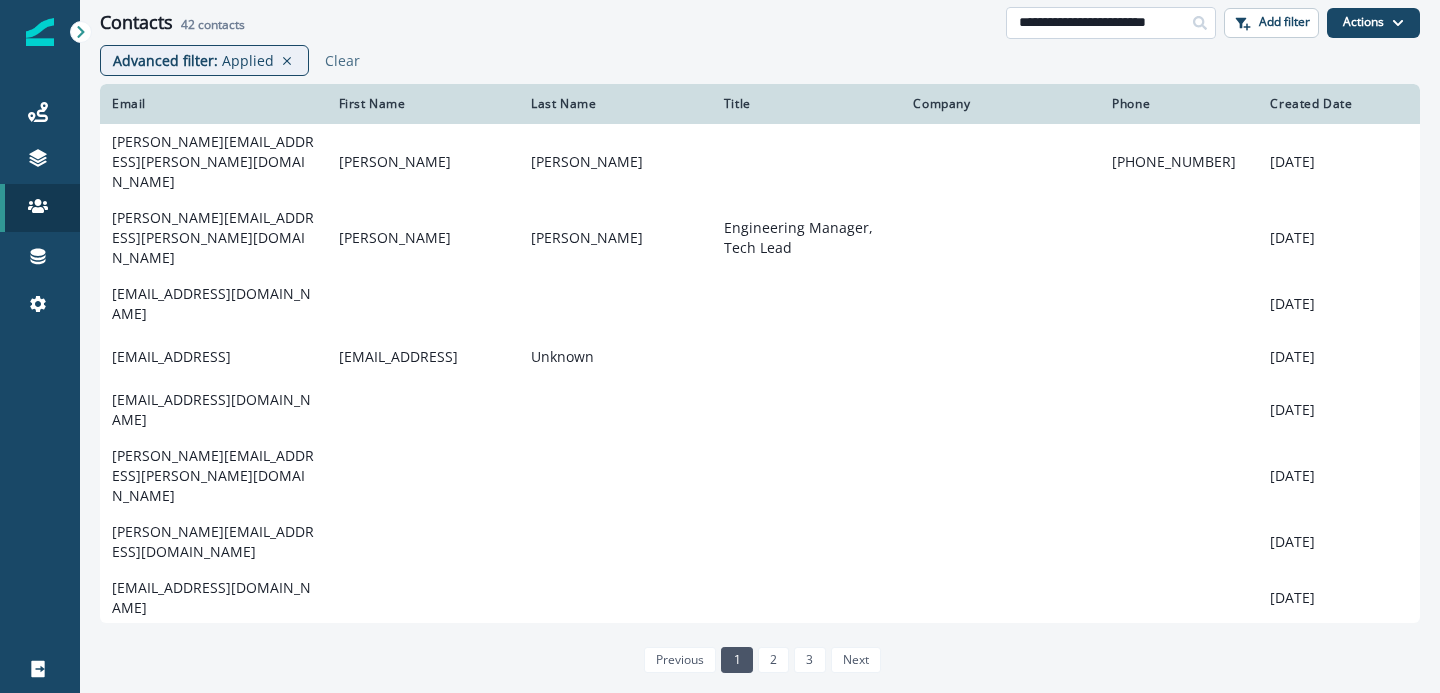 scroll, scrollTop: 0, scrollLeft: 19, axis: horizontal 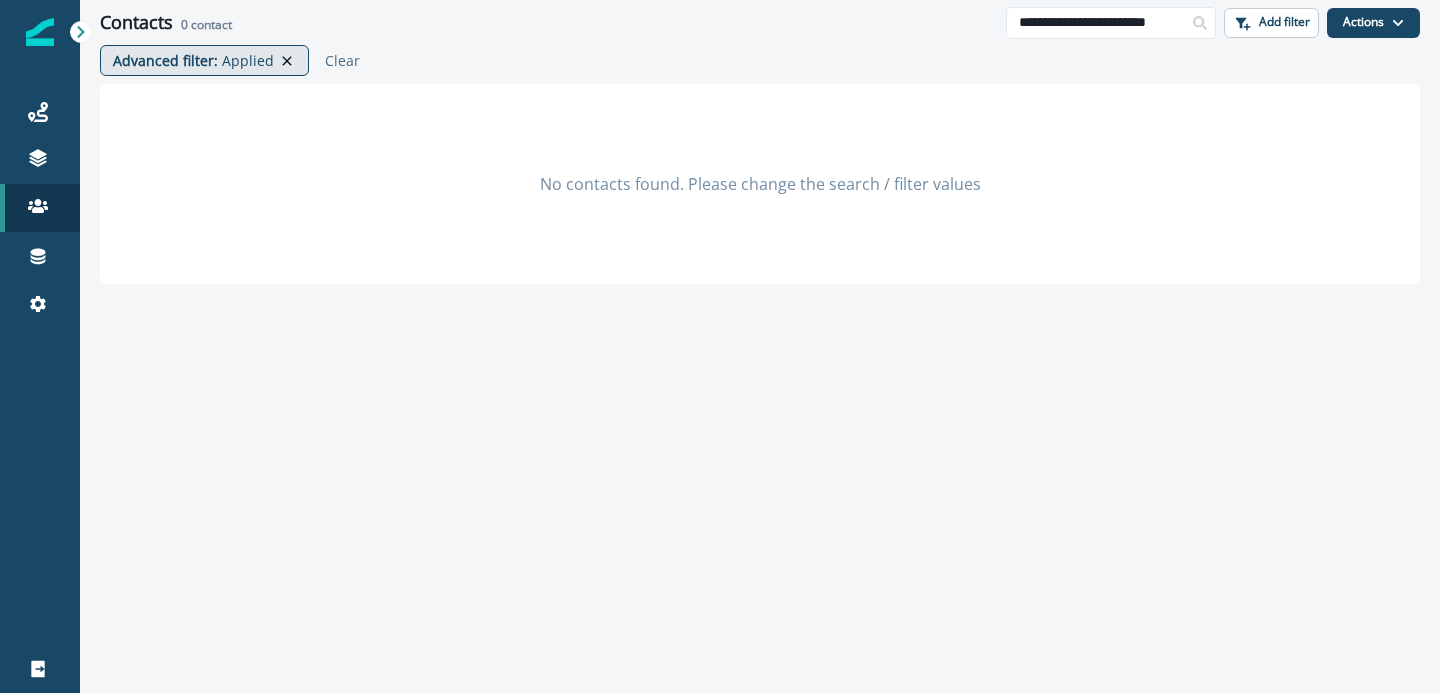 click 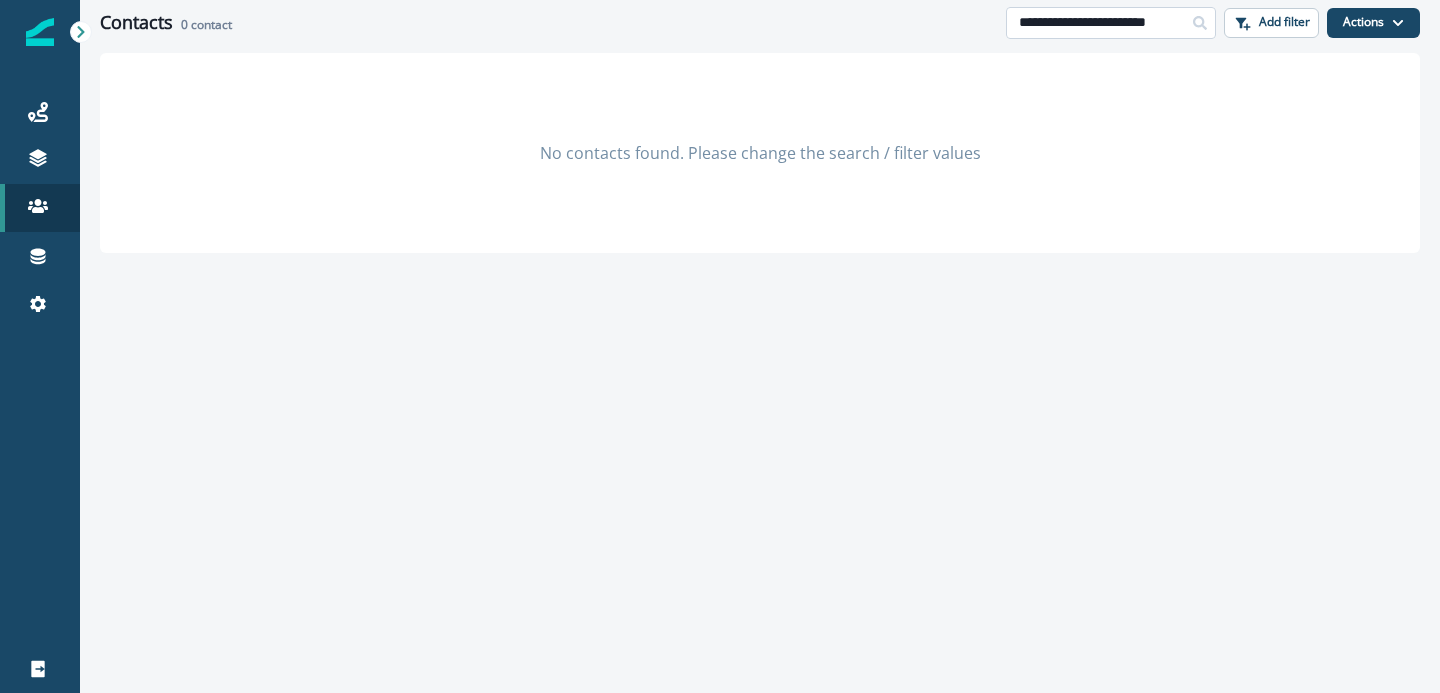click on "**********" at bounding box center (1111, 23) 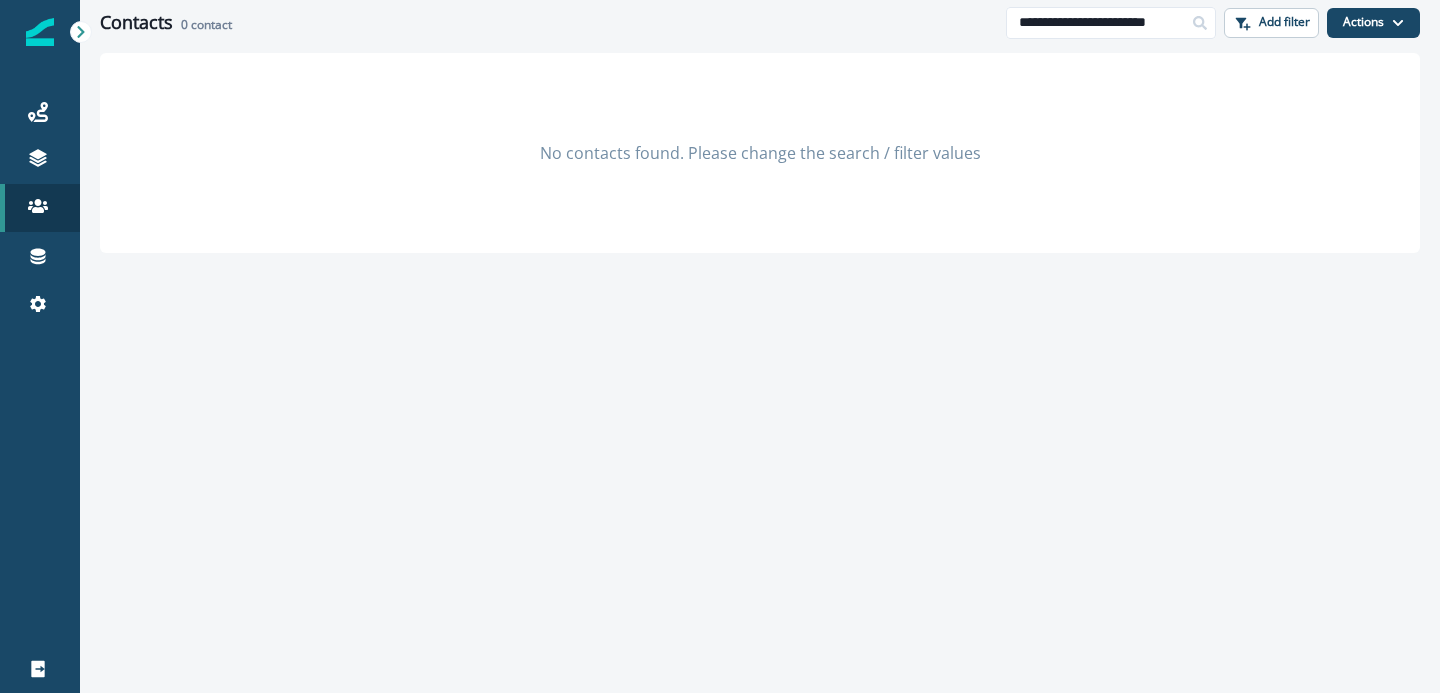 click on "**********" at bounding box center [760, 22] 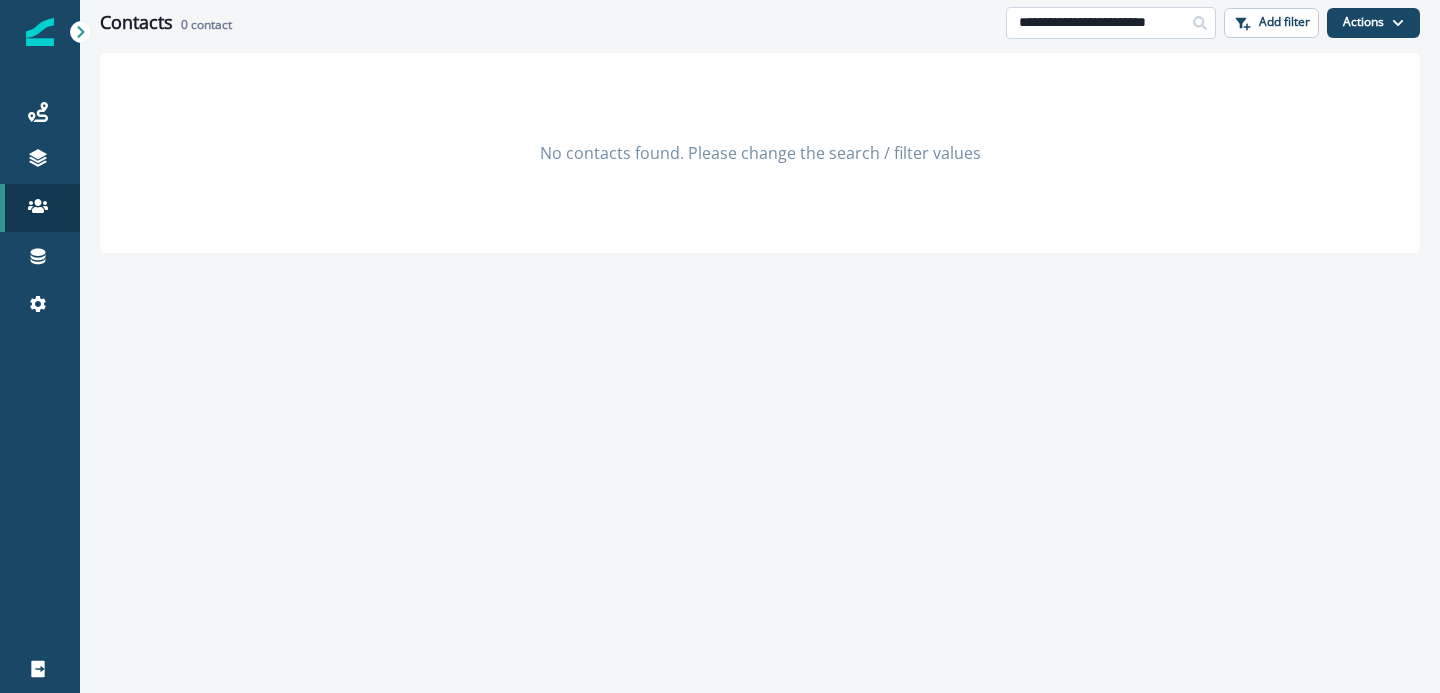 click on "**********" at bounding box center (1111, 23) 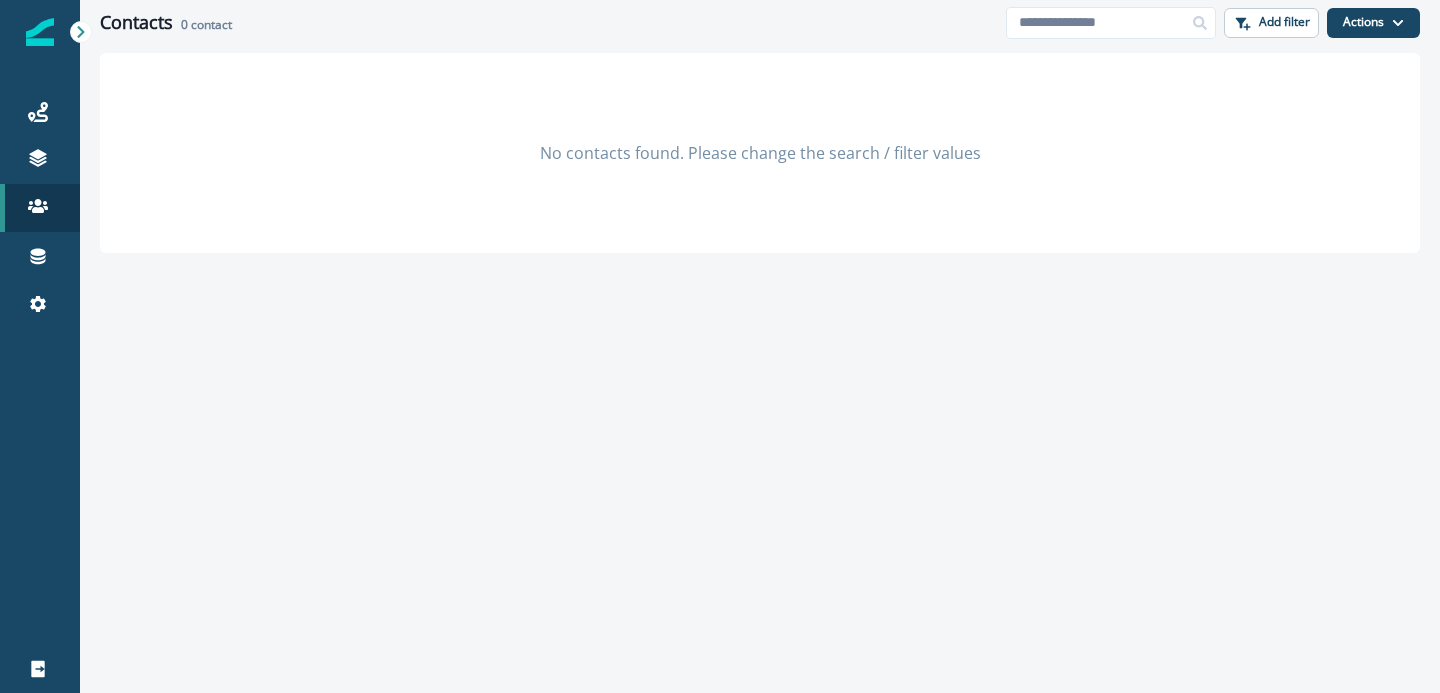 type 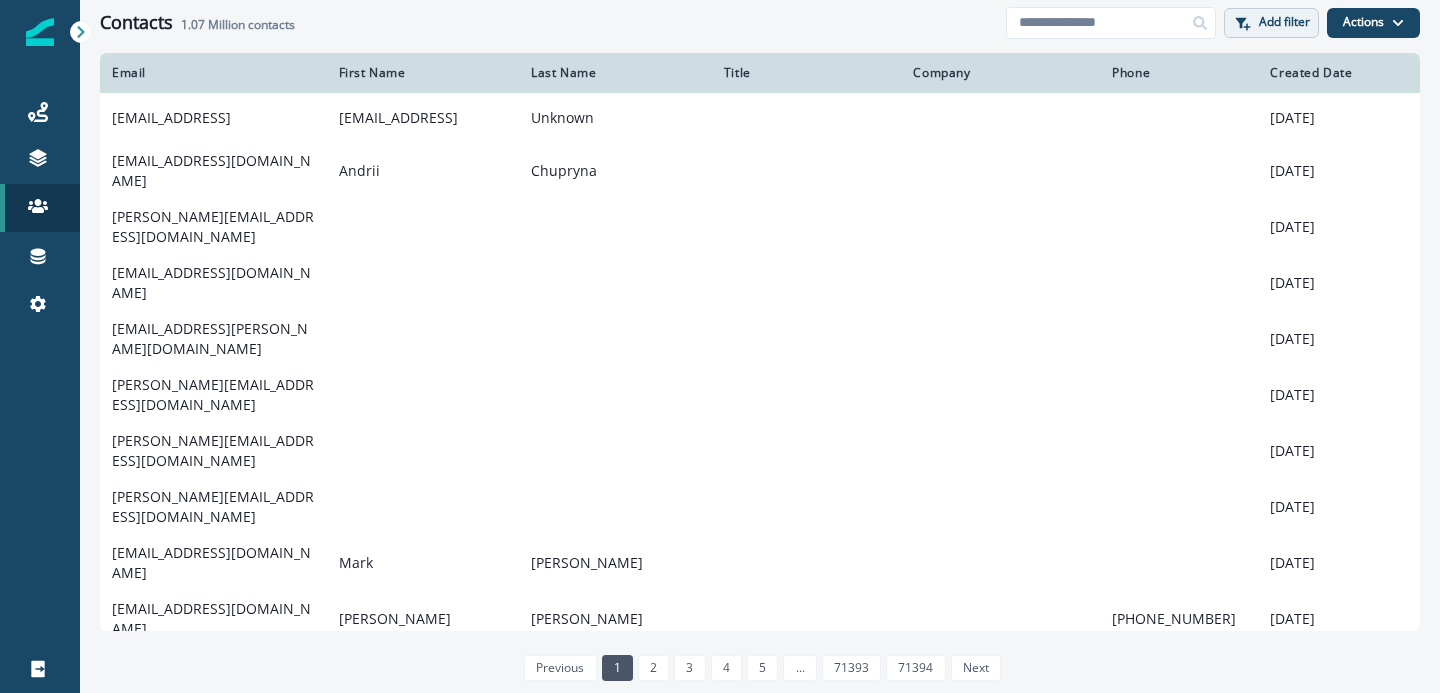 click on "Add filter" at bounding box center (1271, 23) 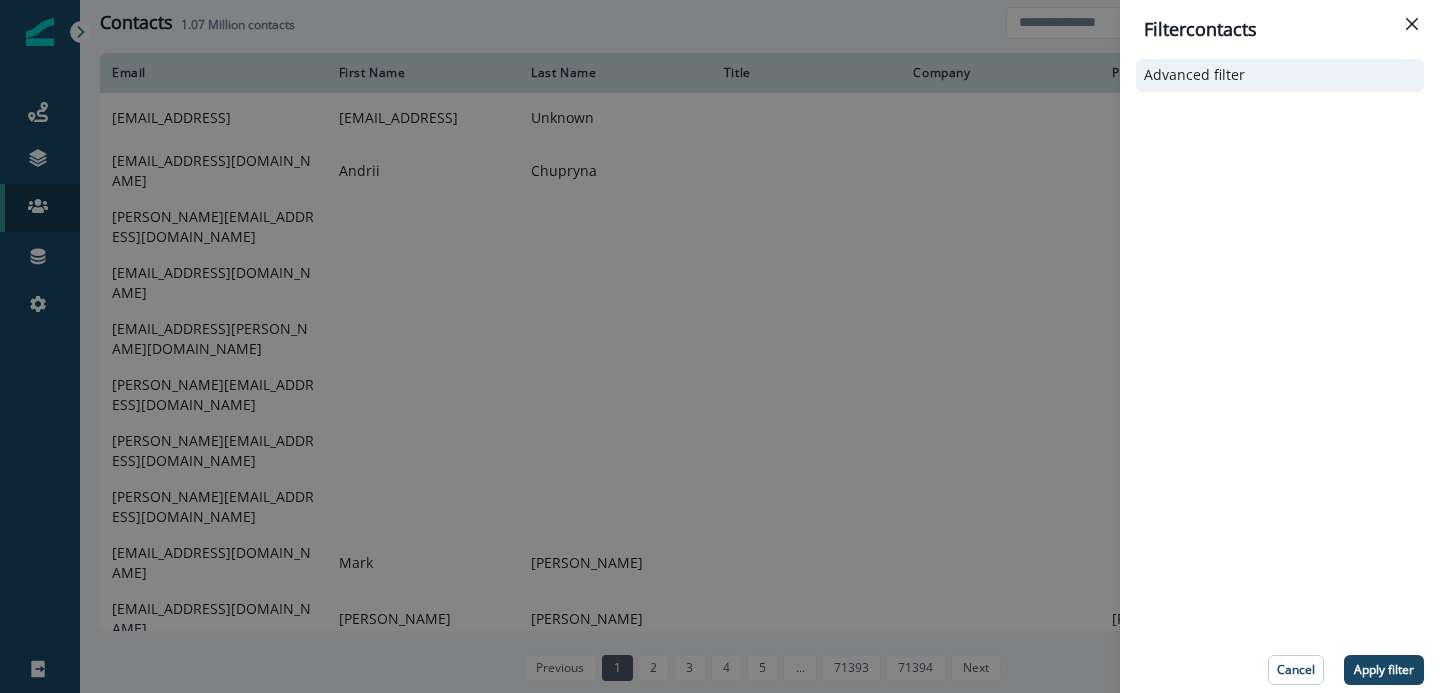click on "Advanced filter" at bounding box center (1280, 75) 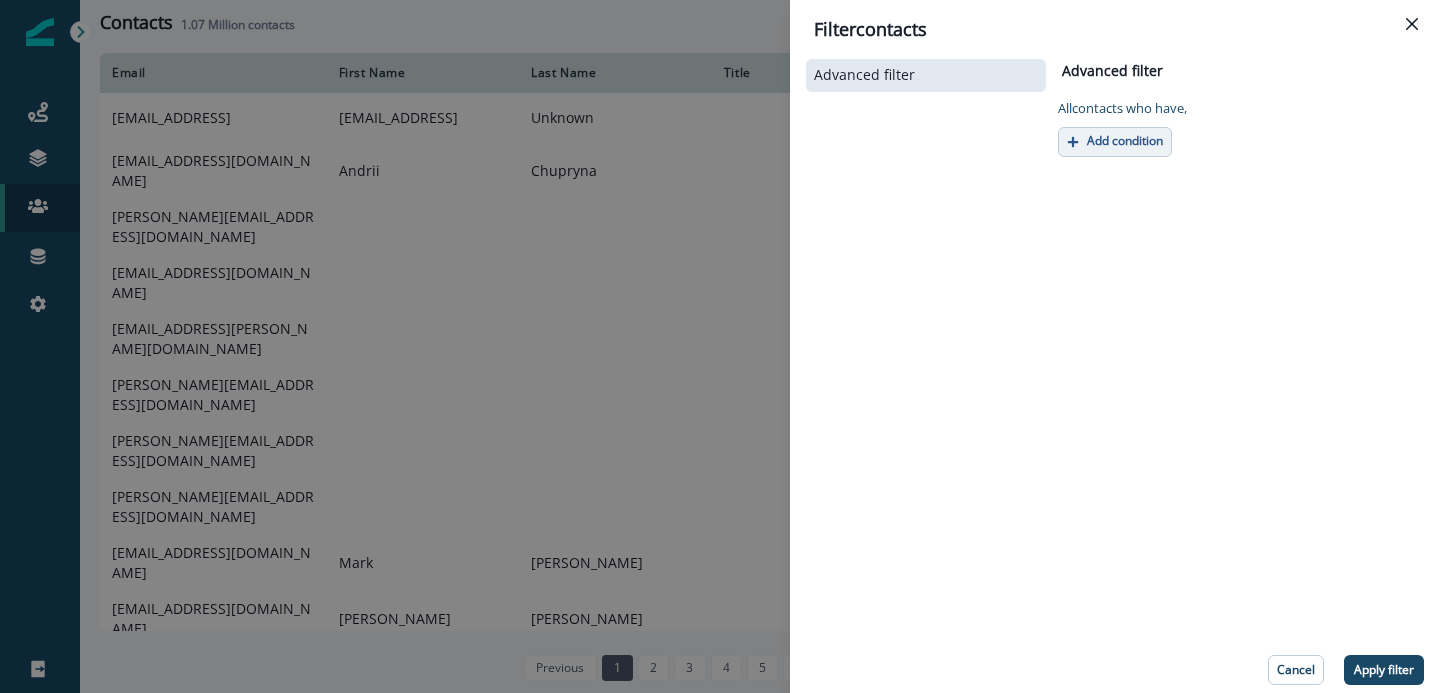 click on "Add condition" at bounding box center [1125, 141] 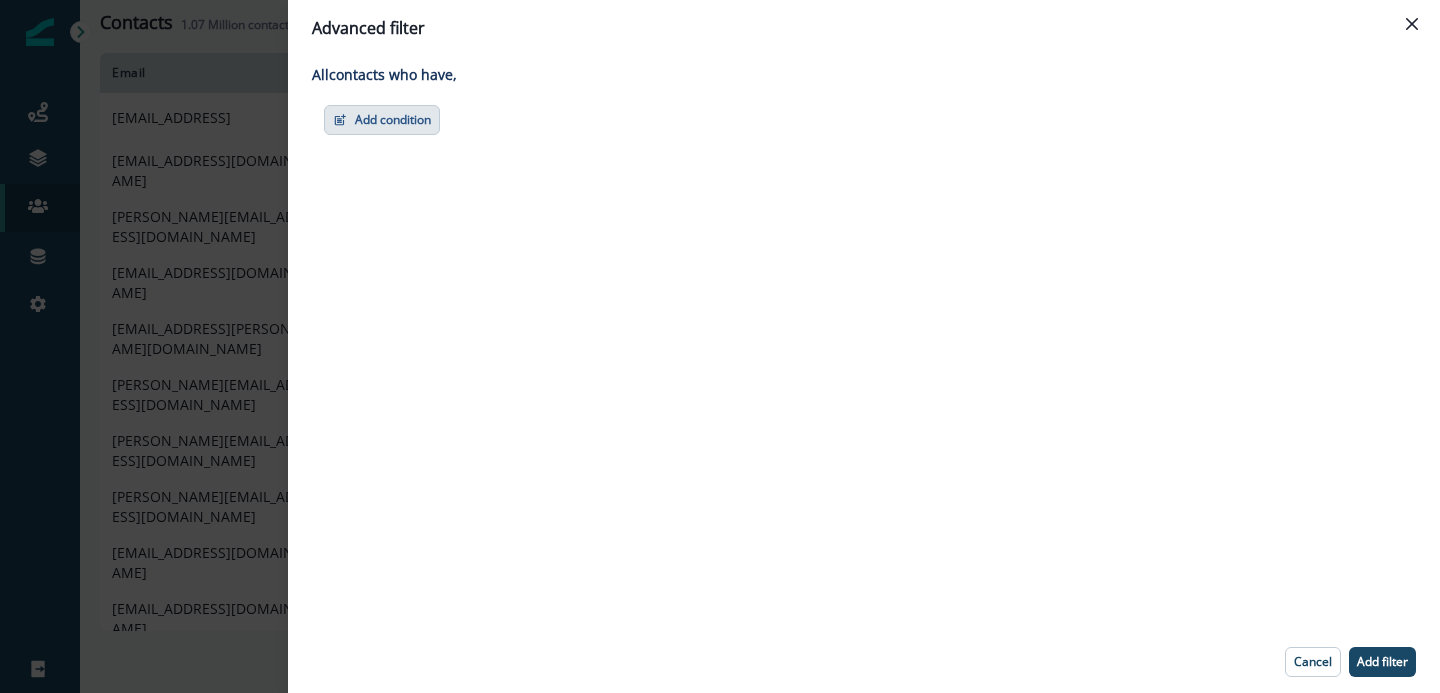click on "Add condition" at bounding box center [382, 120] 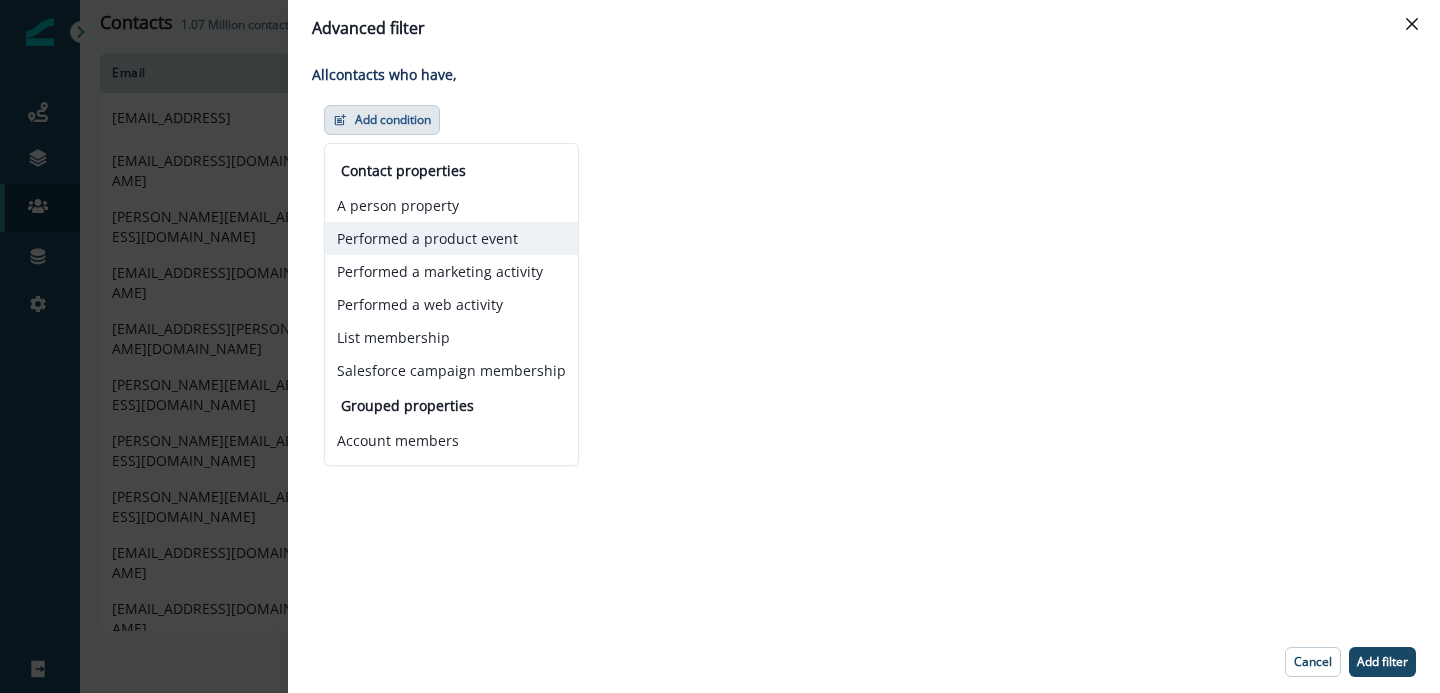 click on "Performed a product event" at bounding box center [451, 238] 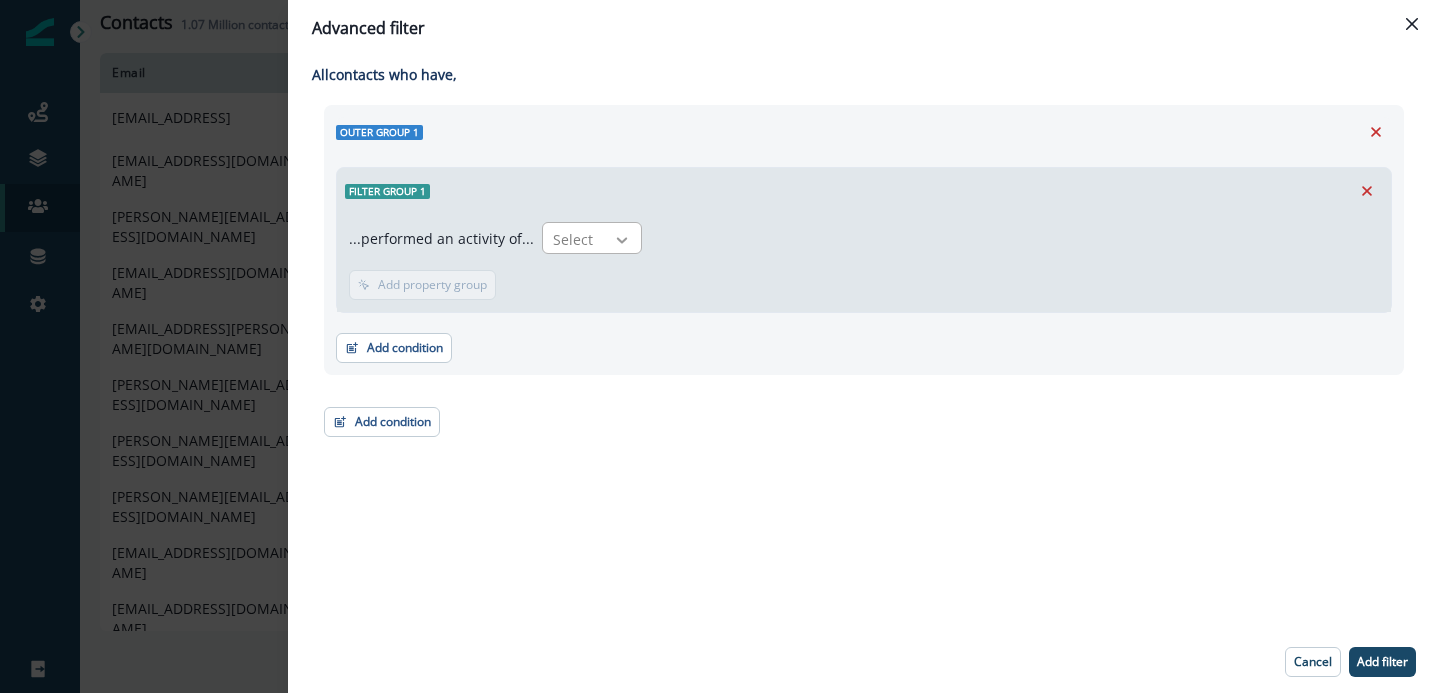 click 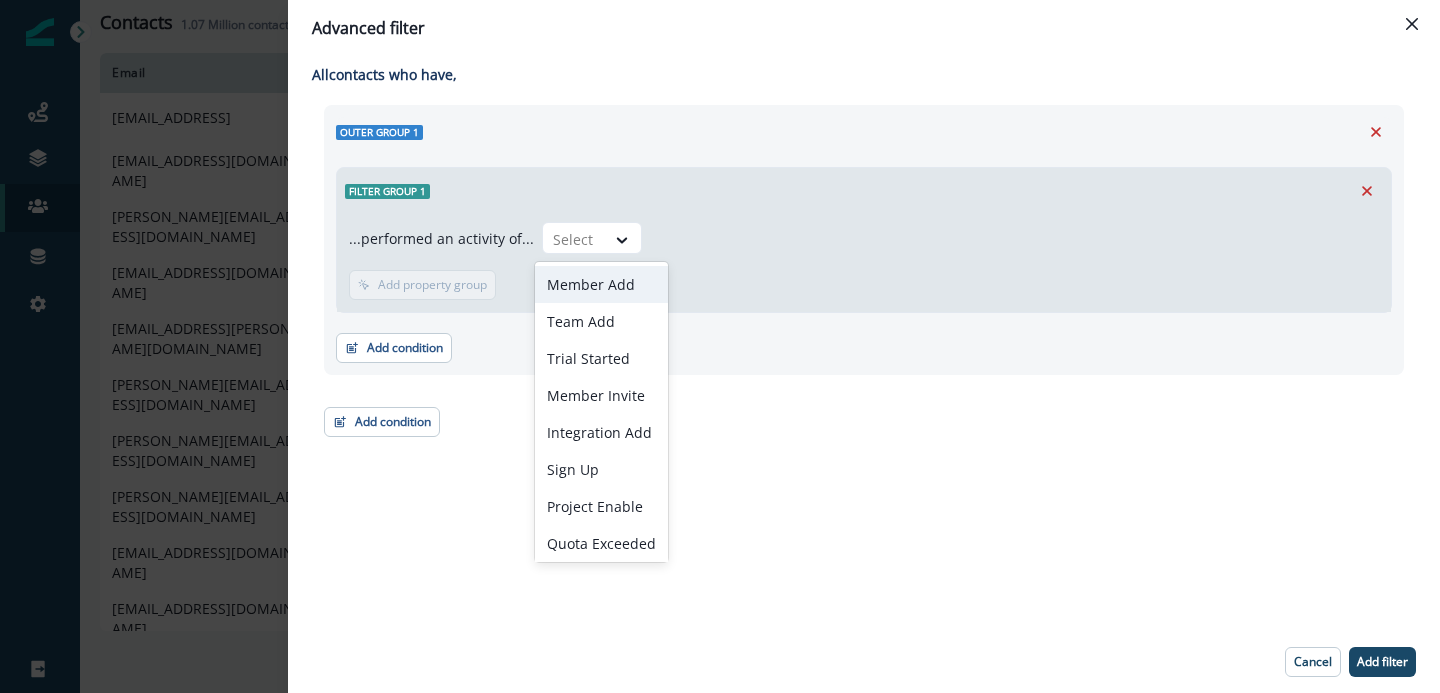 click on "Member Add" at bounding box center (601, 284) 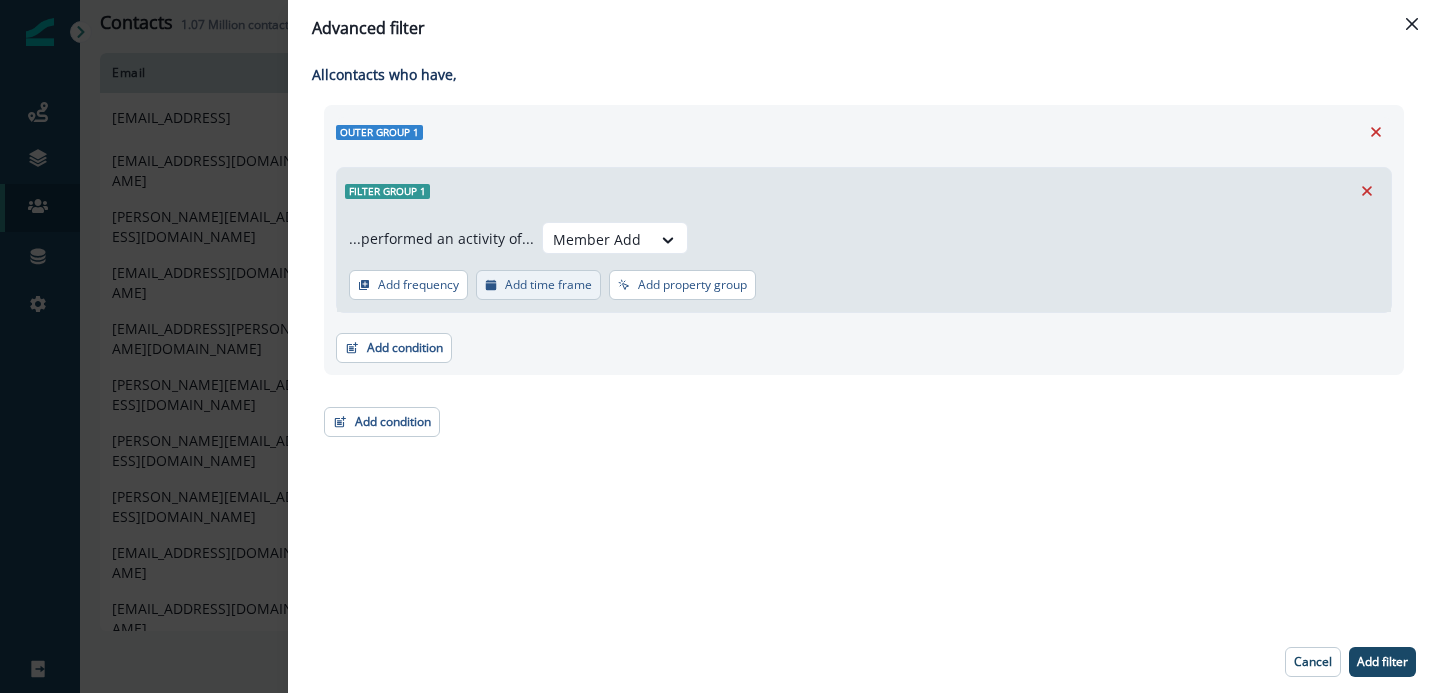 click on "Add time frame" at bounding box center (548, 285) 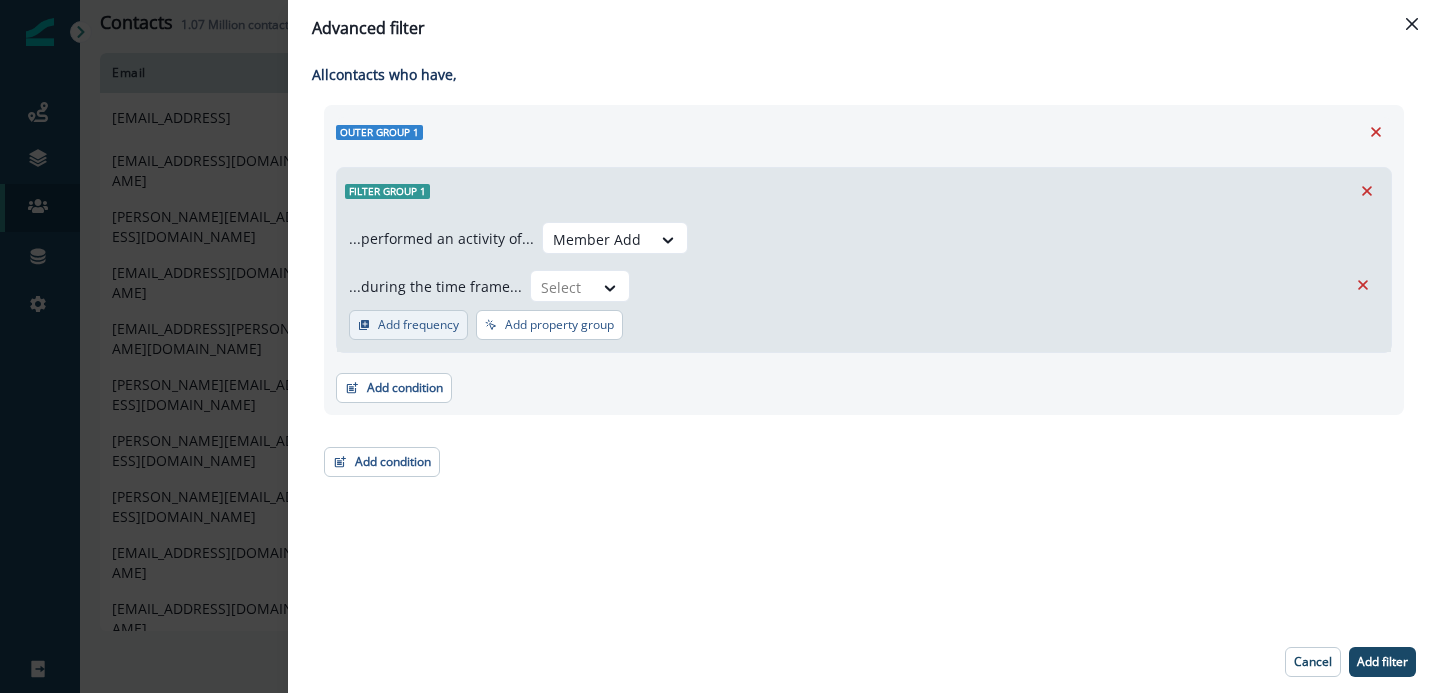 click on "Add frequency" at bounding box center [408, 325] 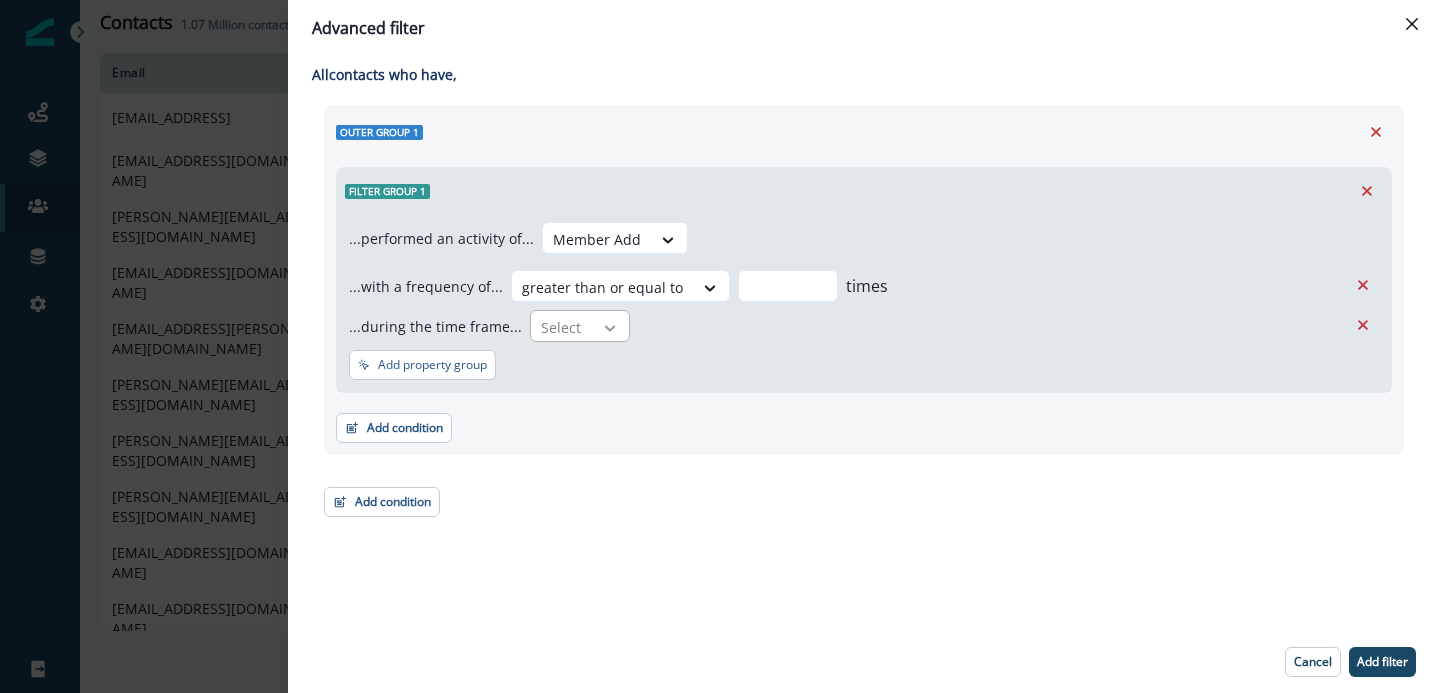 click at bounding box center [610, 328] 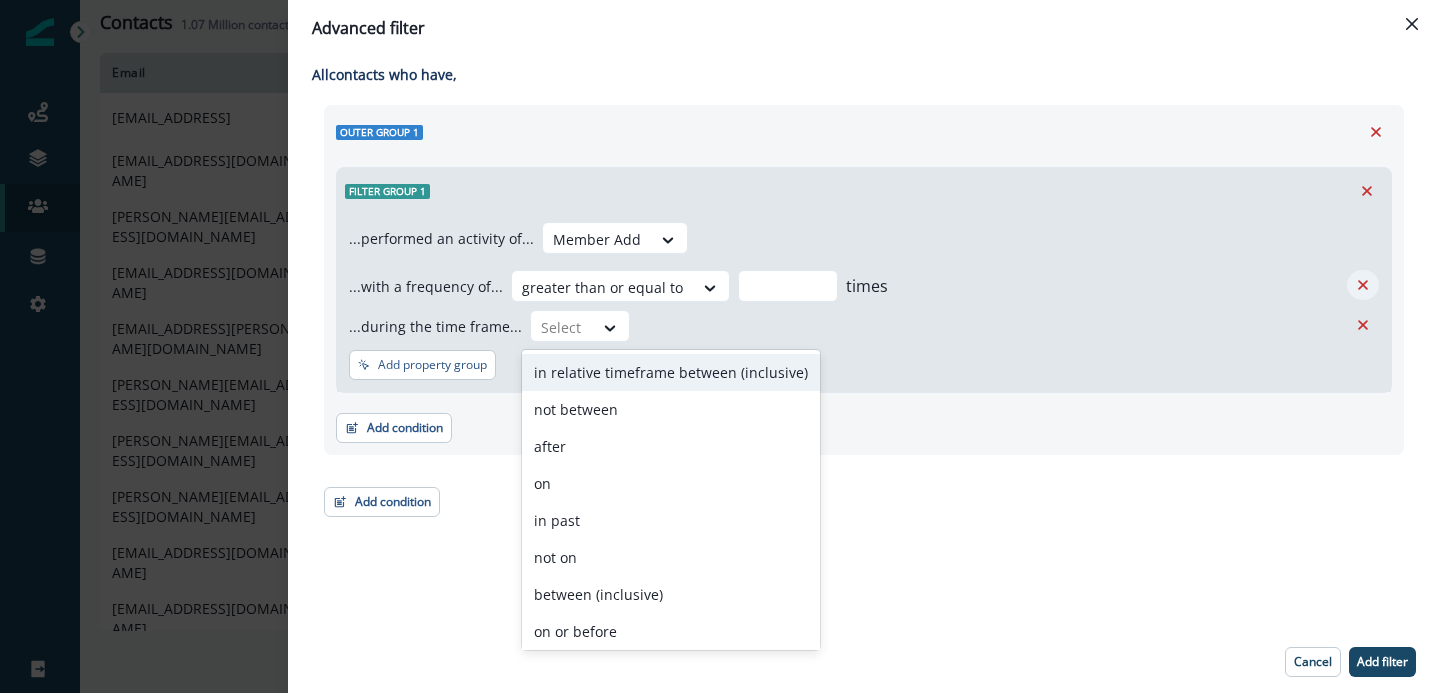 click 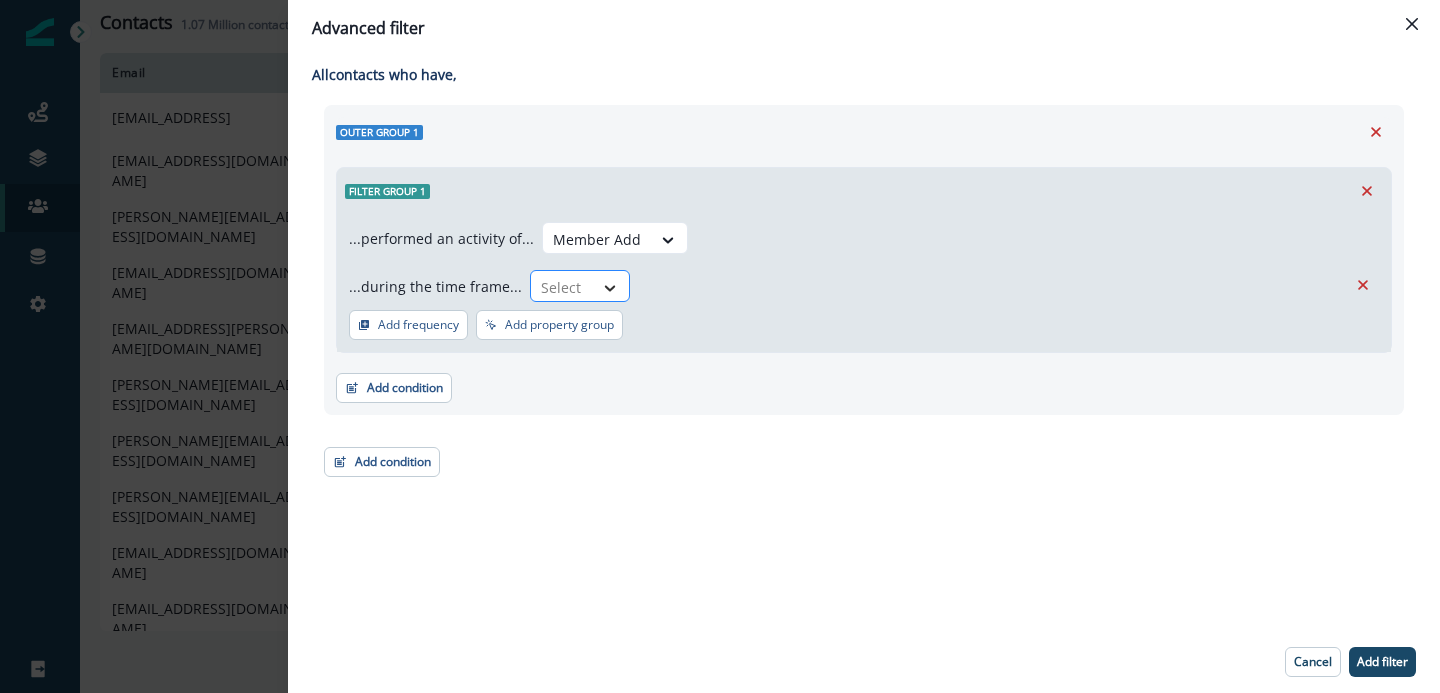 click 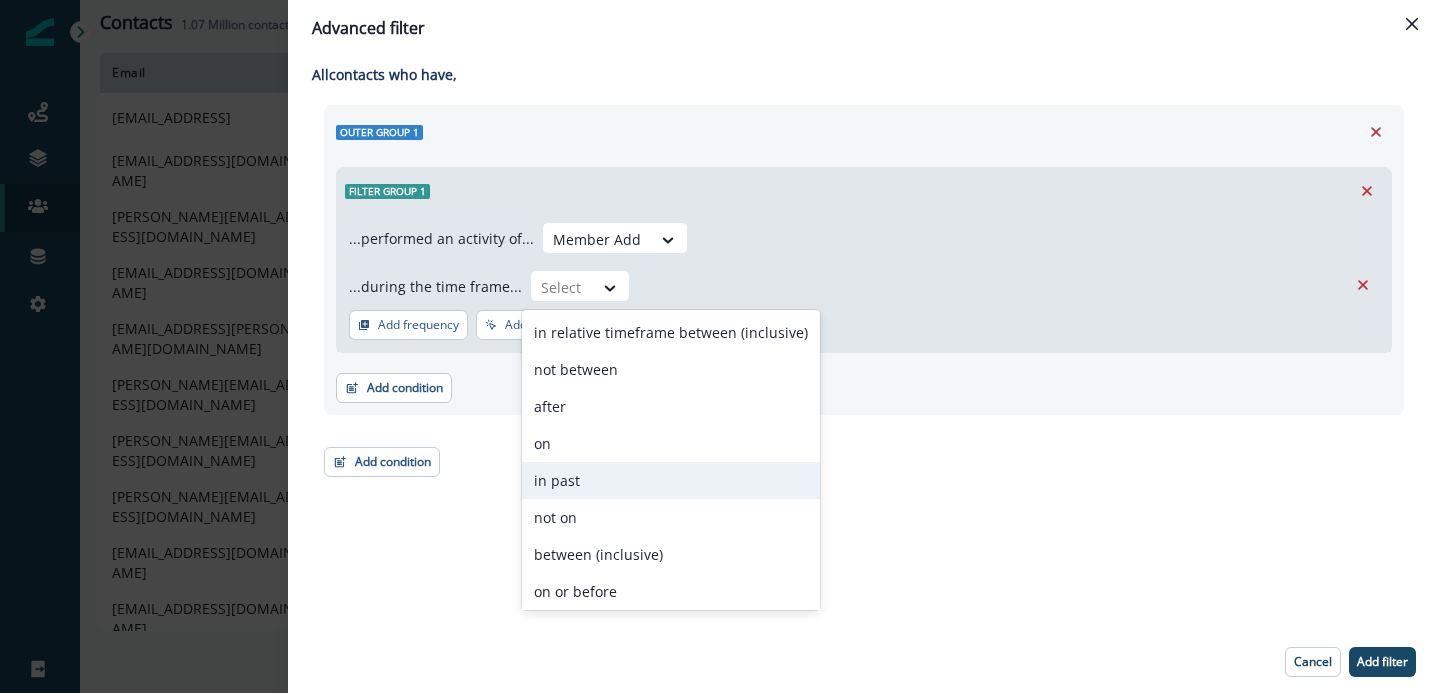 click on "in past" at bounding box center [671, 480] 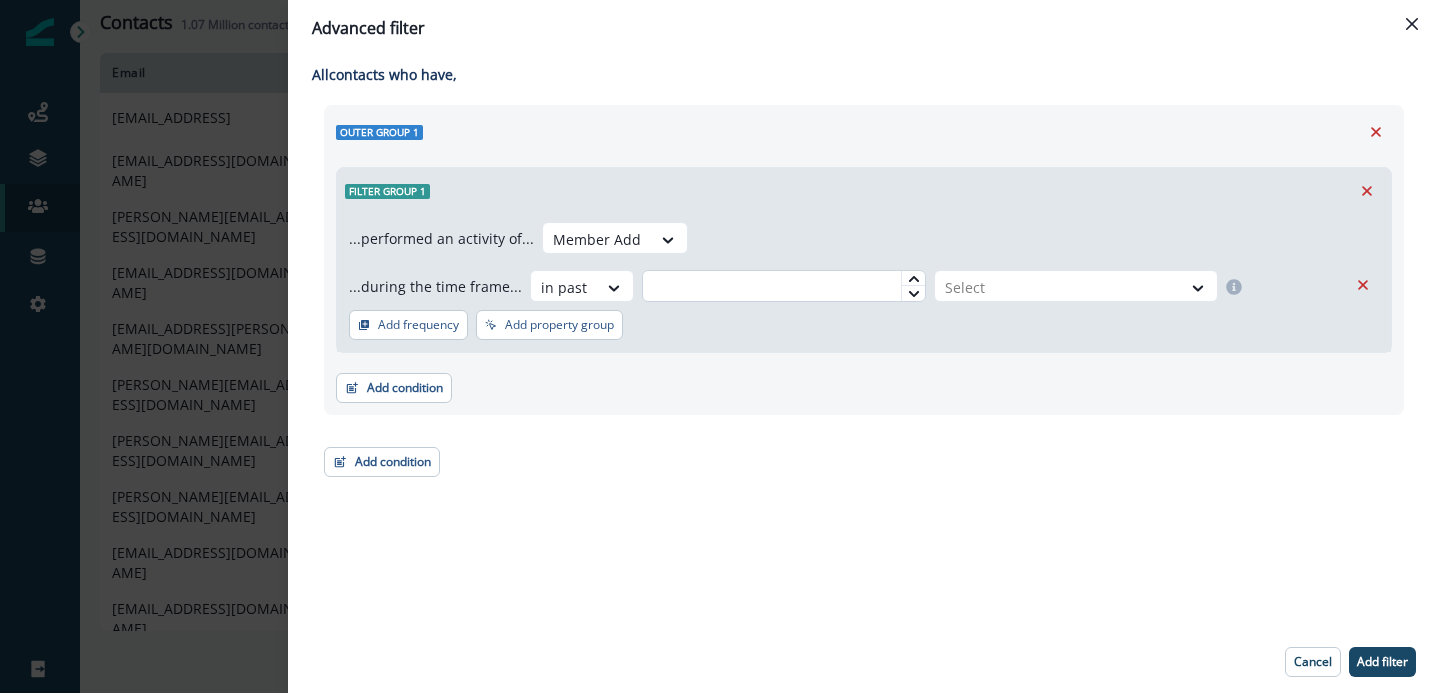 click at bounding box center [784, 286] 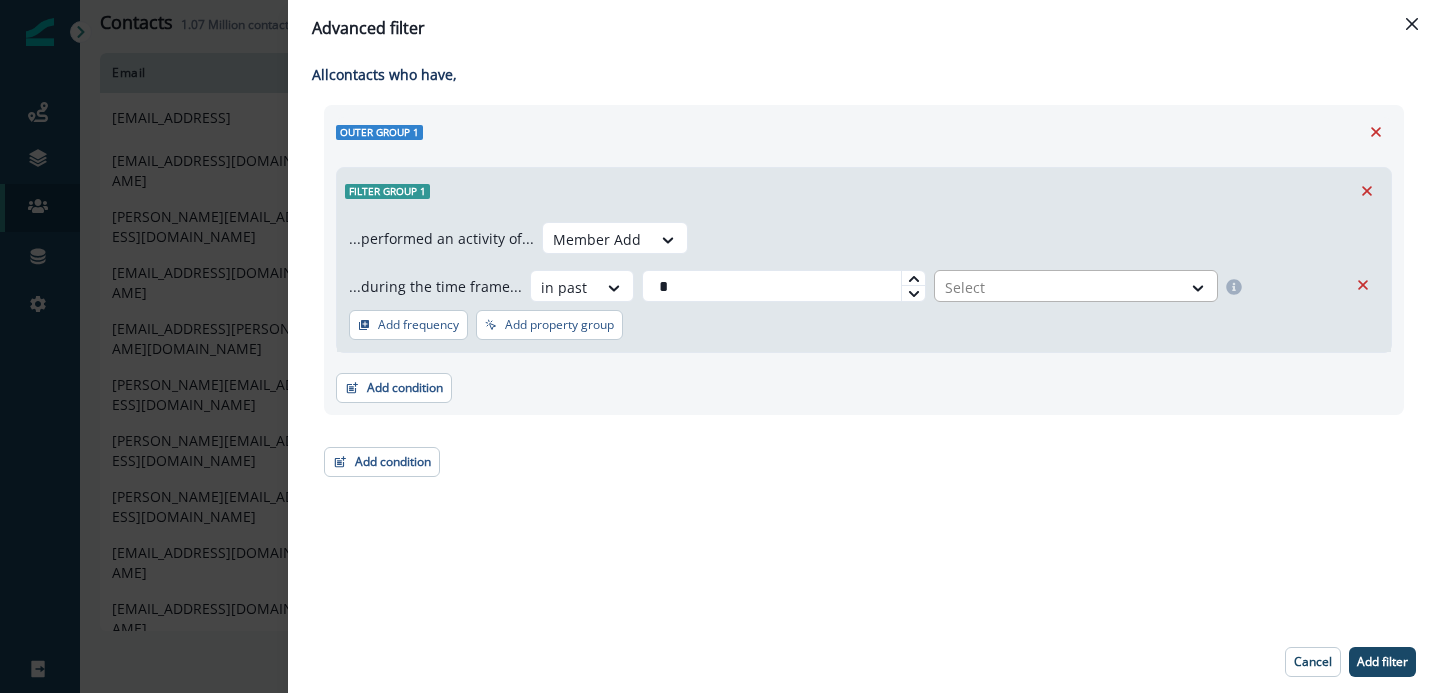 type on "*" 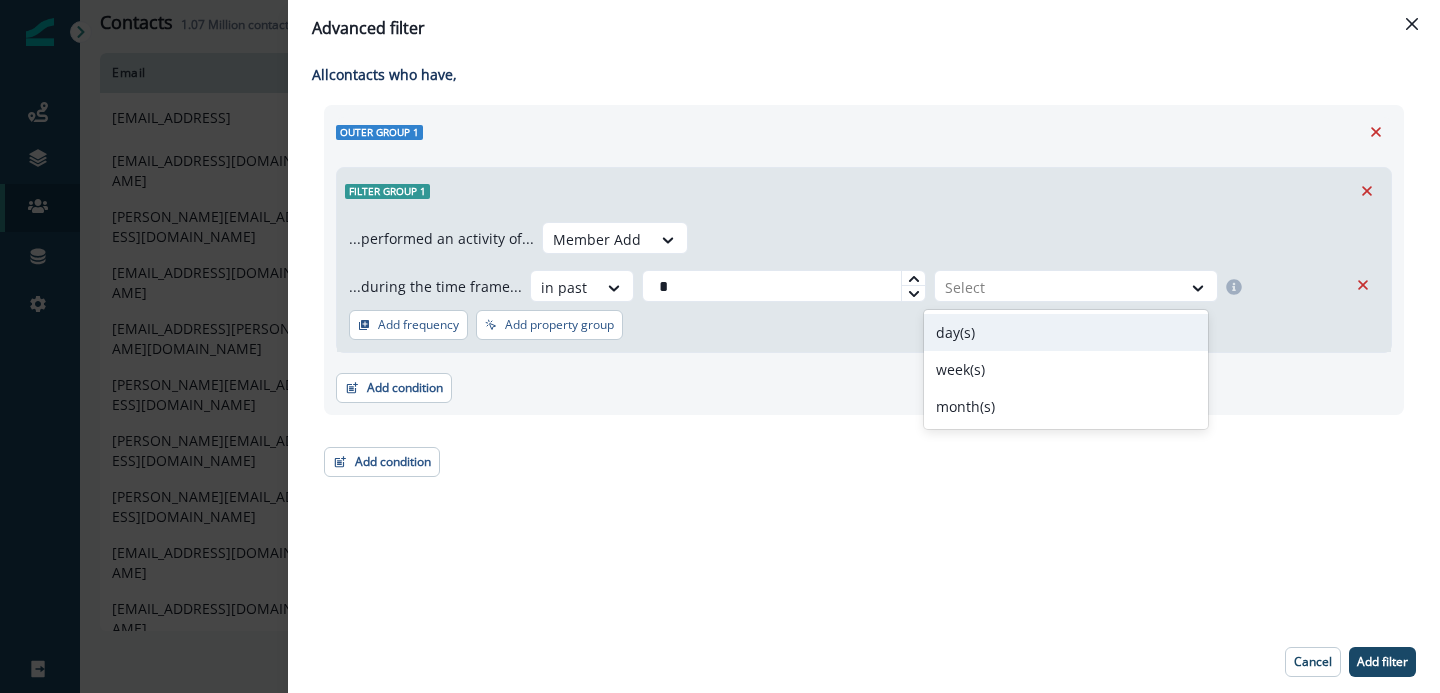 click on "day(s)" at bounding box center (1066, 332) 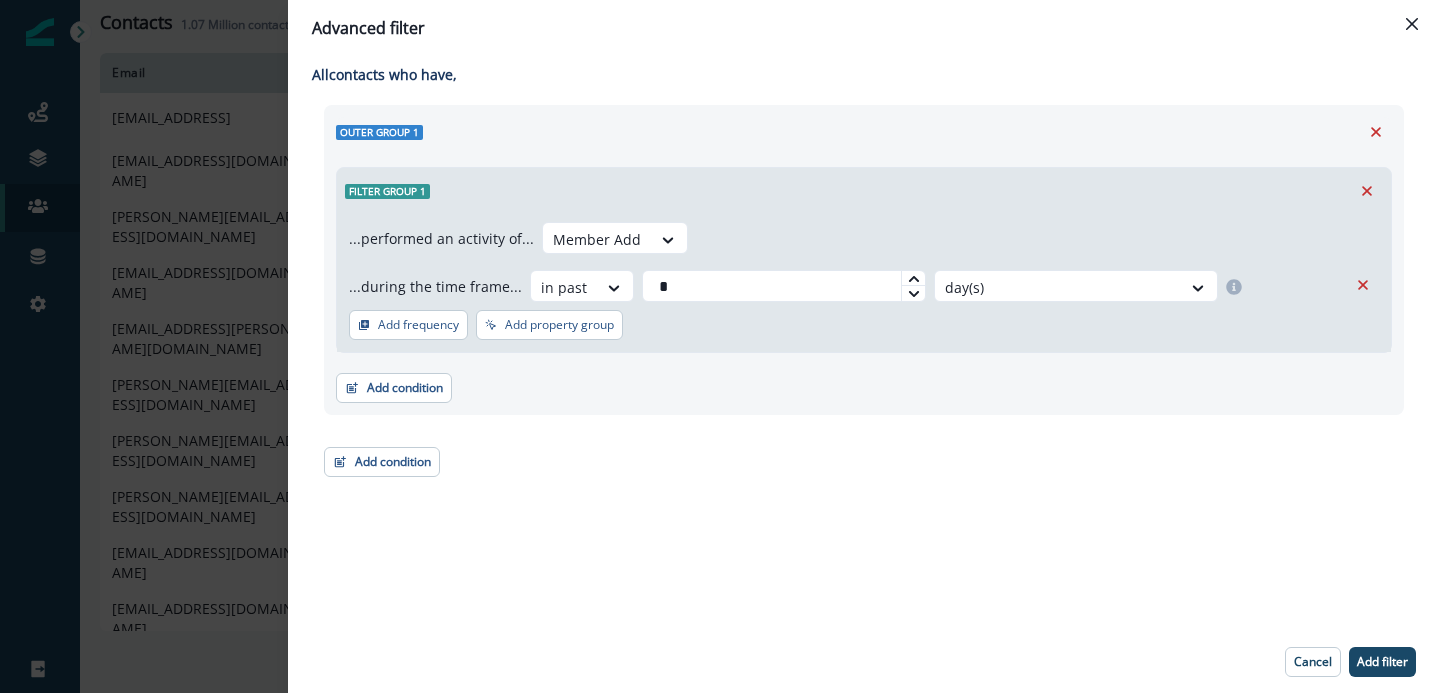 click on "...performed an activity of... Member Add ...during the time frame... in past * option day(s), selected. day(s) Add frequency Add property group Add property group" at bounding box center (864, 283) 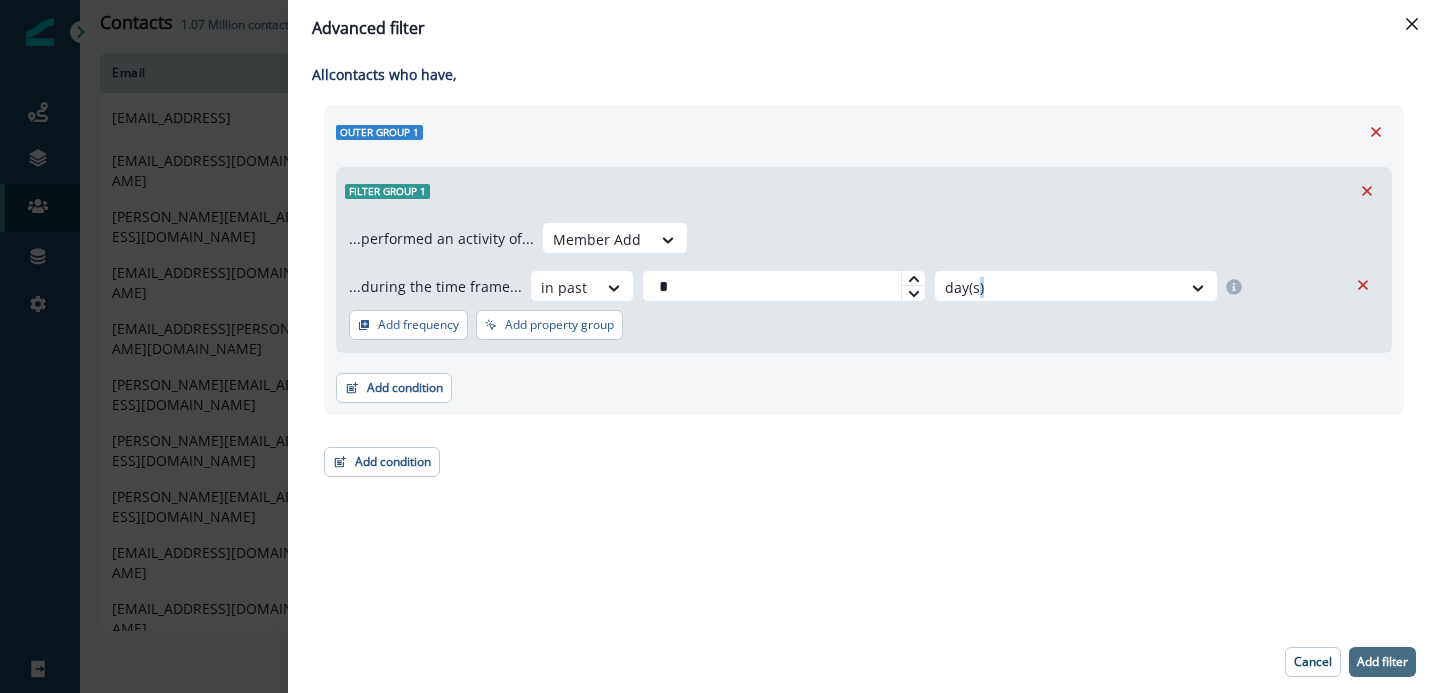 click on "Add filter" at bounding box center [1382, 662] 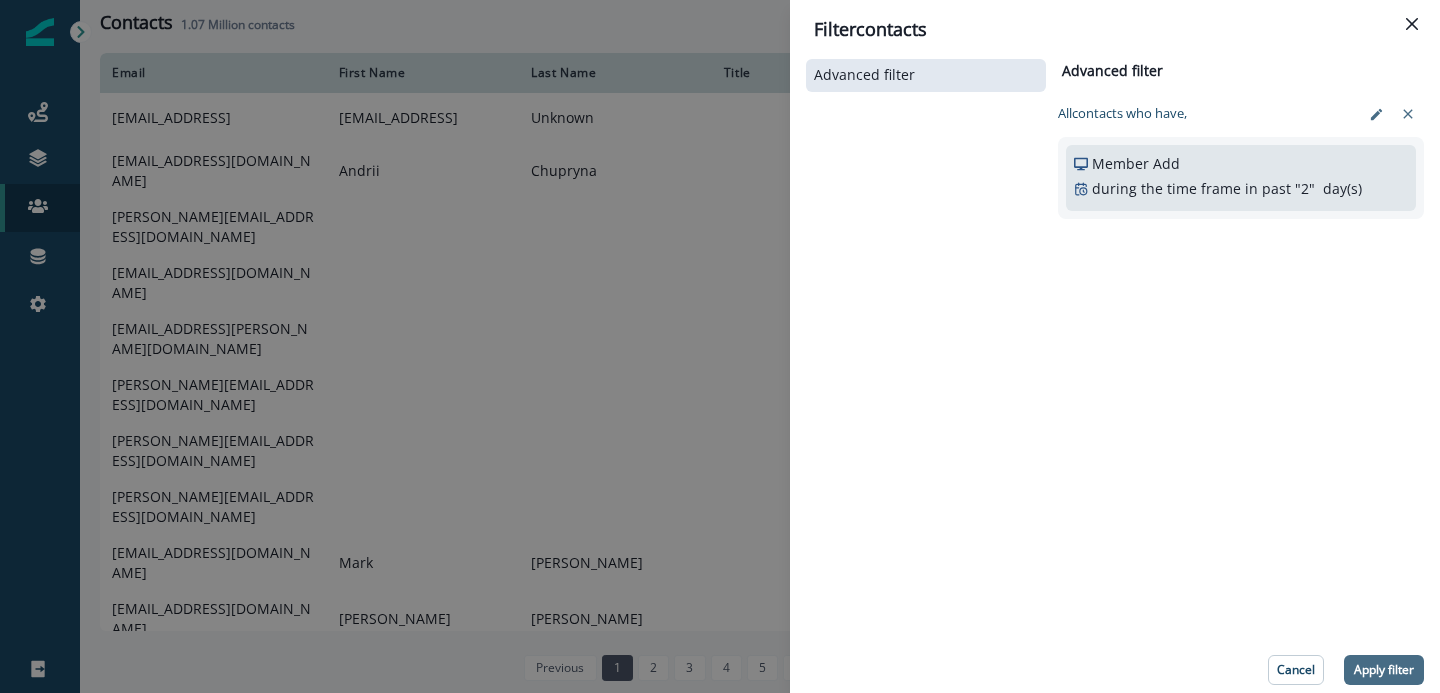 click on "Apply filter" at bounding box center (1384, 670) 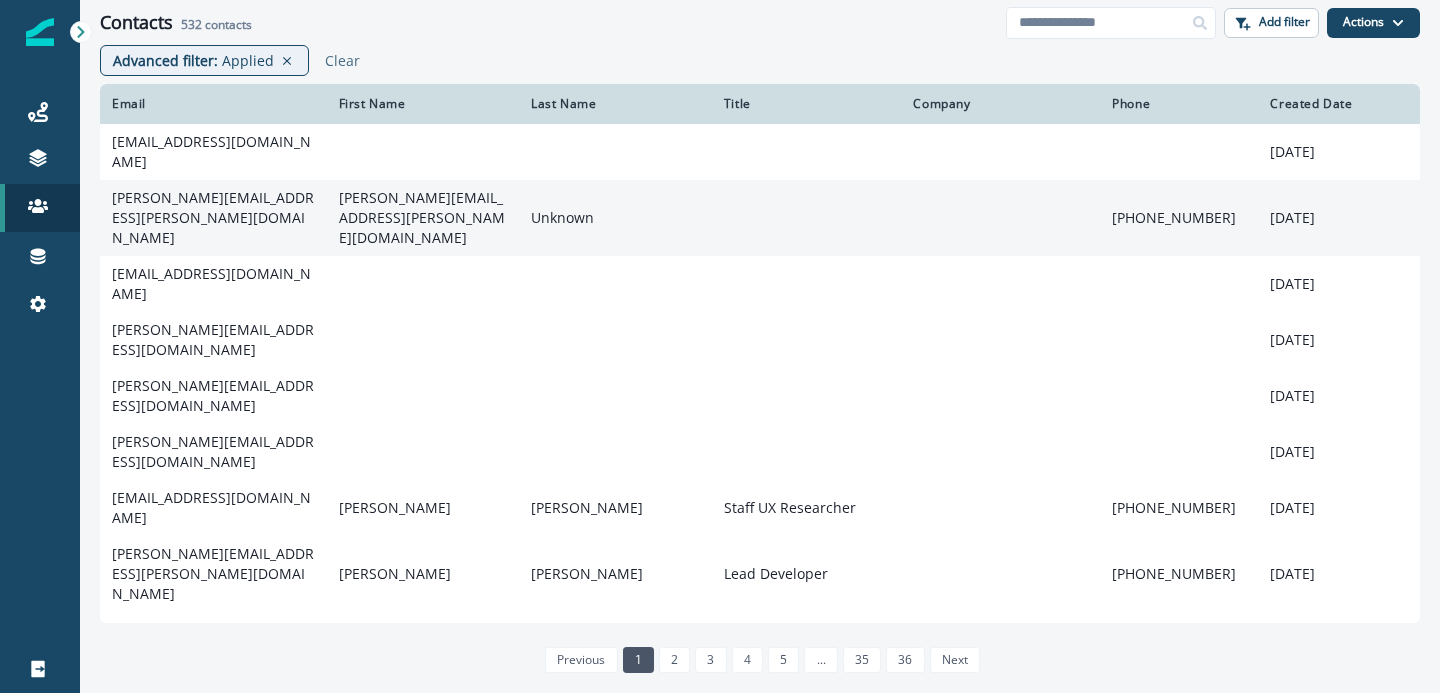 click on "adrian.wnuk@livekid.com" at bounding box center [213, 218] 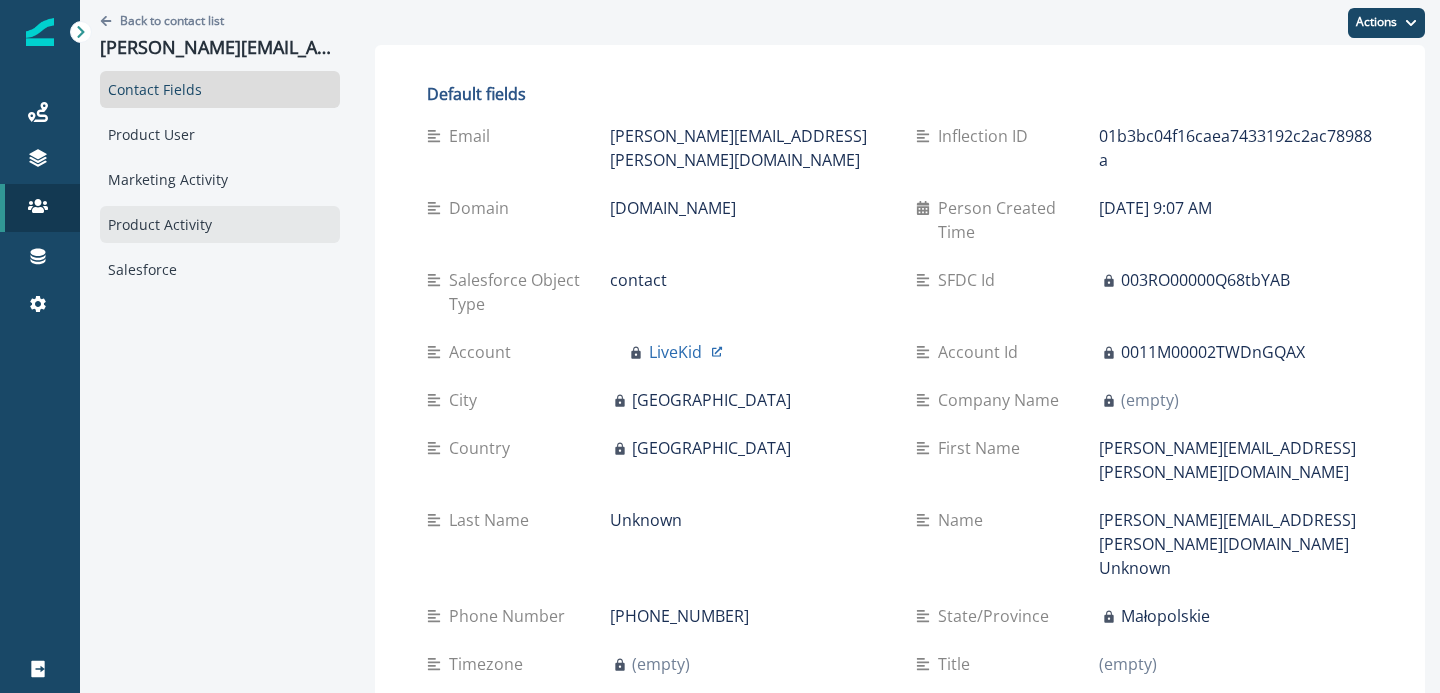click on "Product Activity" at bounding box center [220, 224] 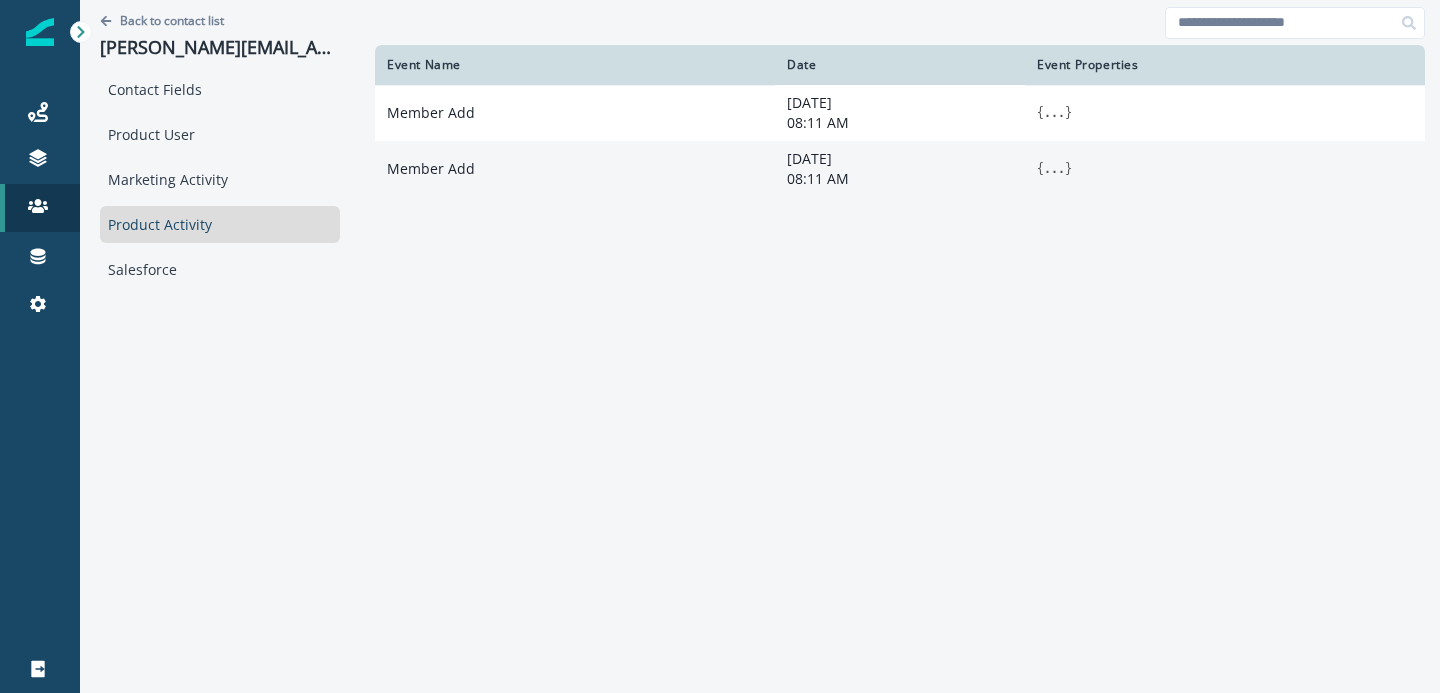 click on "..." at bounding box center [1054, 169] 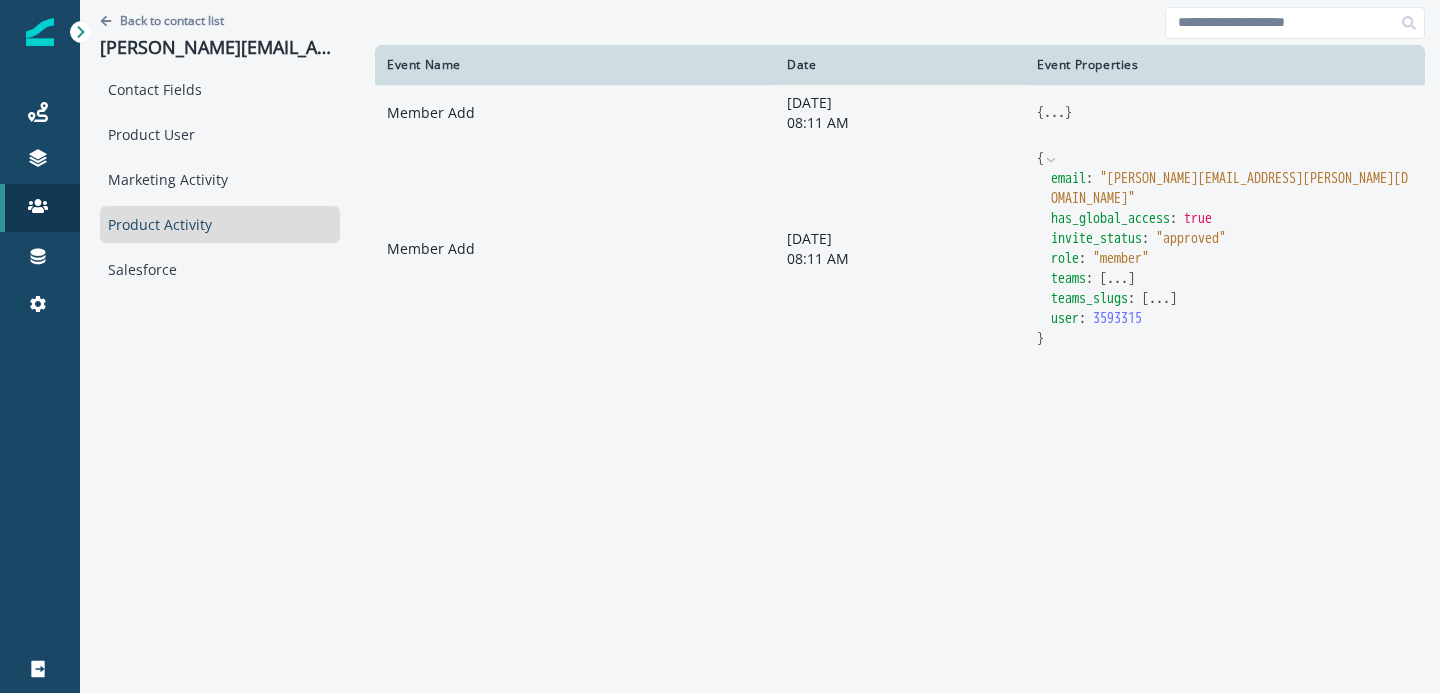 click on "..." at bounding box center [1054, 113] 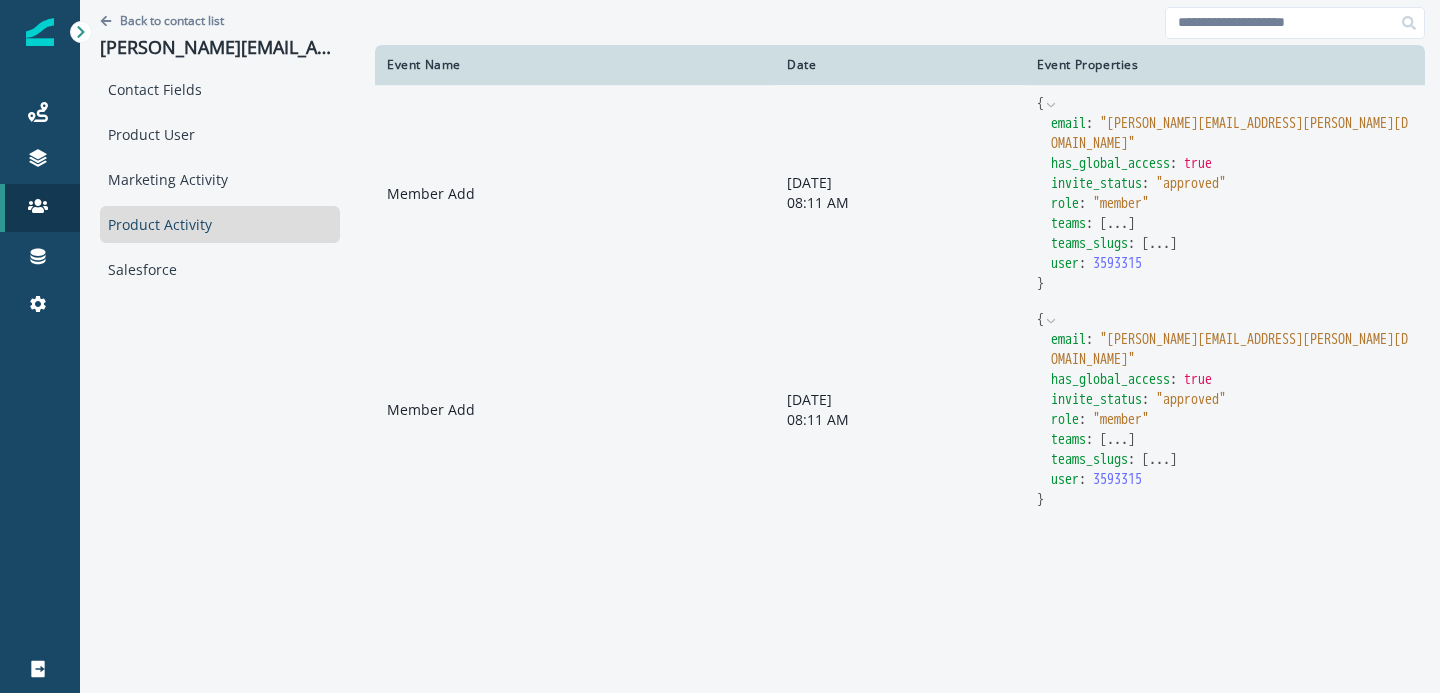 click on "..." at bounding box center (1117, 224) 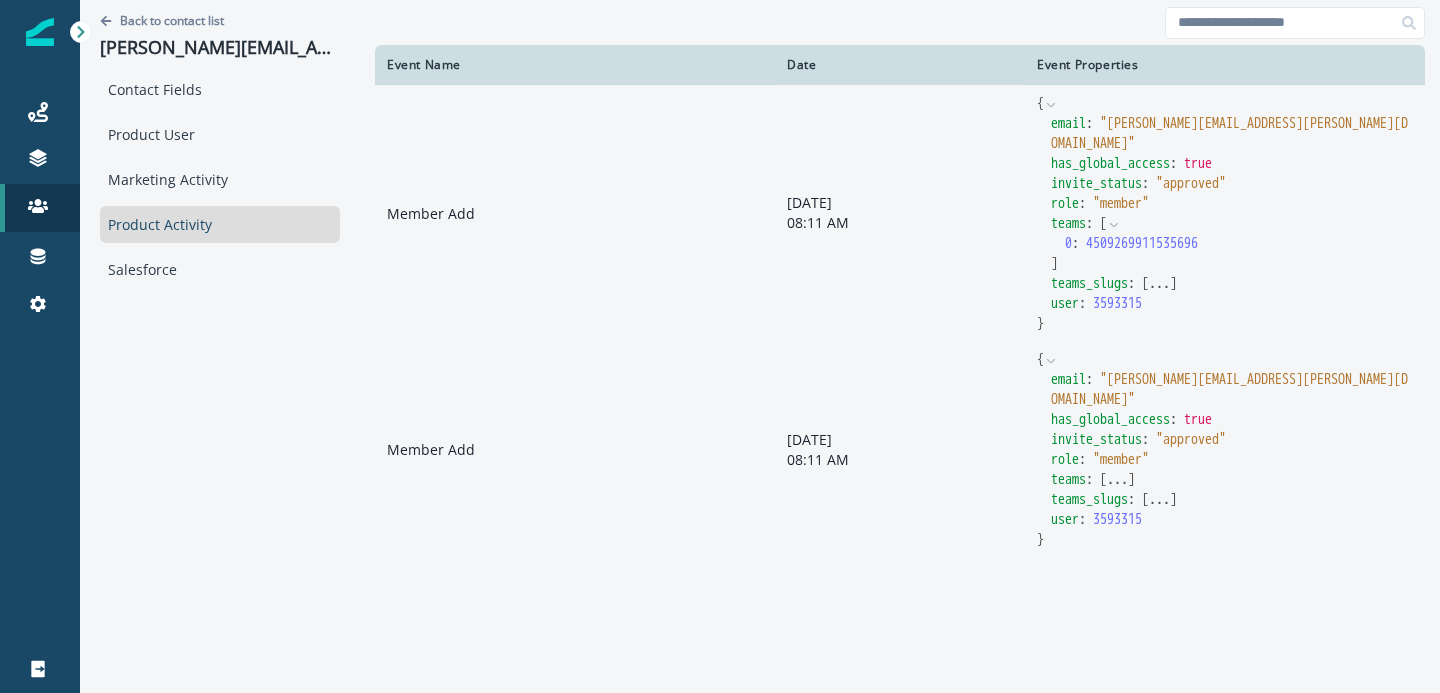 click on "..." at bounding box center (1159, 284) 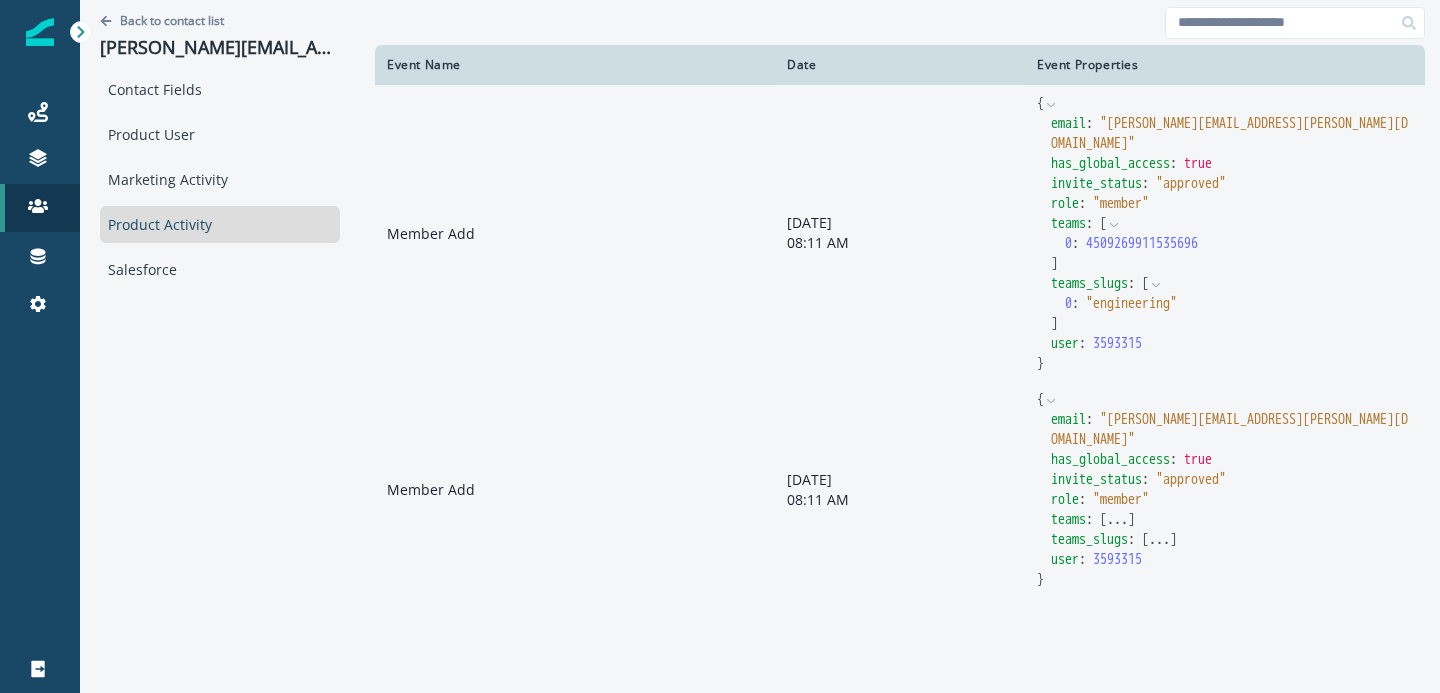 click on "..." at bounding box center [1117, 520] 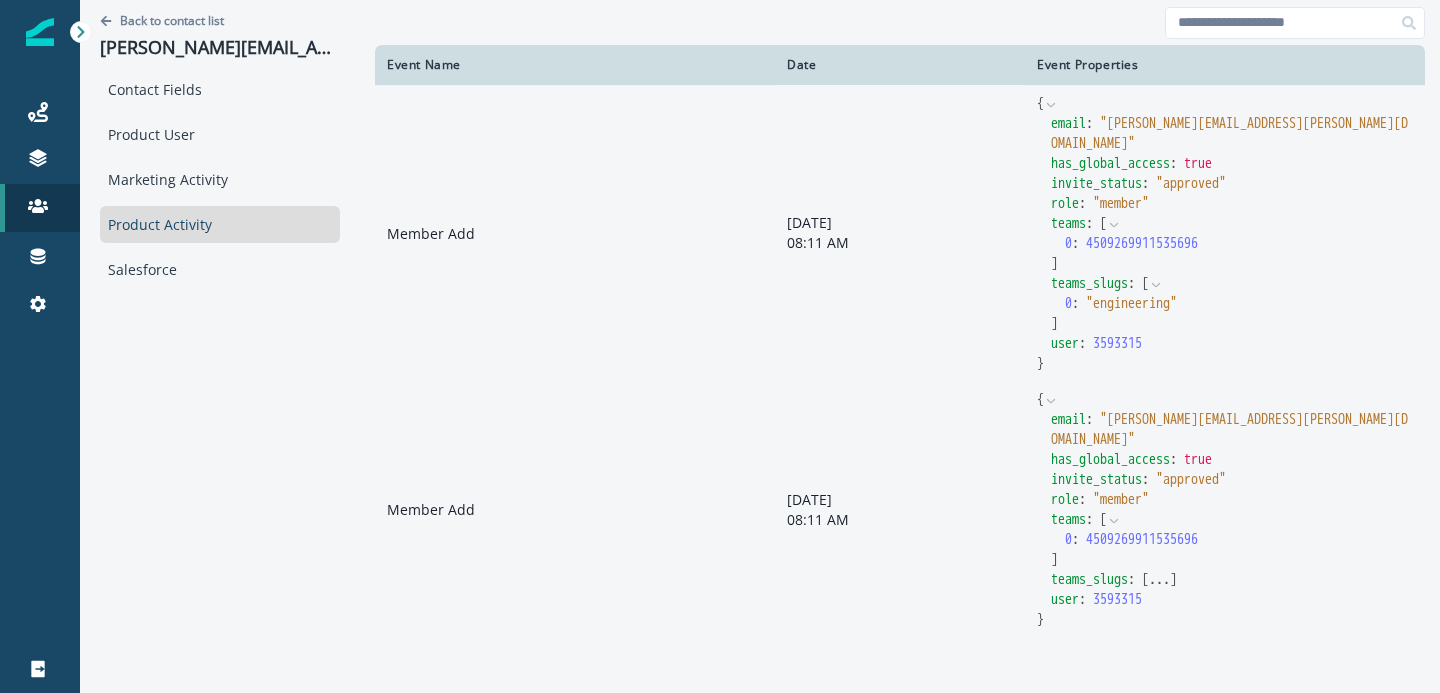 click on "..." at bounding box center [1159, 580] 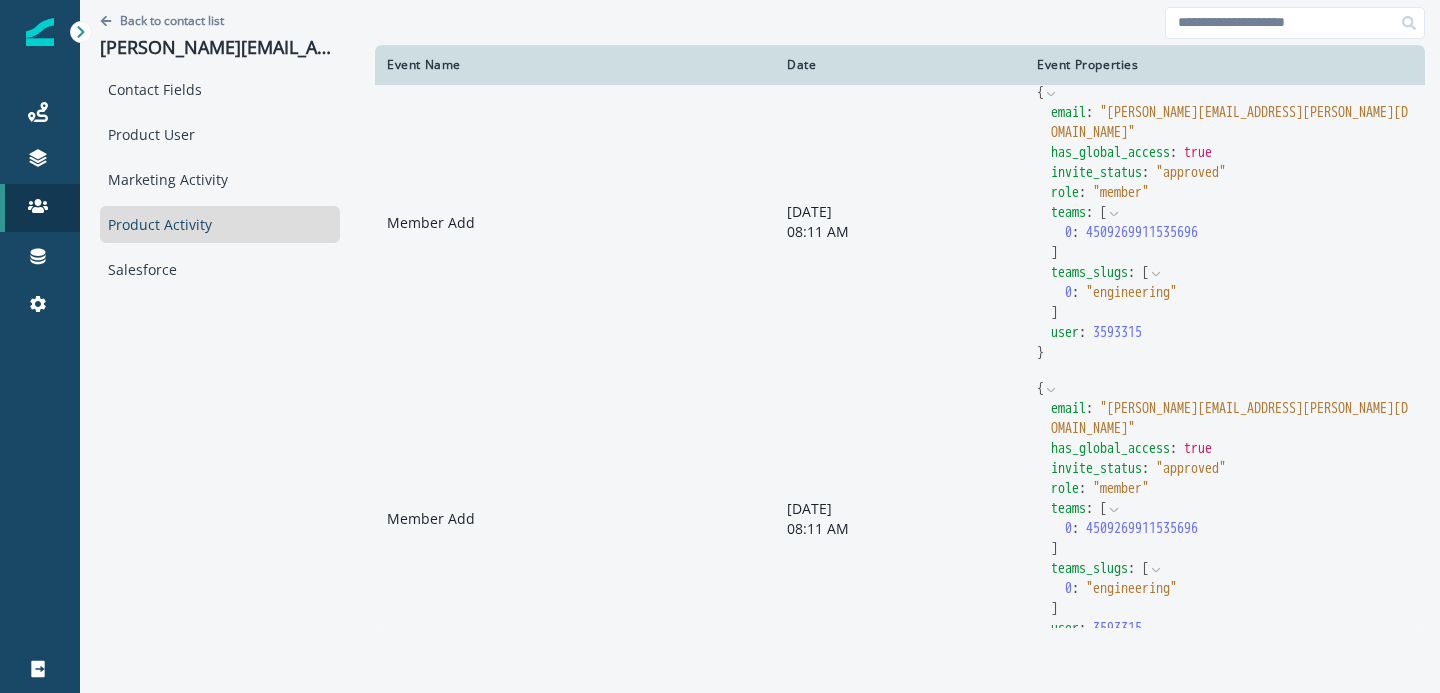 scroll, scrollTop: 0, scrollLeft: 0, axis: both 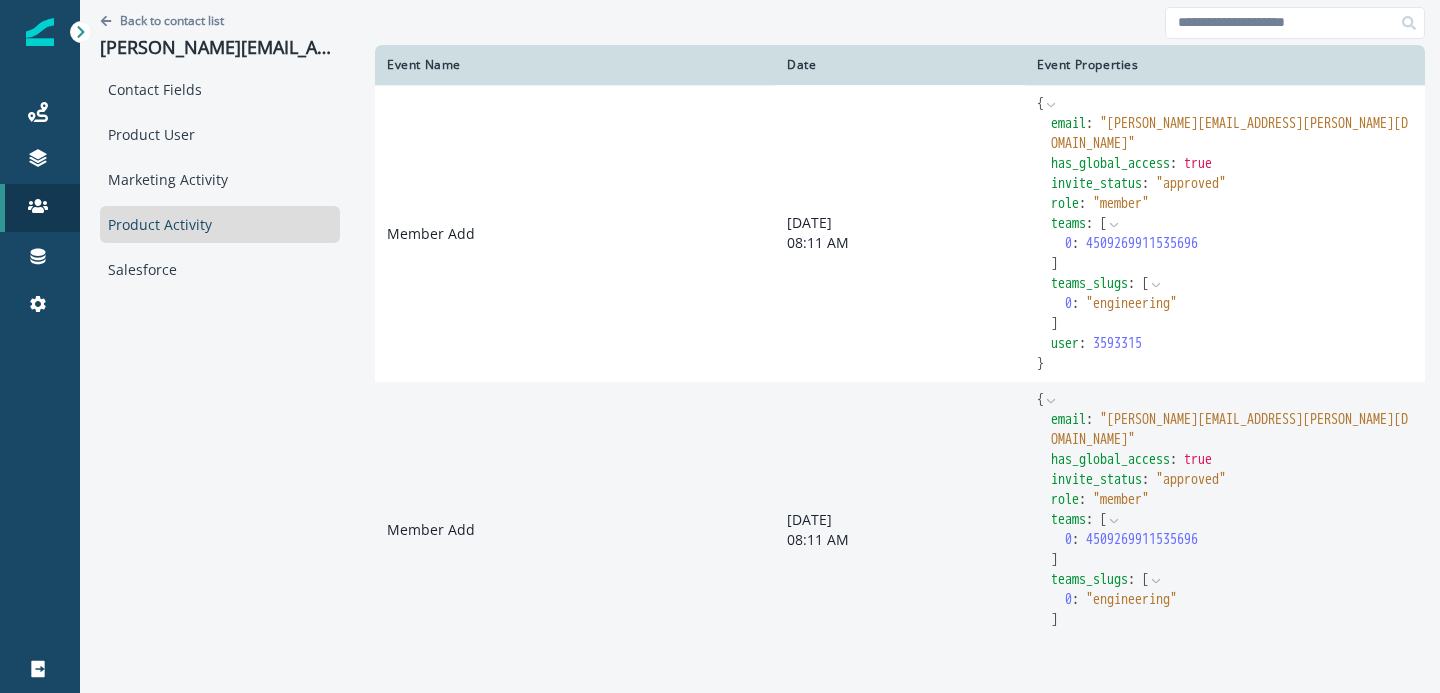 click on "Product Activity" at bounding box center [220, 224] 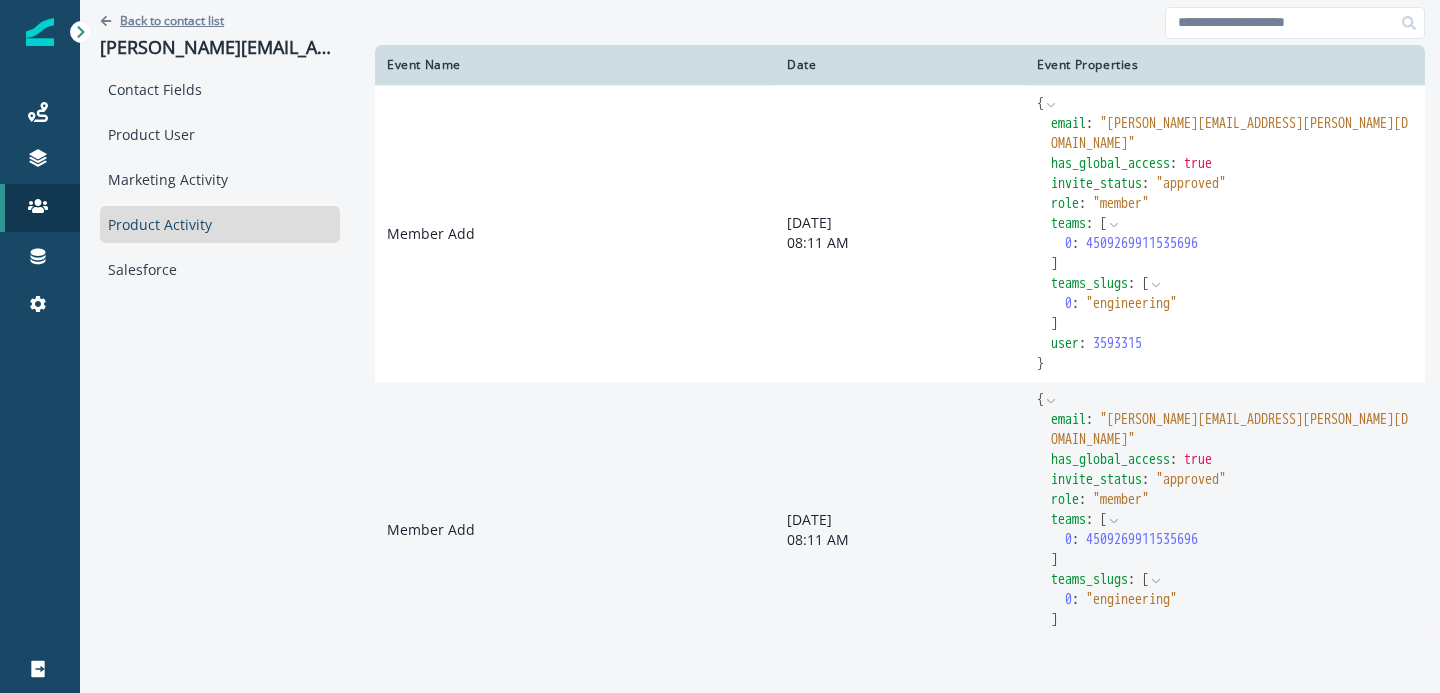 click on "Back to contact list" at bounding box center (172, 20) 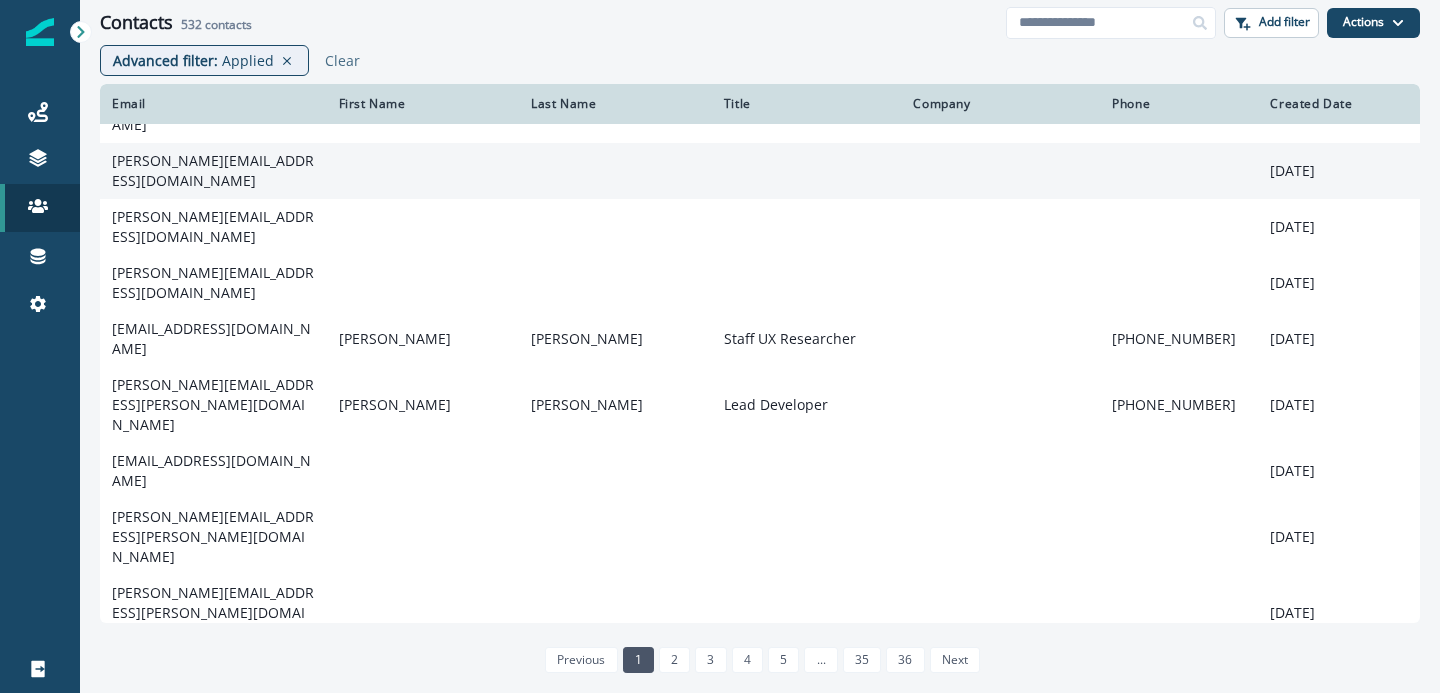 scroll, scrollTop: 272, scrollLeft: 0, axis: vertical 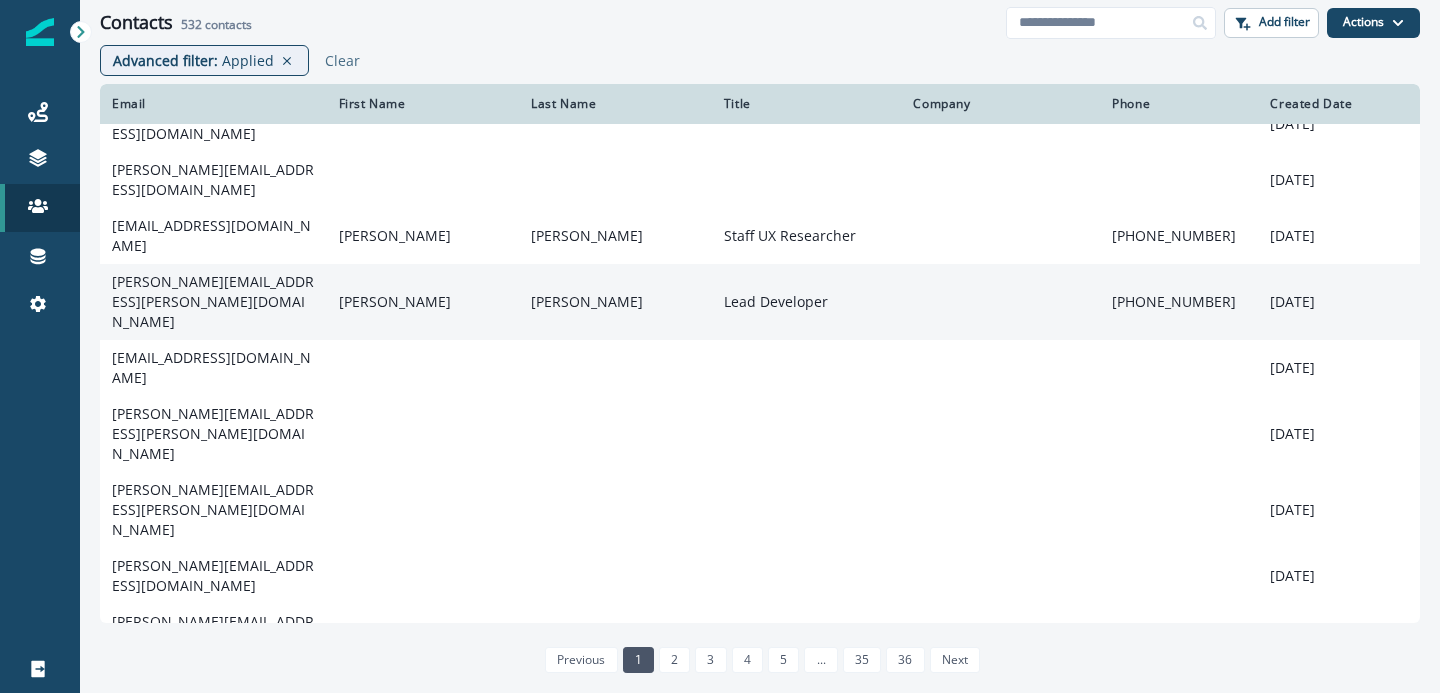 click on "owen.sanders@propelfinance.co.uk" at bounding box center (213, 302) 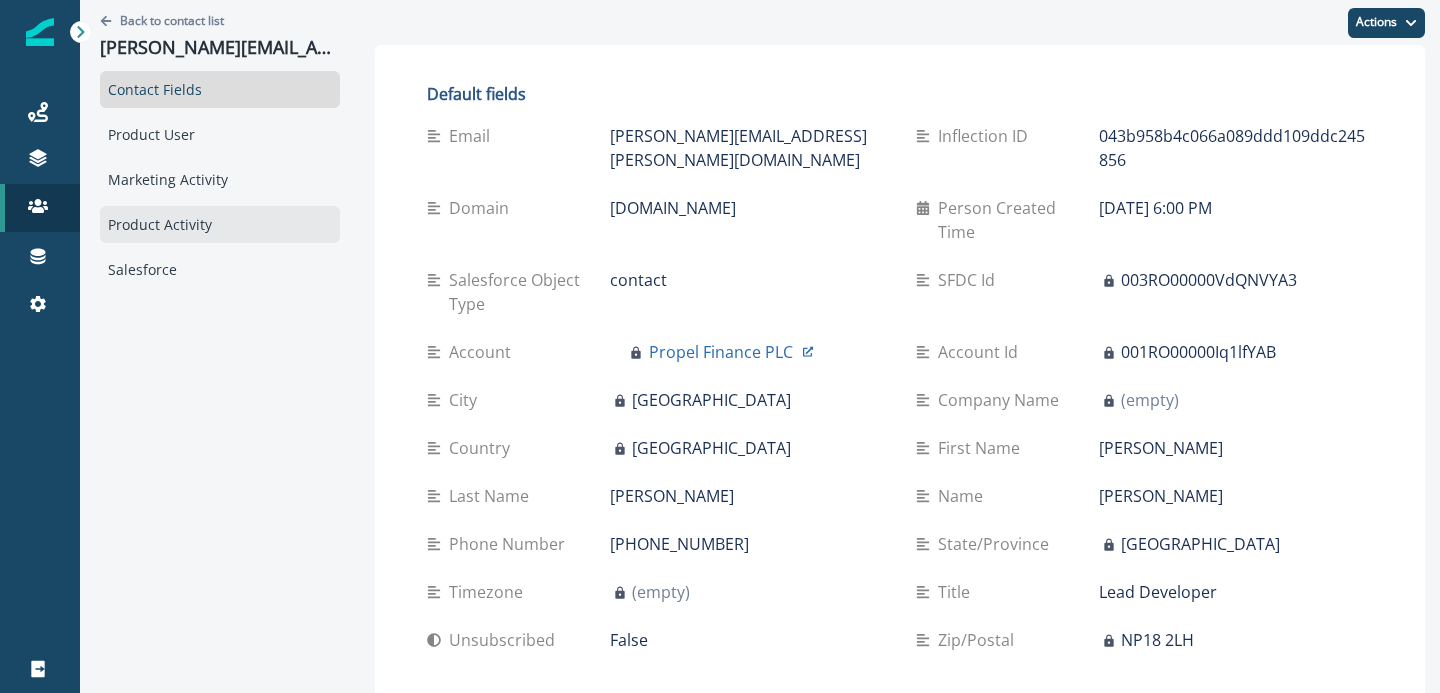 click on "Product Activity" at bounding box center [220, 224] 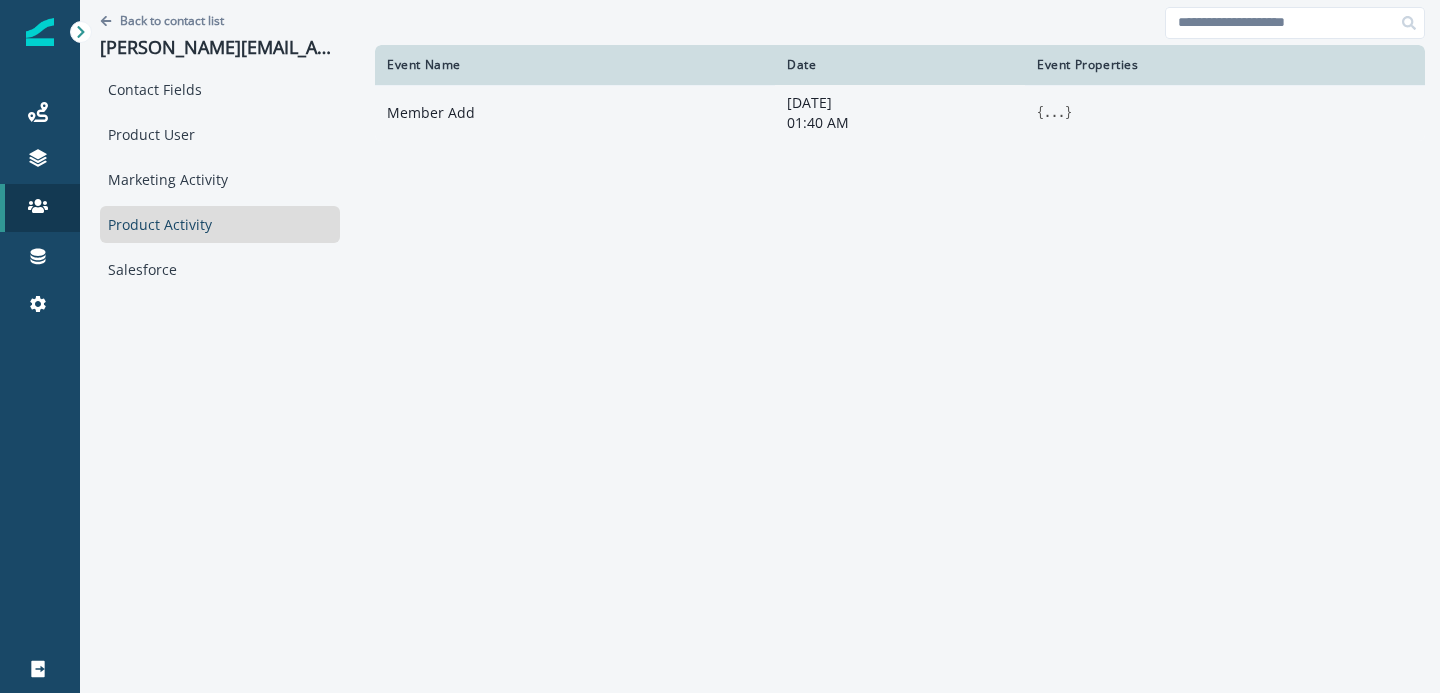 click on "..." at bounding box center (1054, 113) 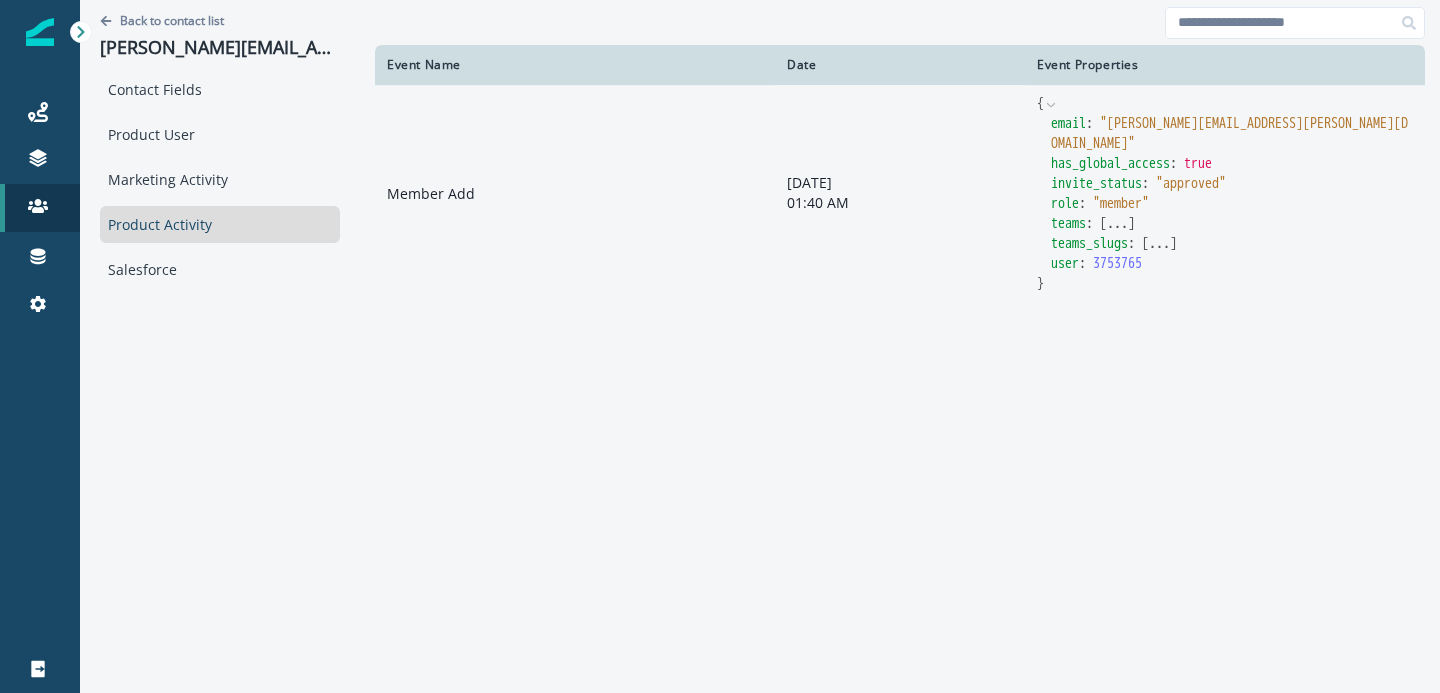 click on "..." at bounding box center (1117, 224) 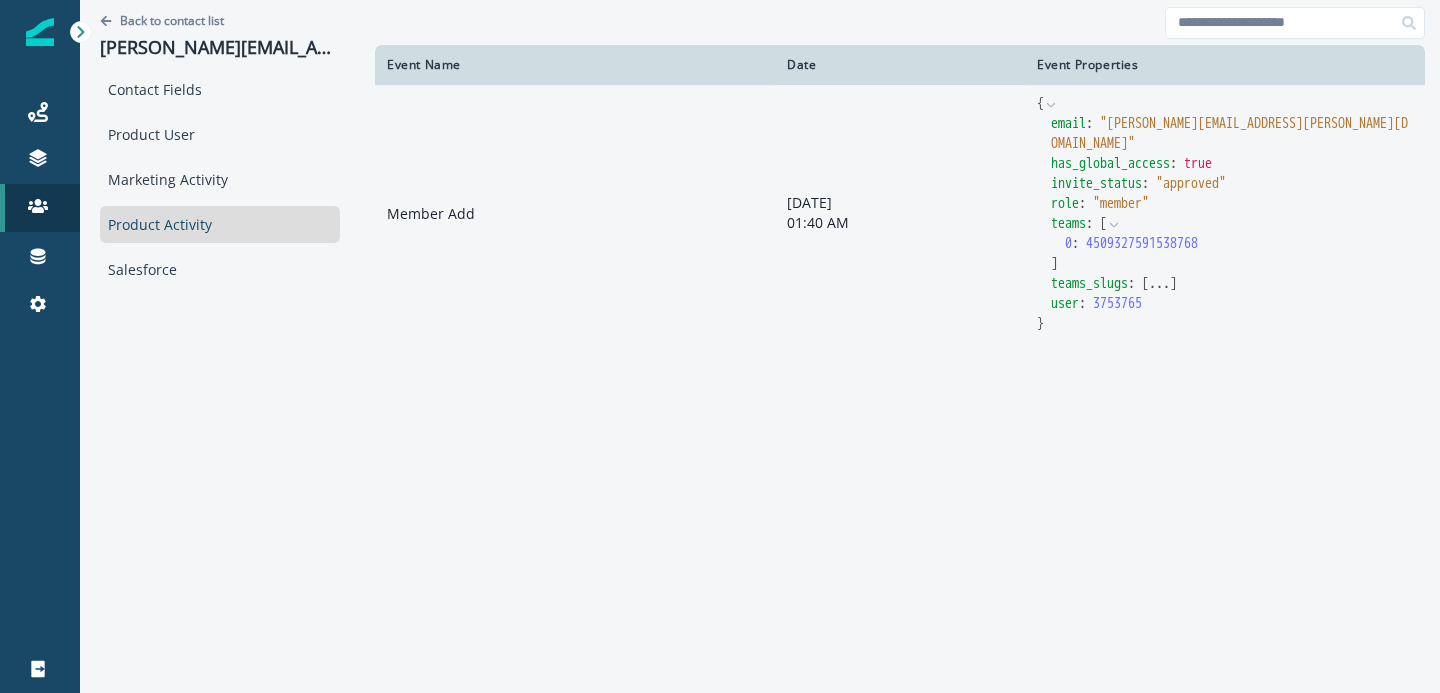 click on "..." at bounding box center (1159, 284) 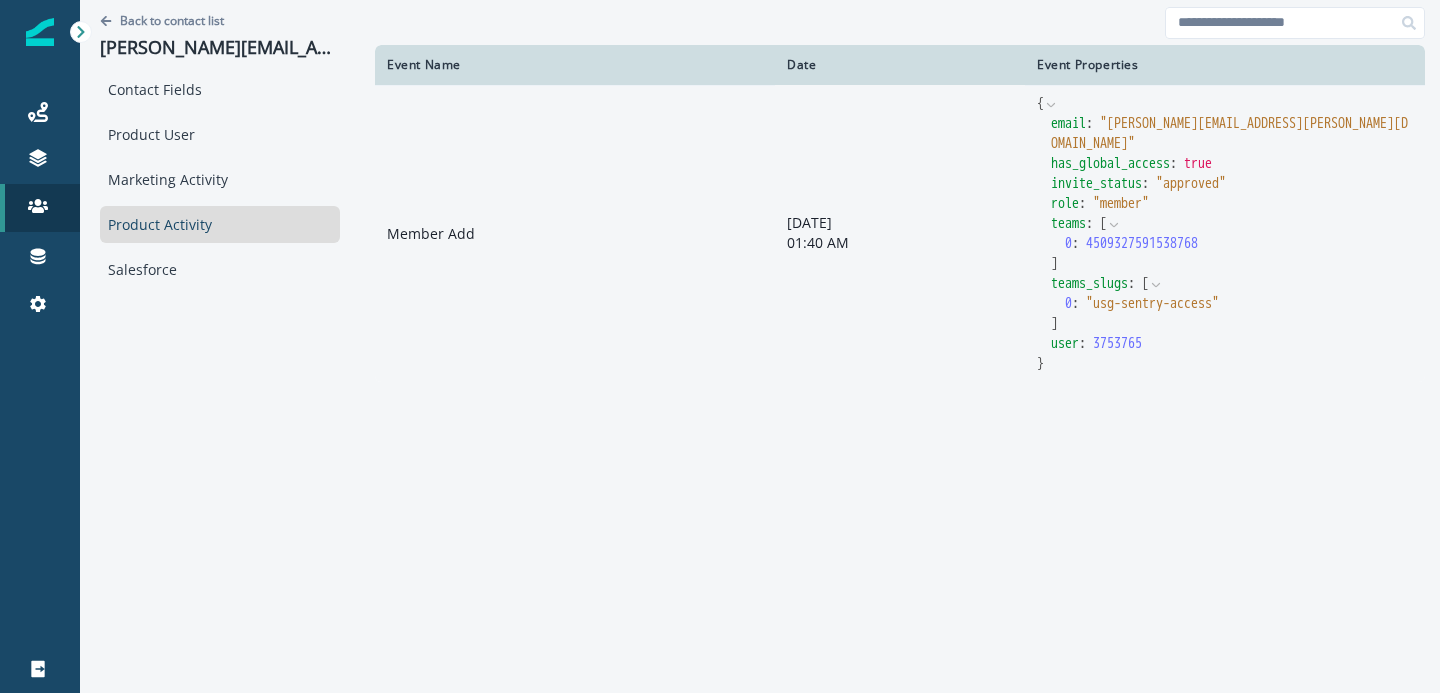 click at bounding box center (900, 22) 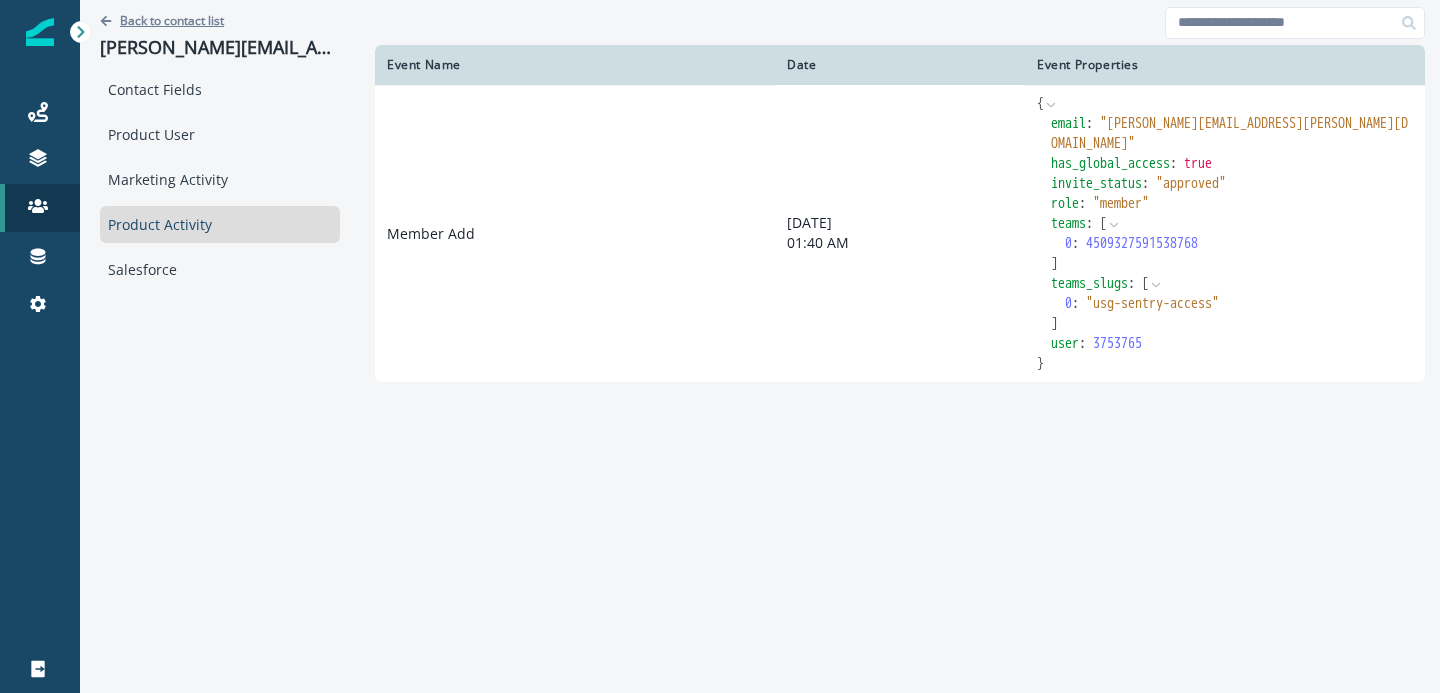 click on "Back to contact list" at bounding box center (172, 20) 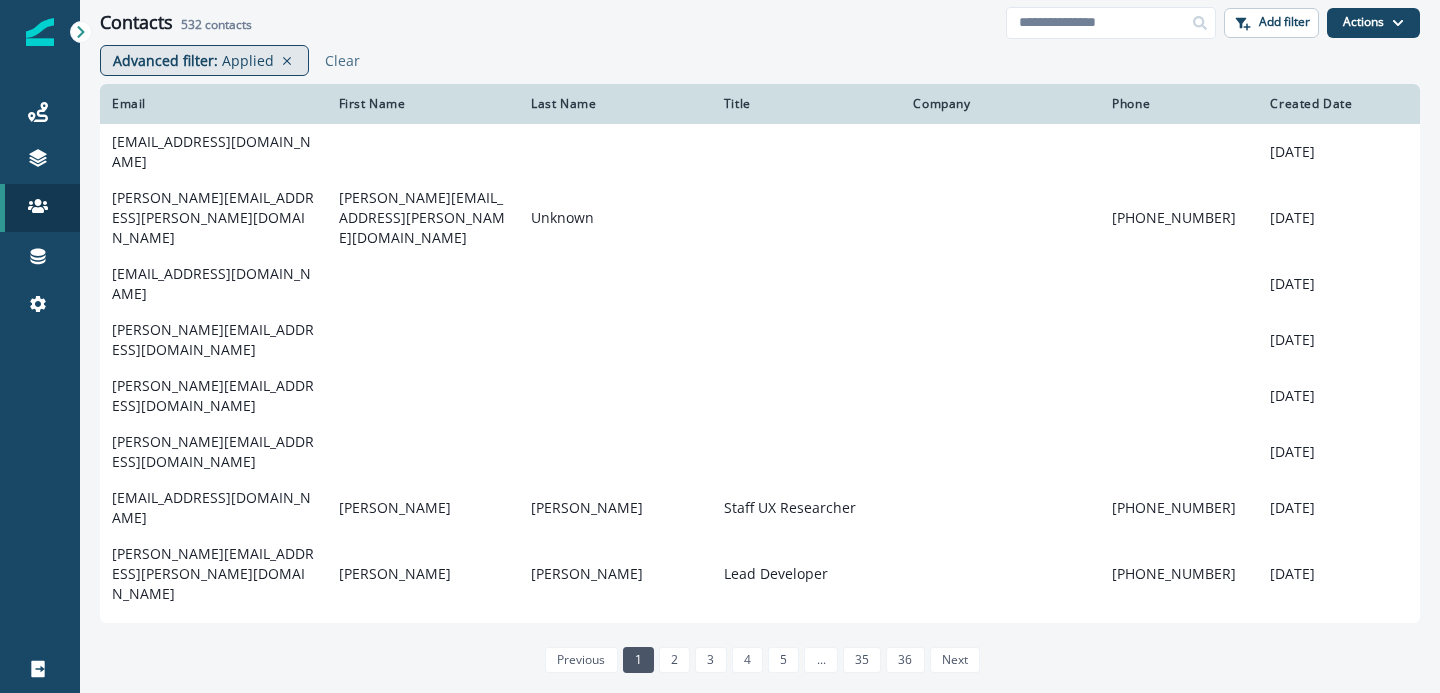 click on "Applied" at bounding box center (248, 60) 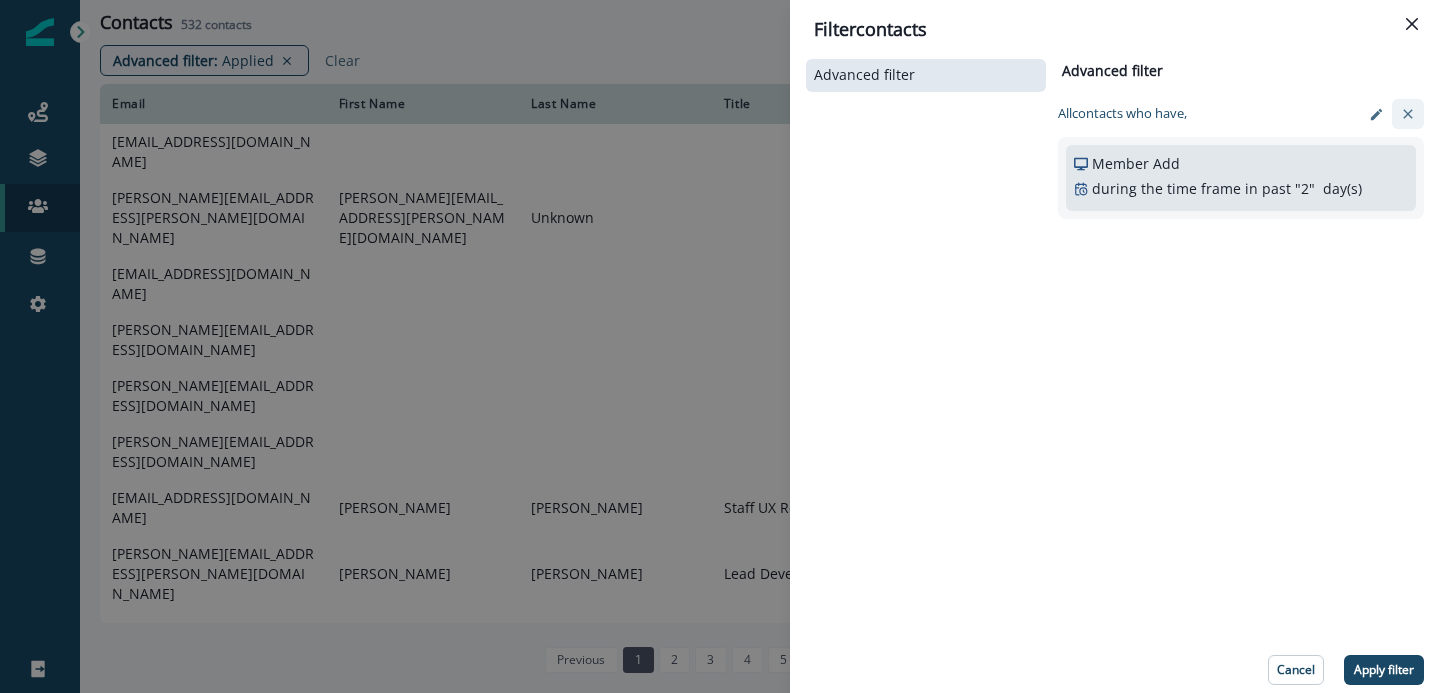 click 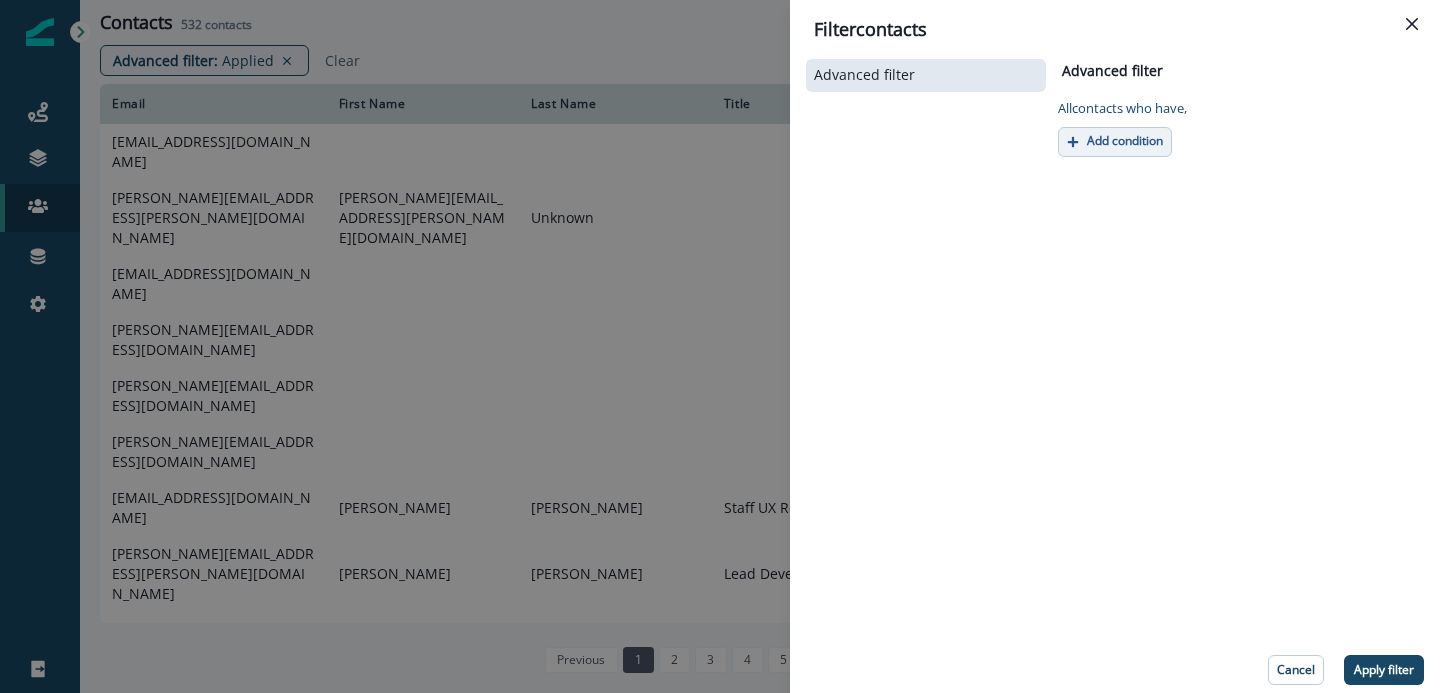 click on "Add condition" at bounding box center (1125, 141) 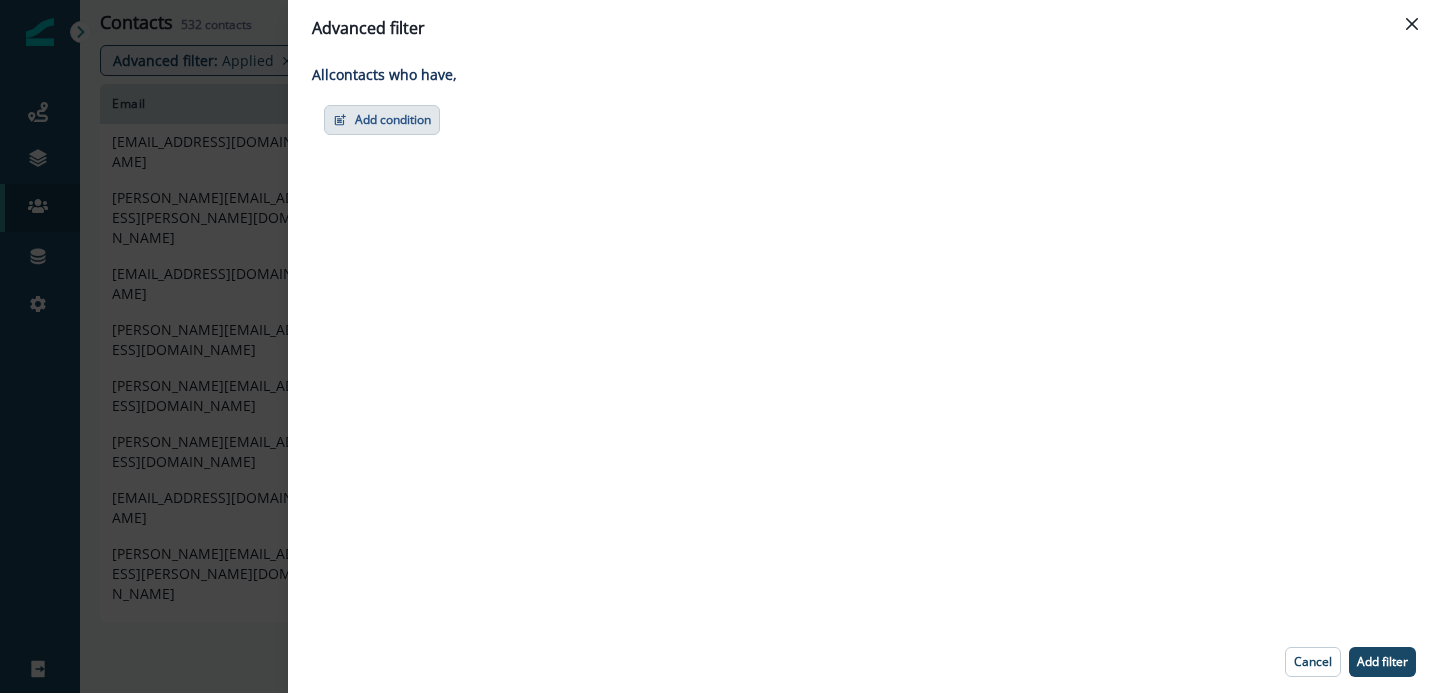 click on "Add condition" at bounding box center [382, 120] 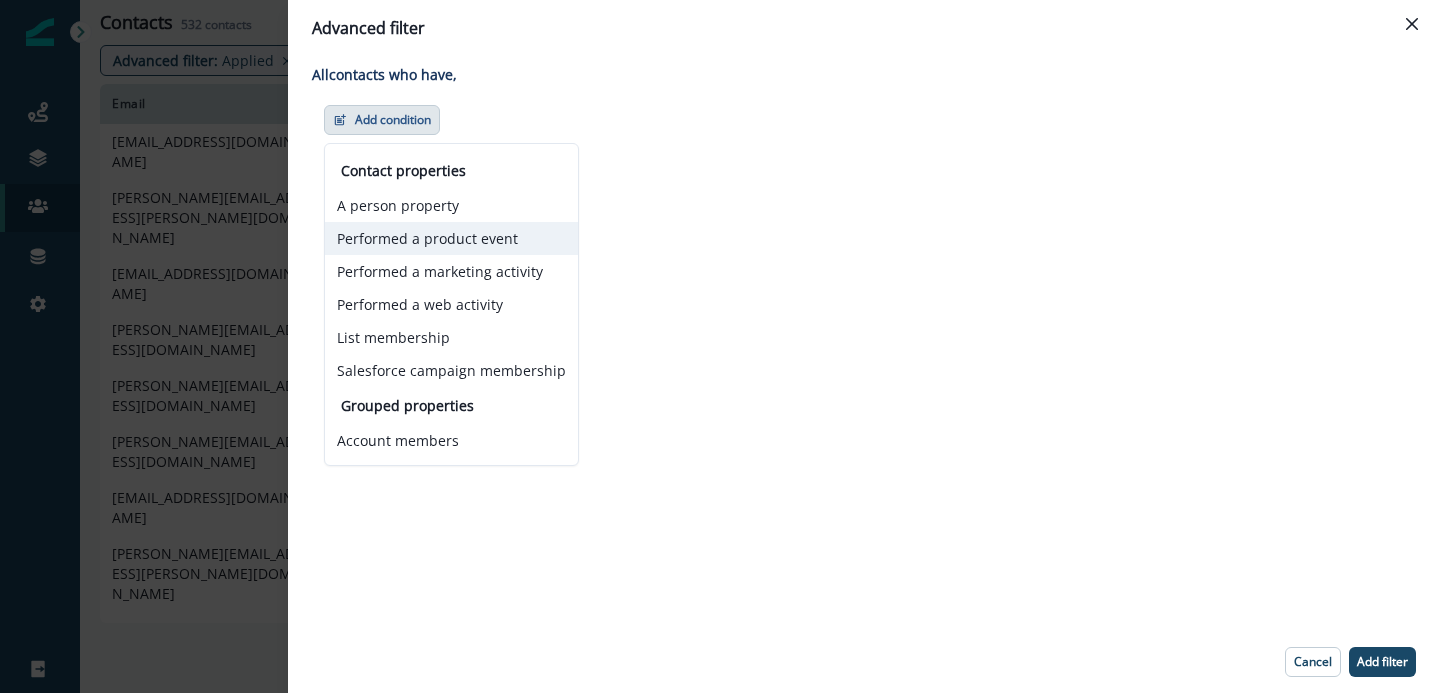 click on "Performed a product event" at bounding box center (451, 238) 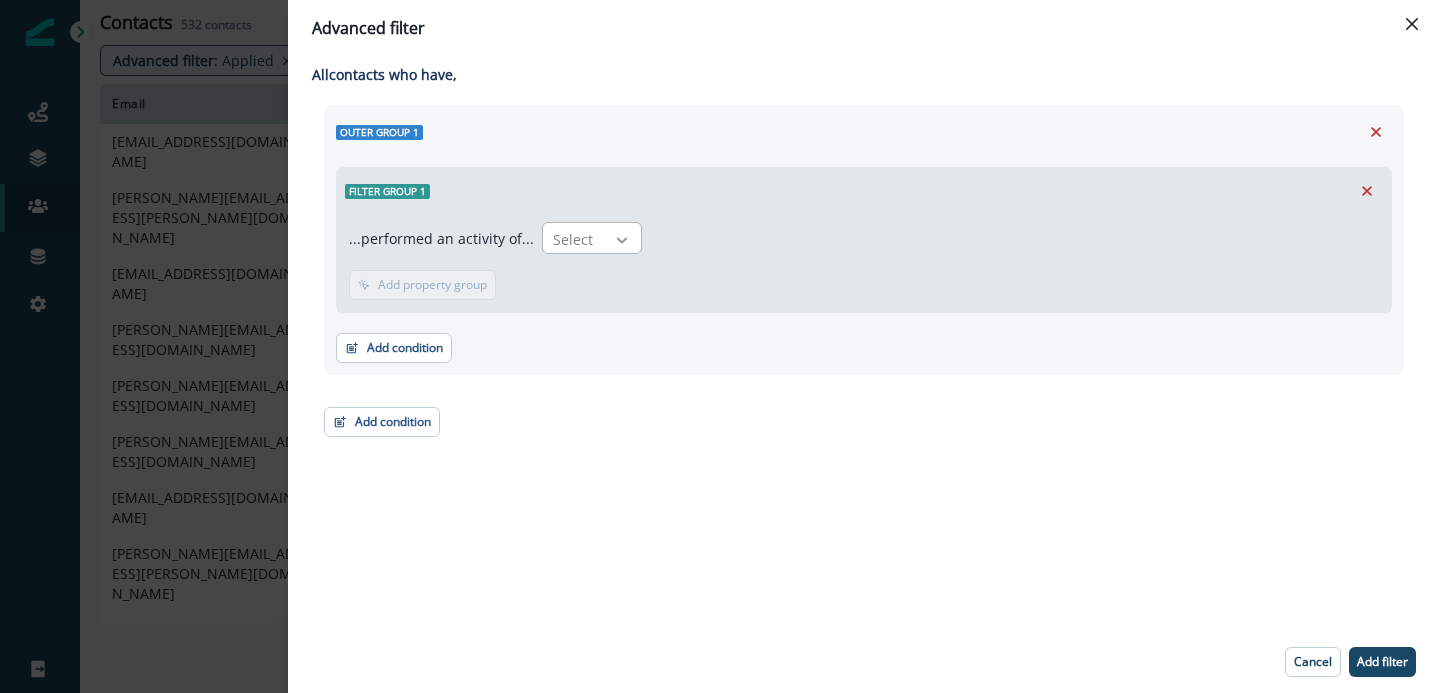 click at bounding box center [622, 240] 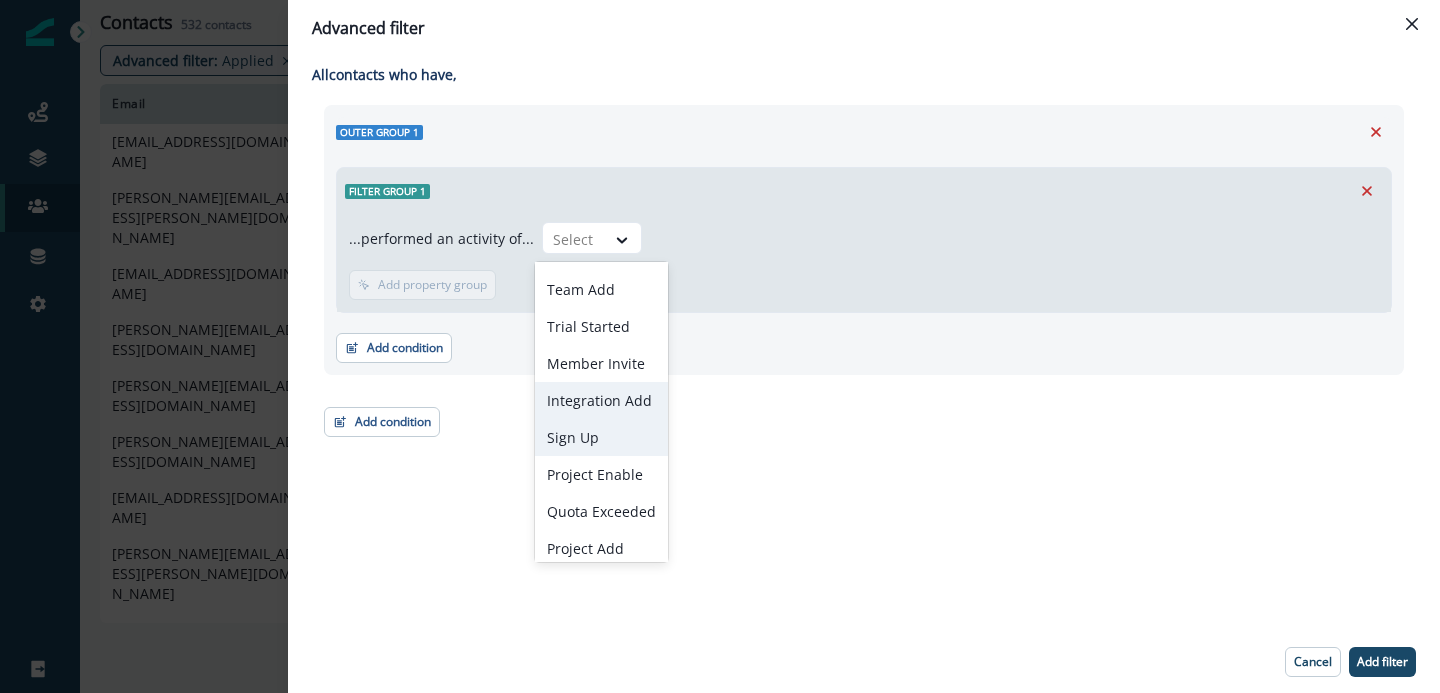 scroll, scrollTop: 41, scrollLeft: 0, axis: vertical 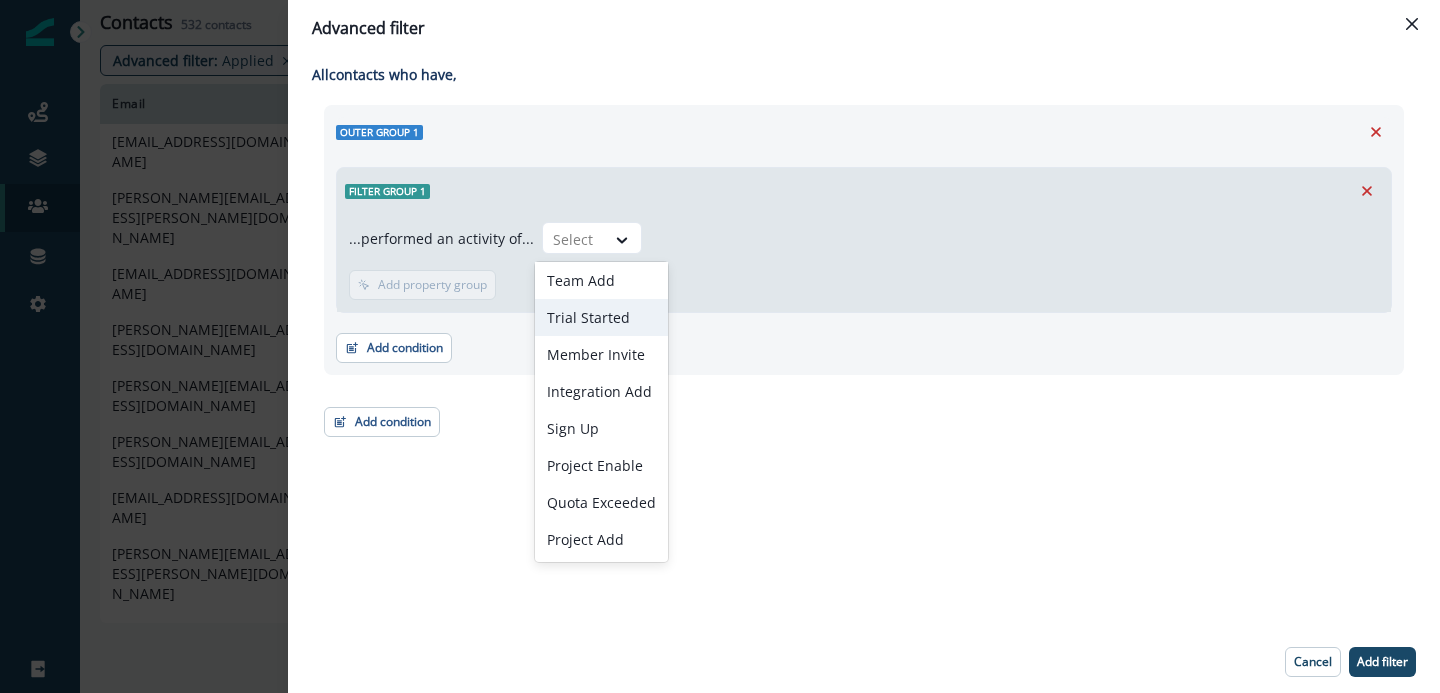 click on "Trial Started" at bounding box center [601, 317] 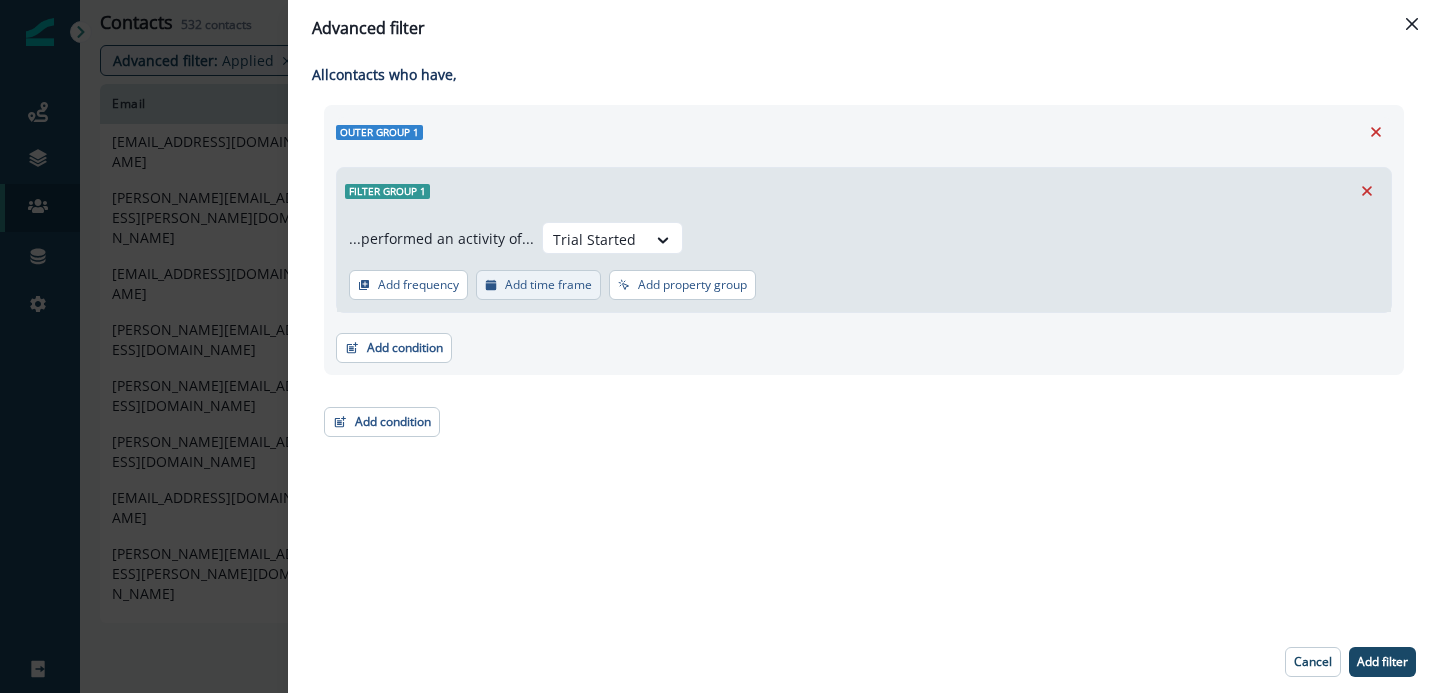 click on "Add time frame" at bounding box center [538, 285] 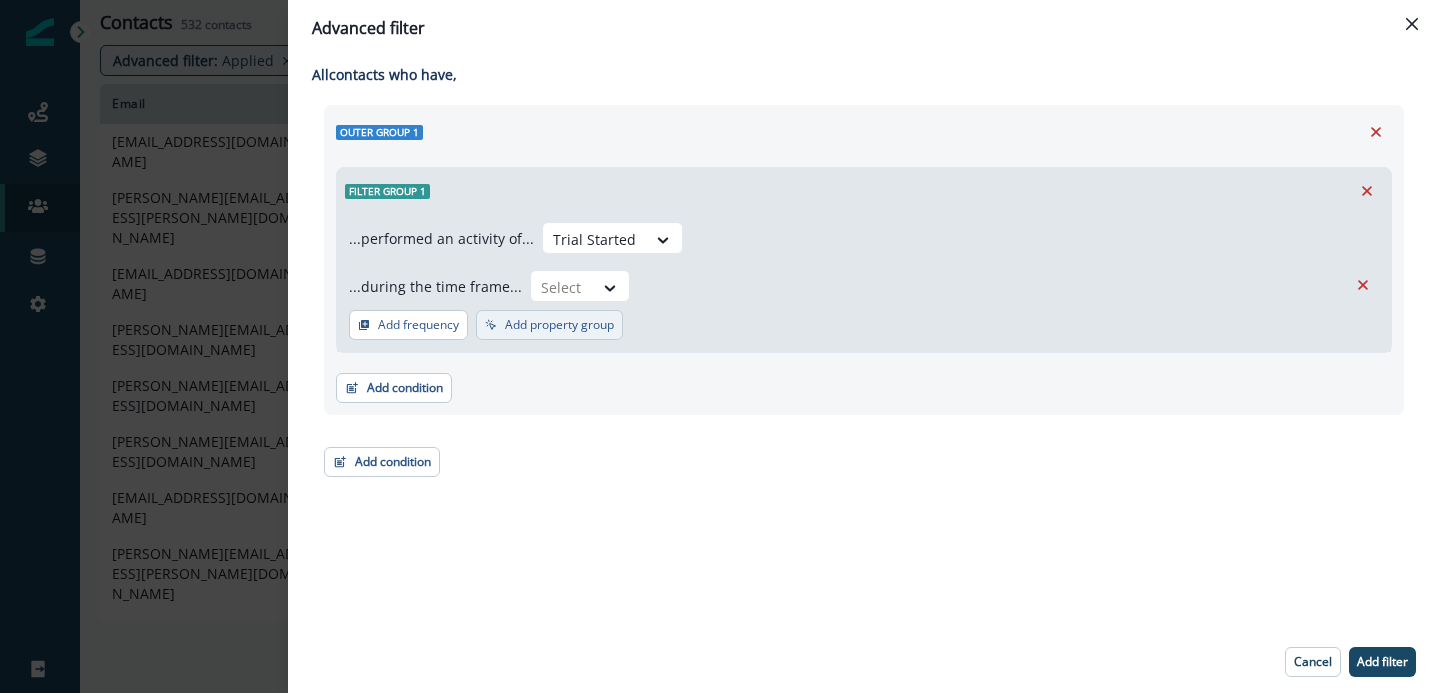 click on "Add property group" at bounding box center [559, 325] 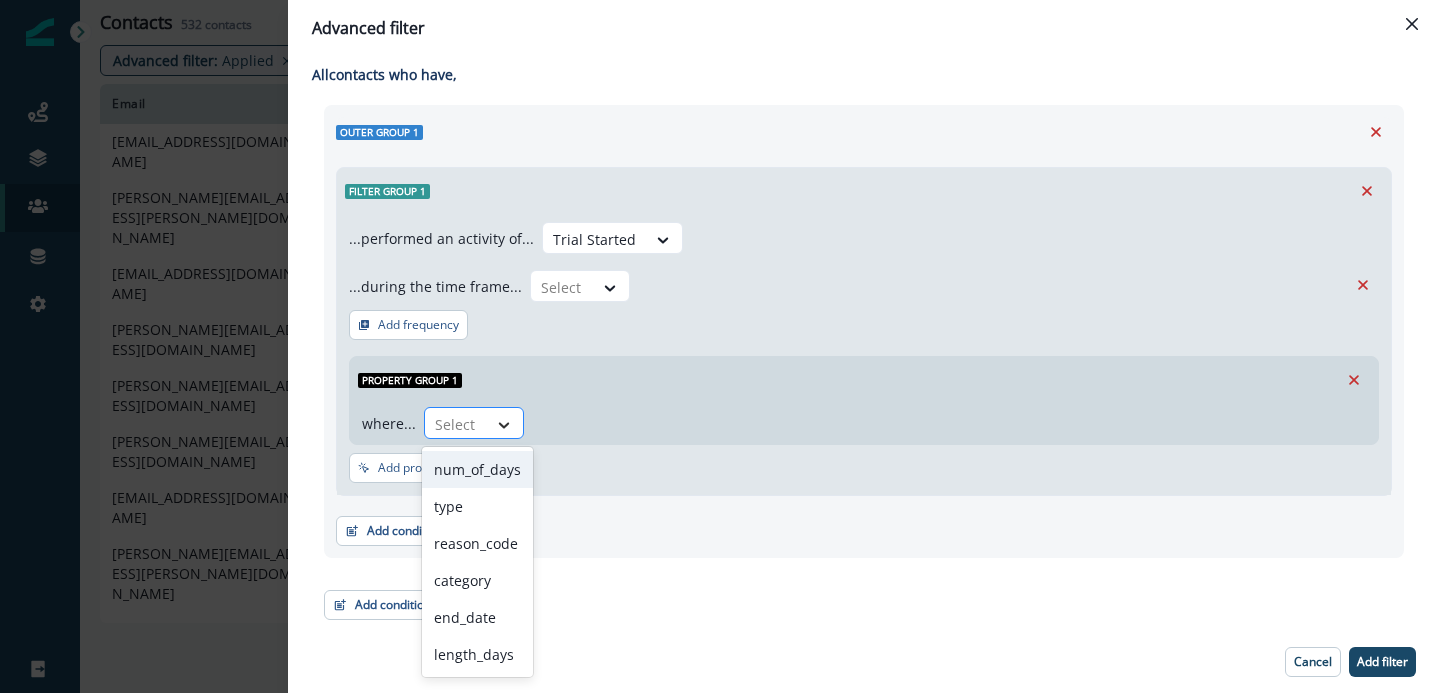 click 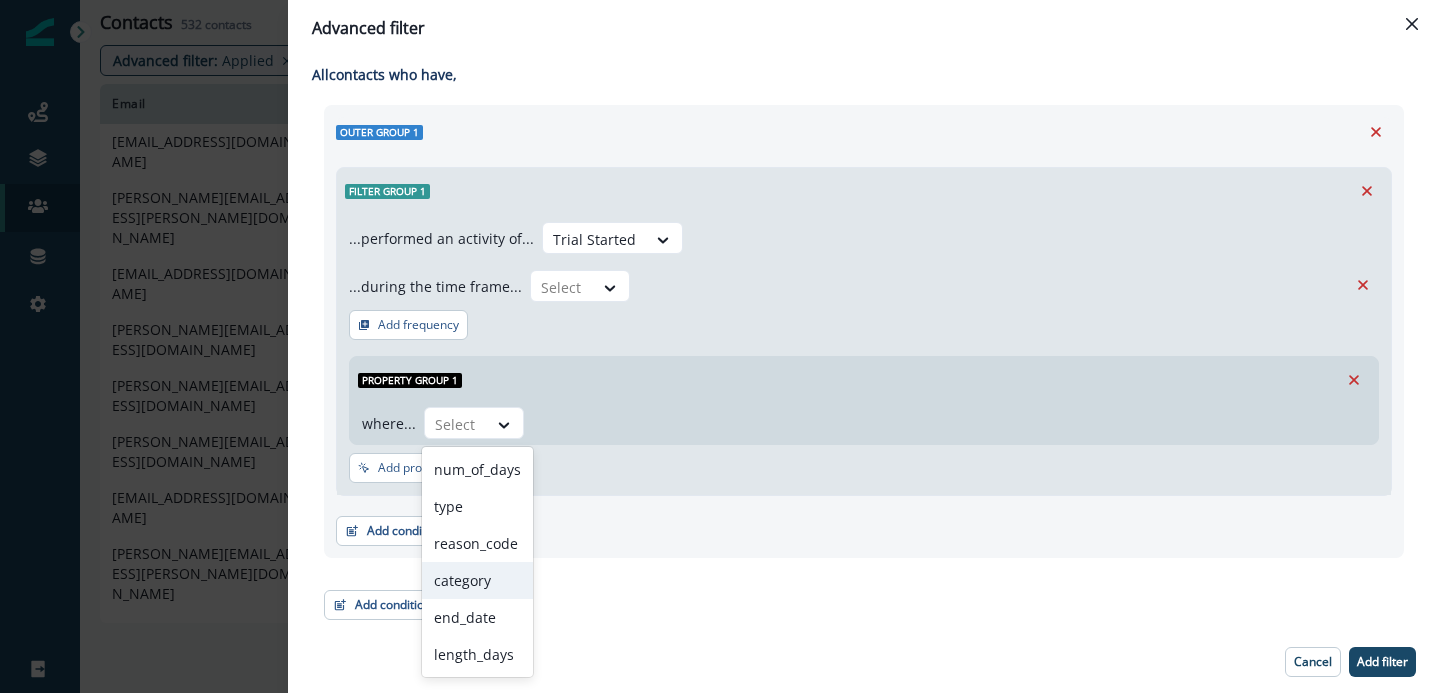 click on "category" at bounding box center [477, 580] 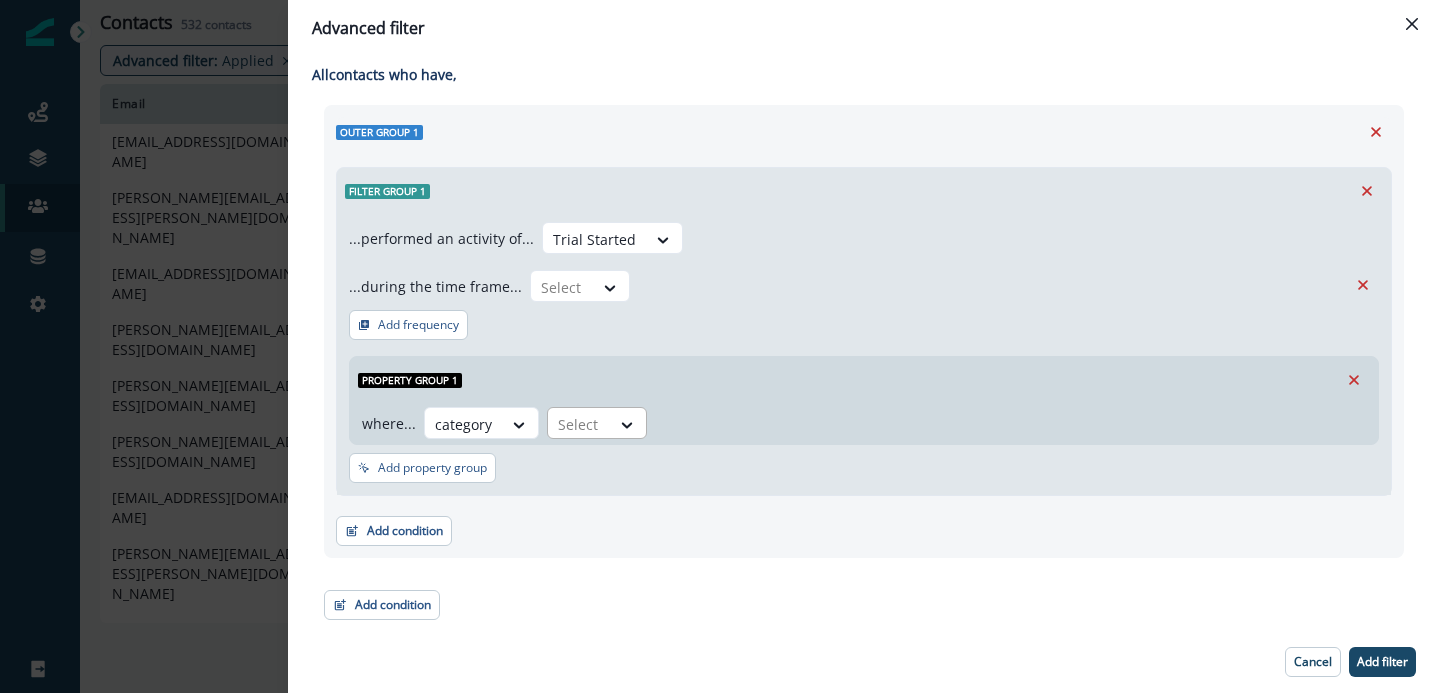 click on "Select" at bounding box center (597, 423) 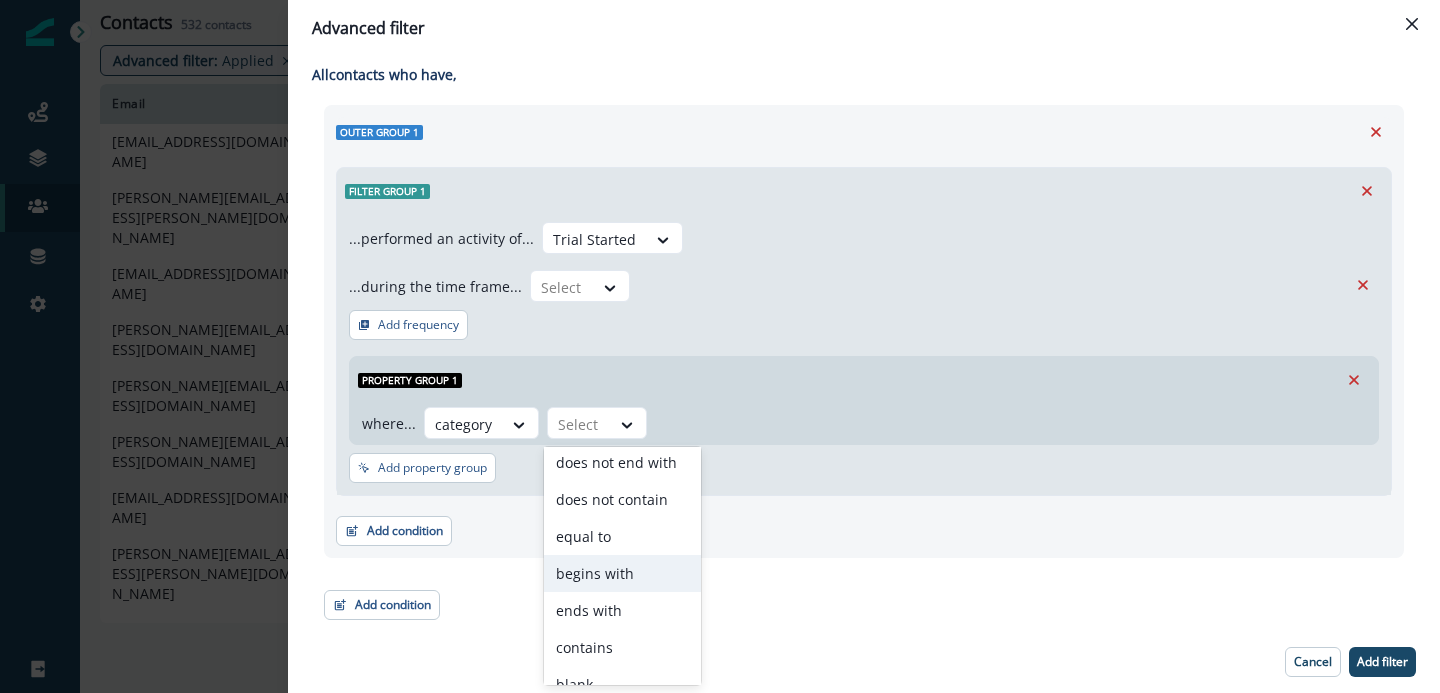 scroll, scrollTop: 124, scrollLeft: 0, axis: vertical 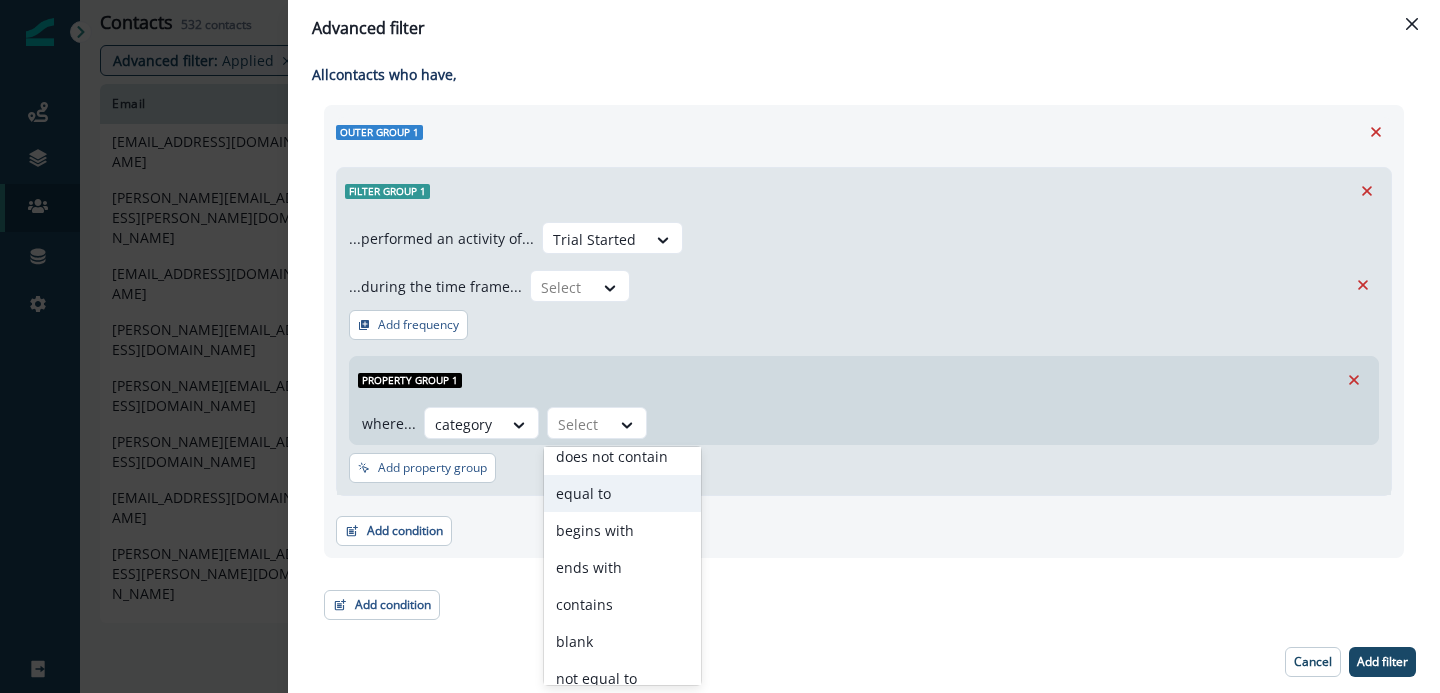 click on "equal to" at bounding box center [622, 493] 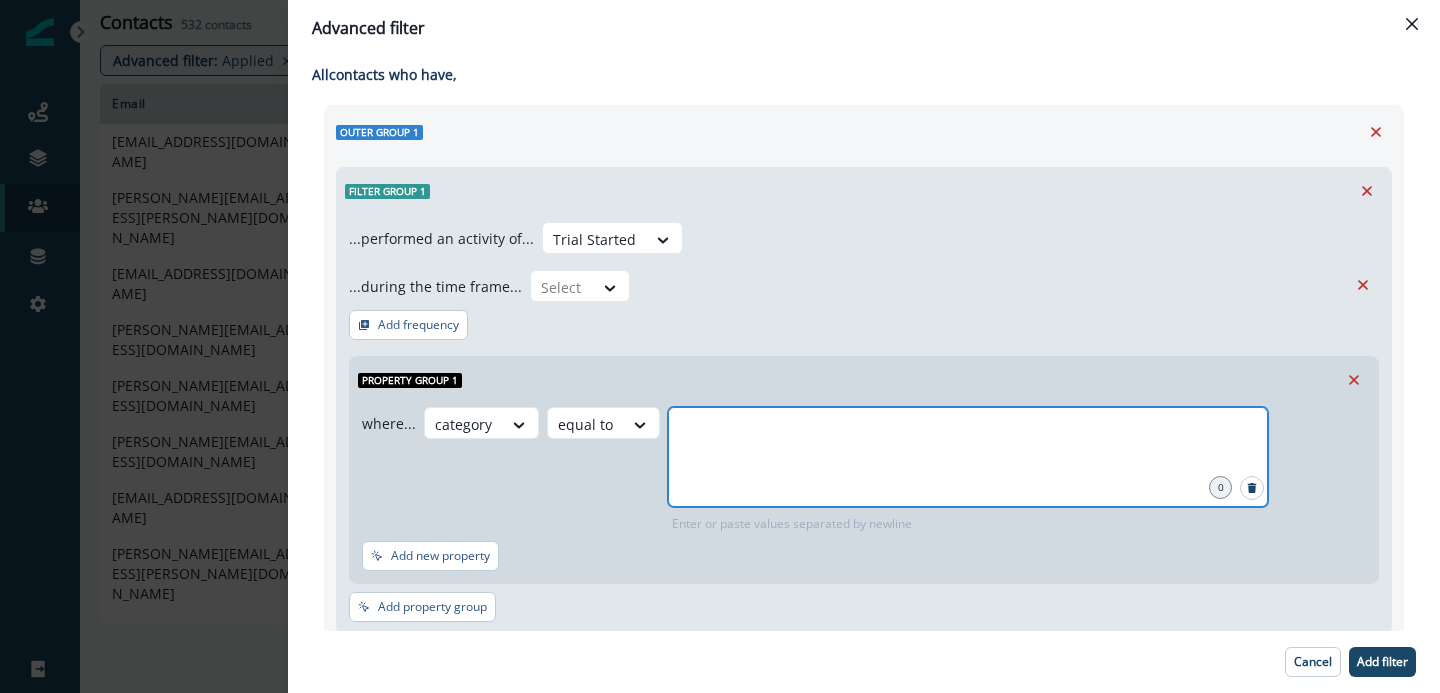 click at bounding box center [968, 432] 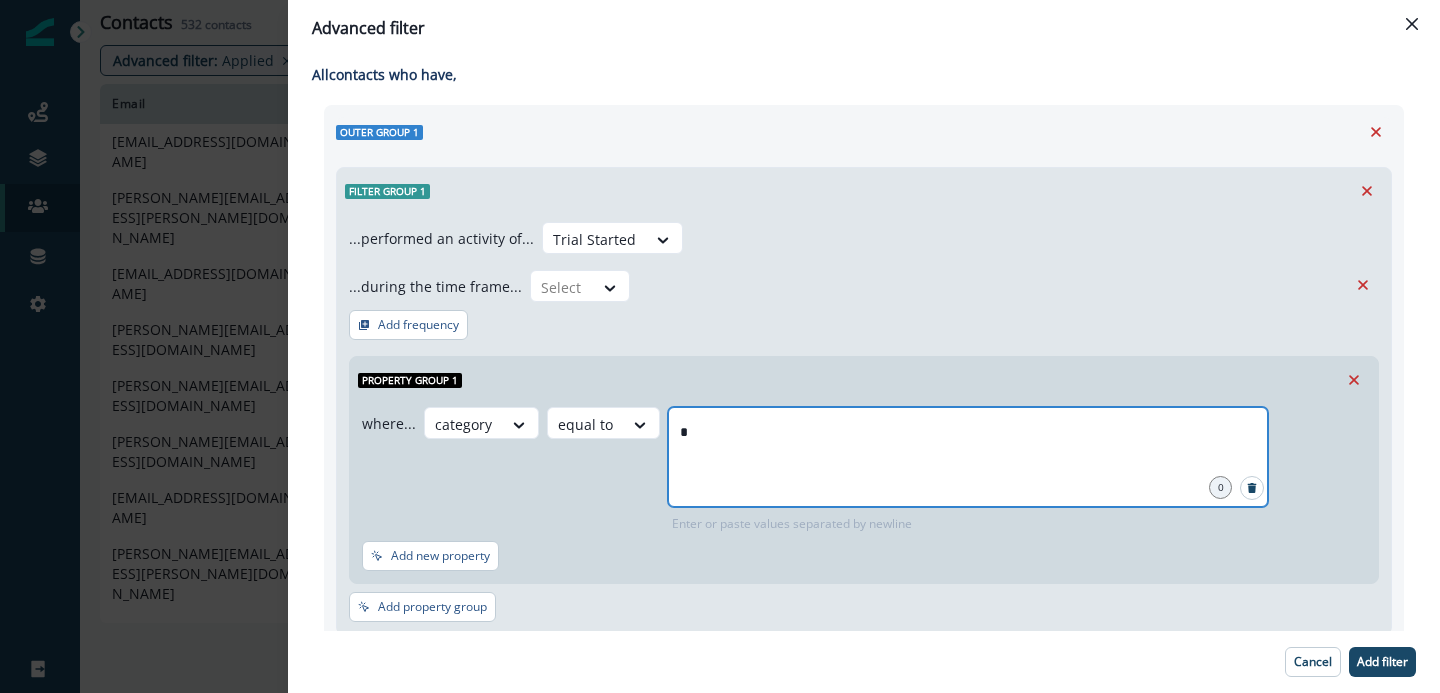 type on "**" 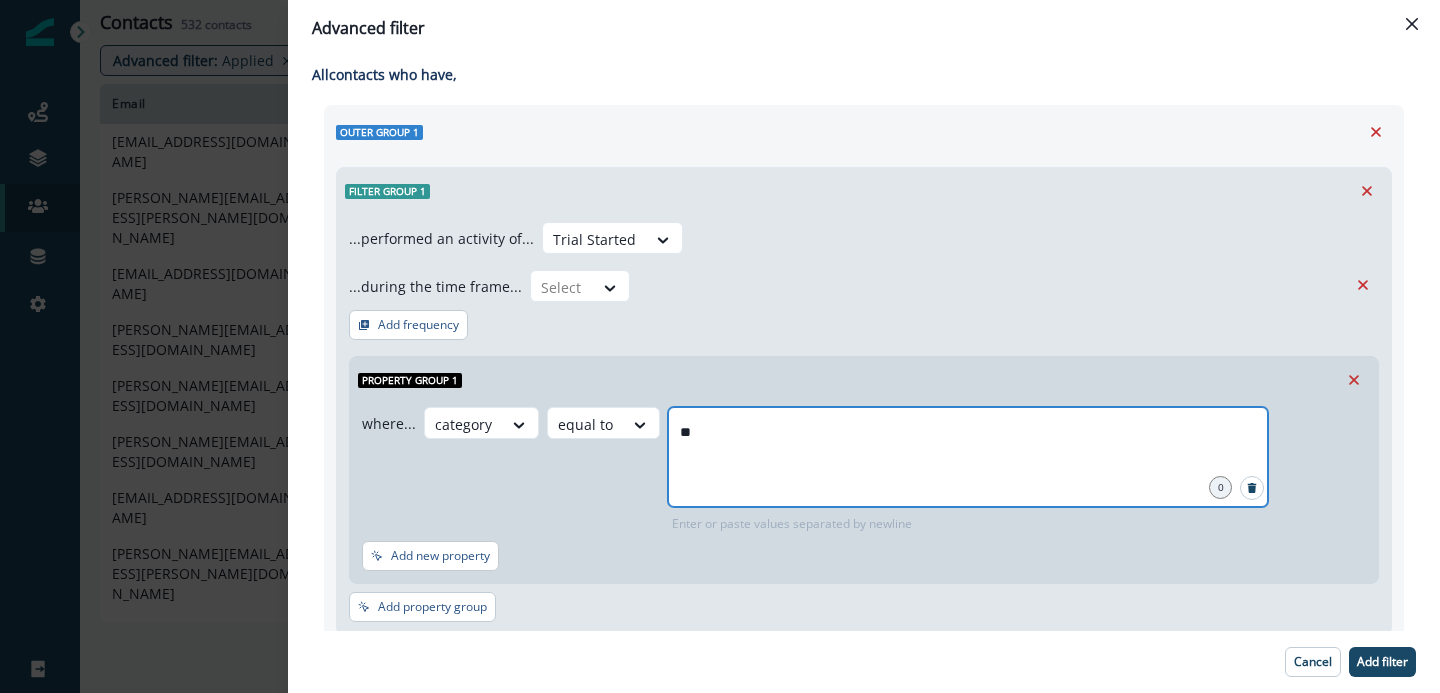 type 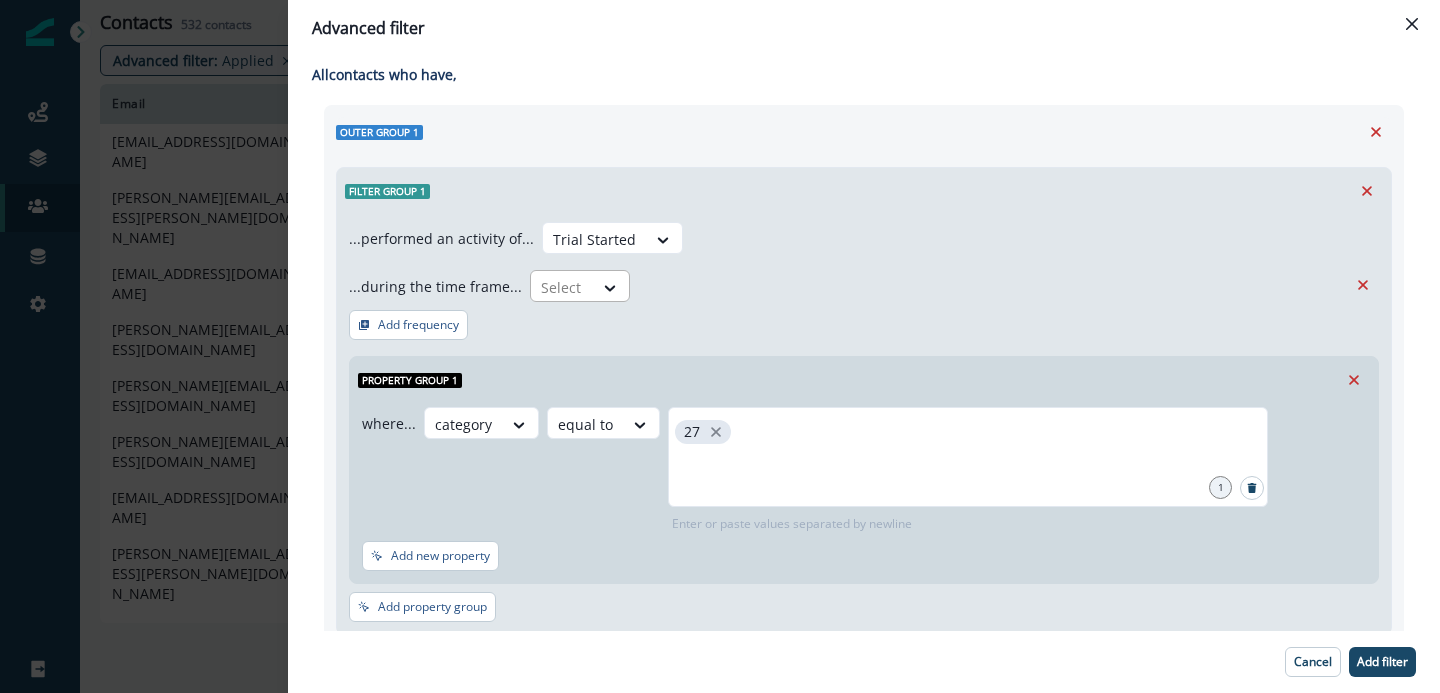 click on "Select" at bounding box center [562, 287] 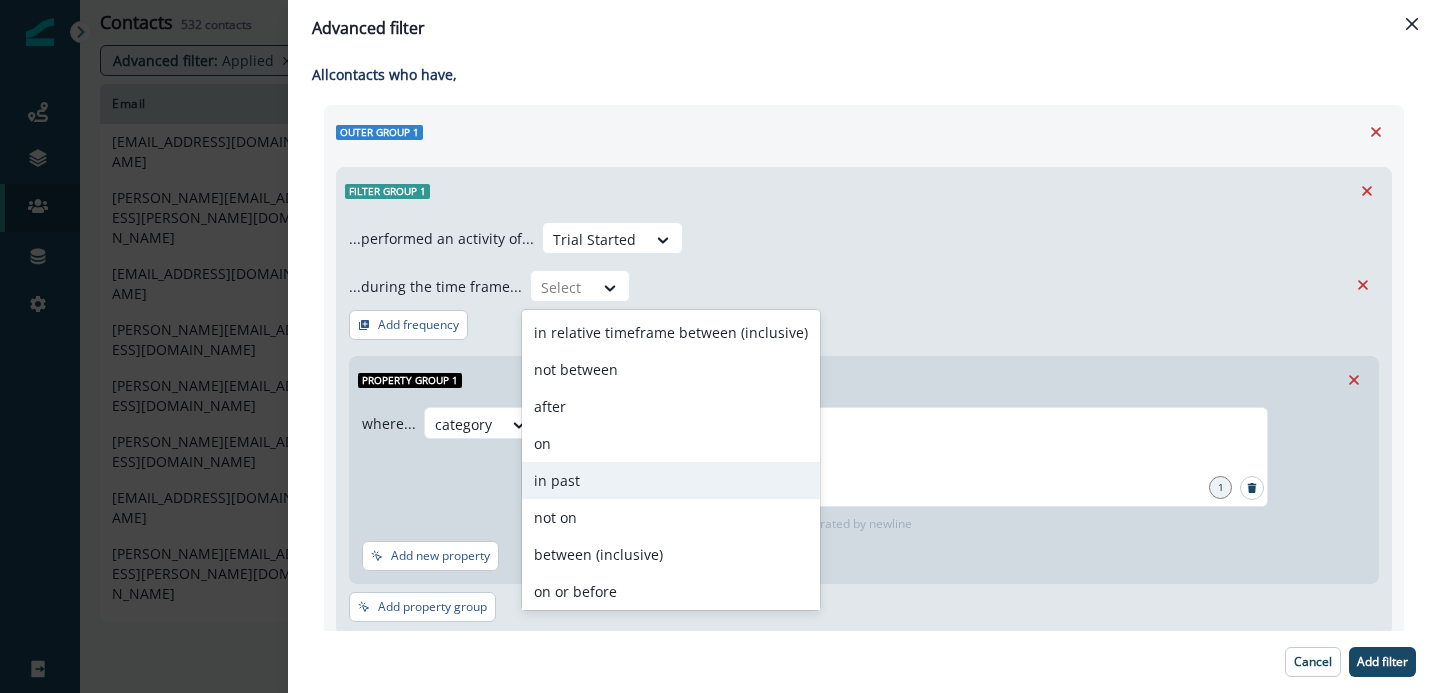 click on "in past" at bounding box center [671, 480] 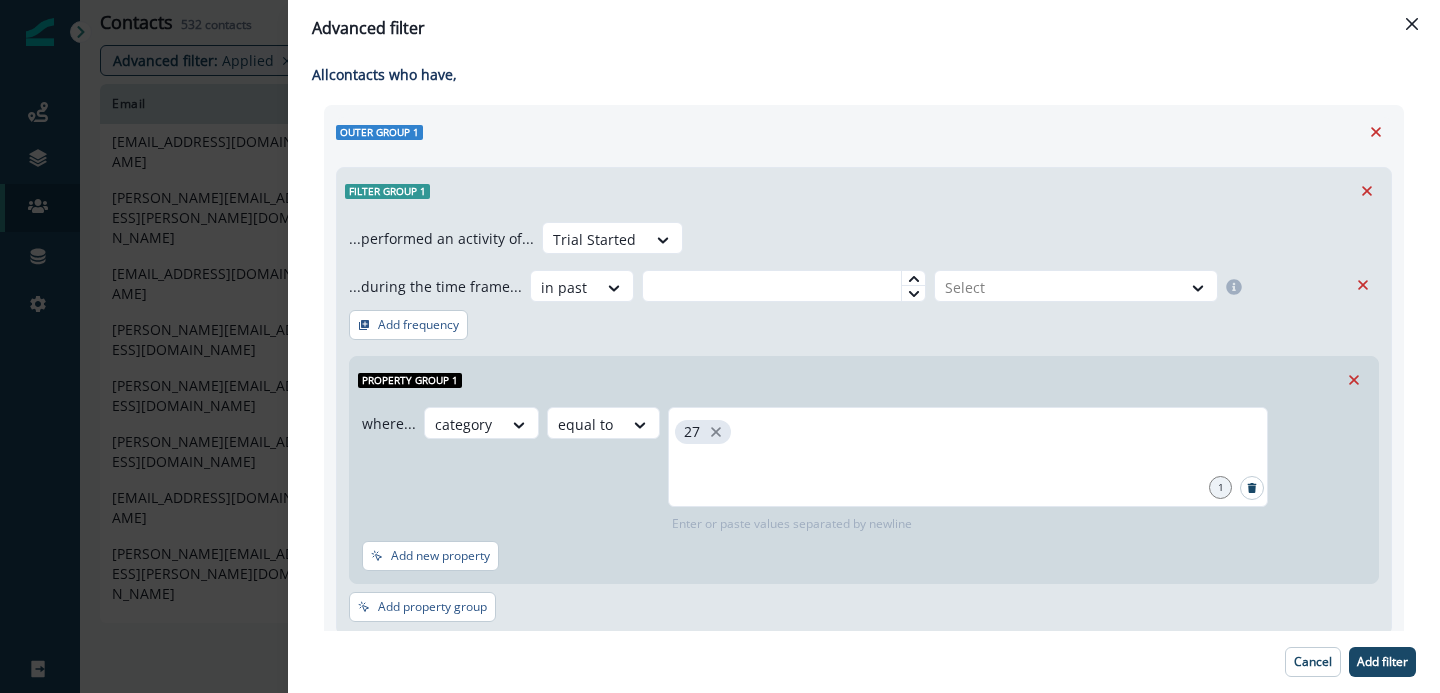 click 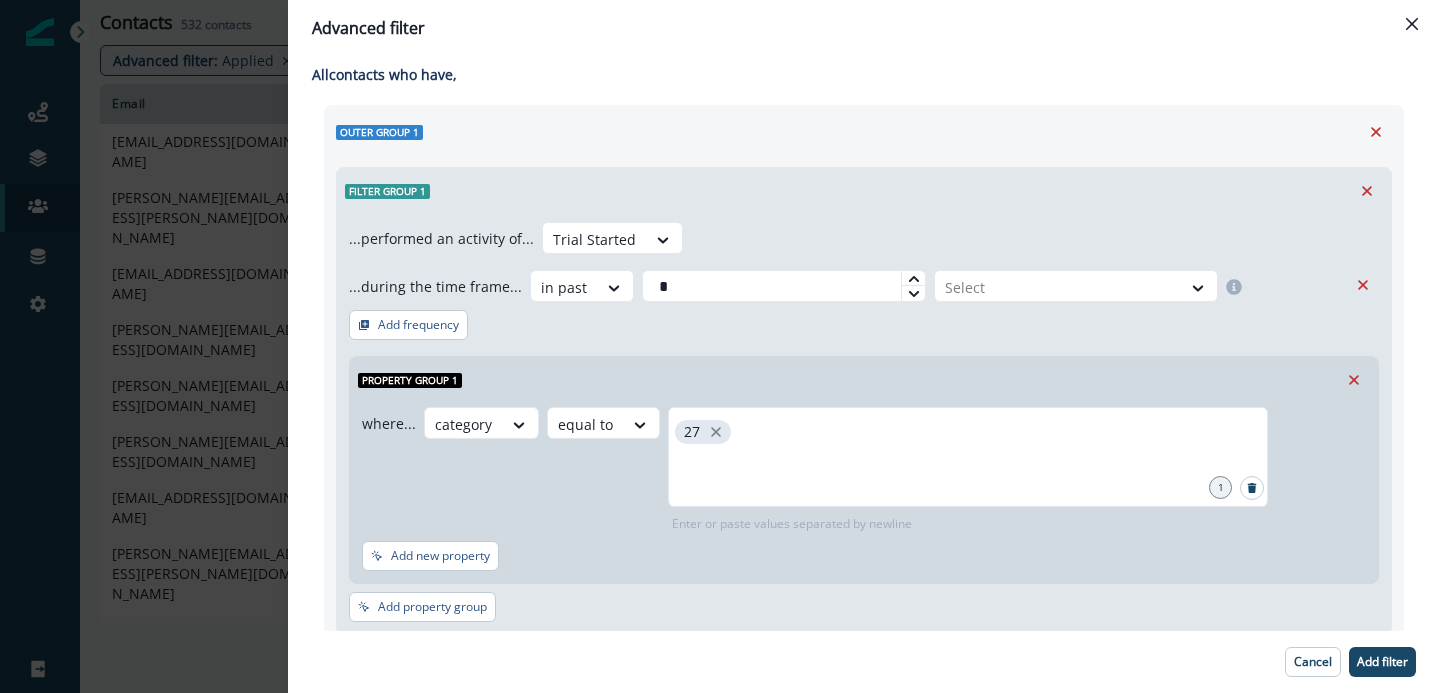 click 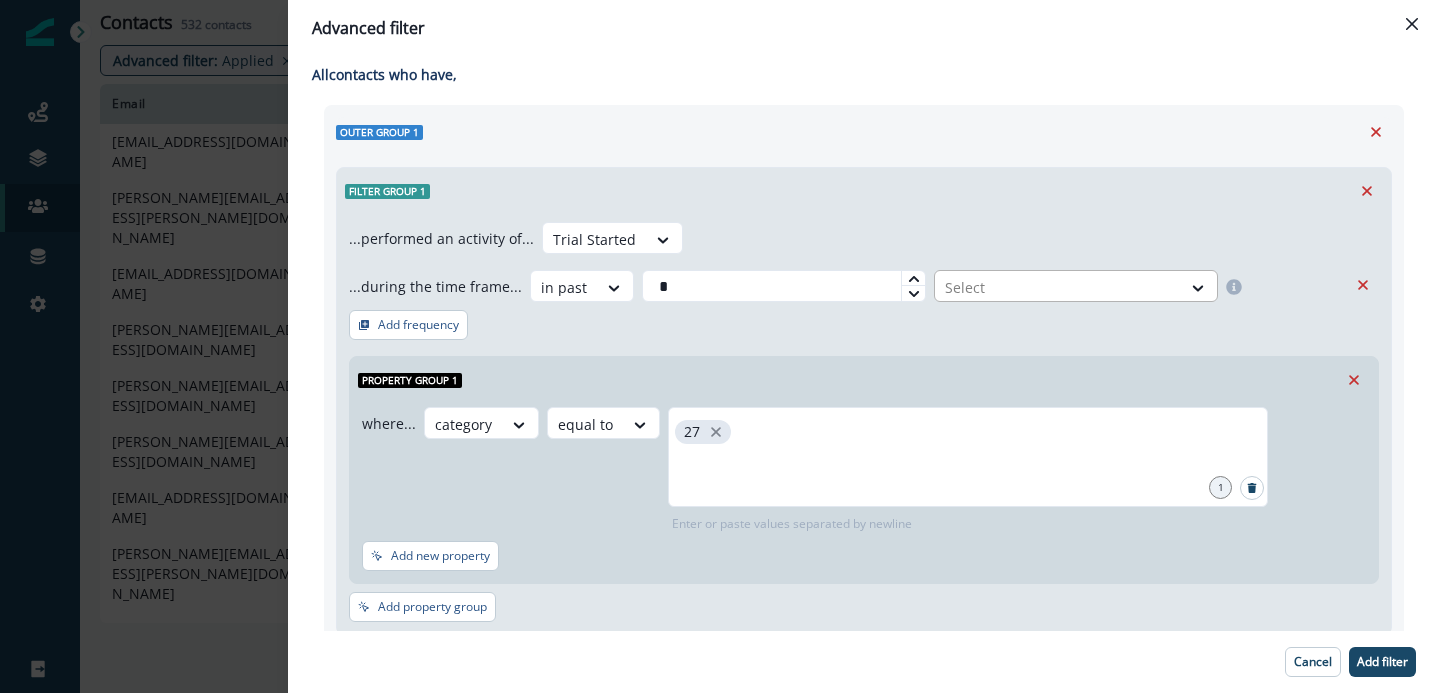 click at bounding box center [1058, 287] 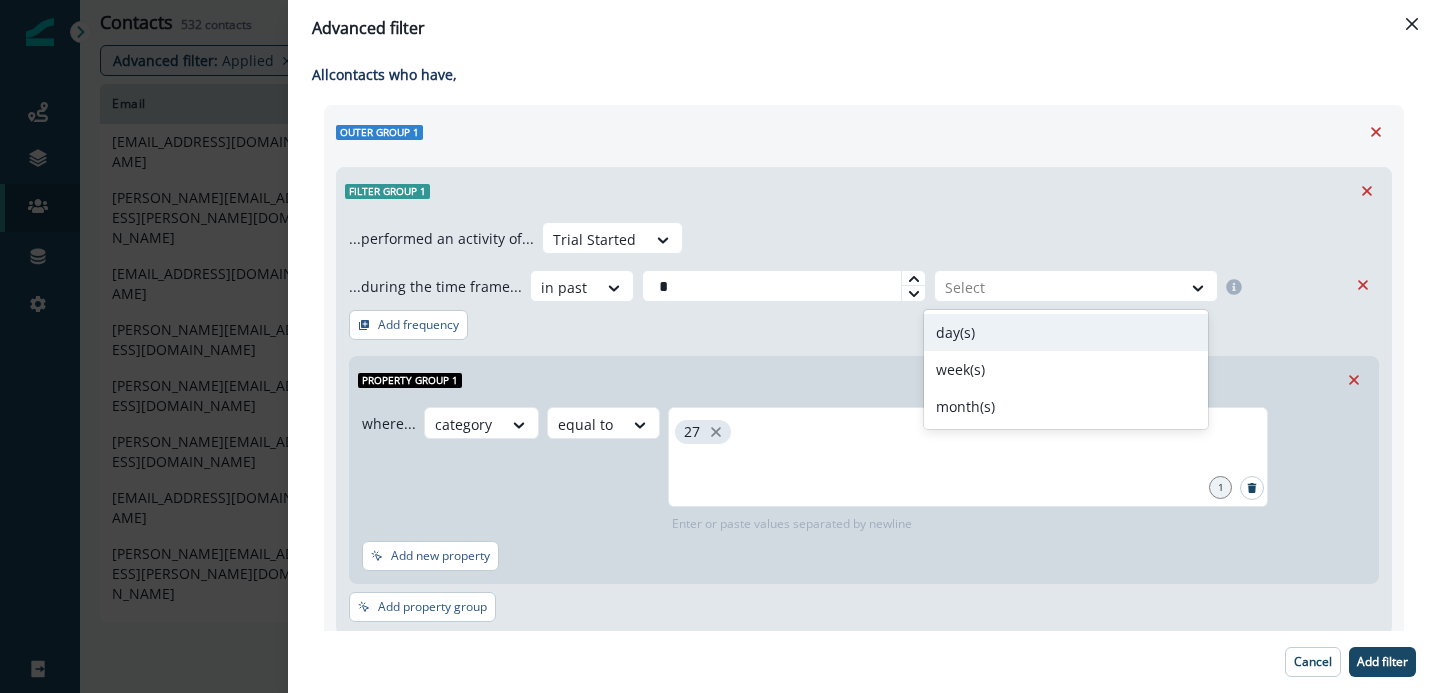 click on "day(s)" at bounding box center (1066, 332) 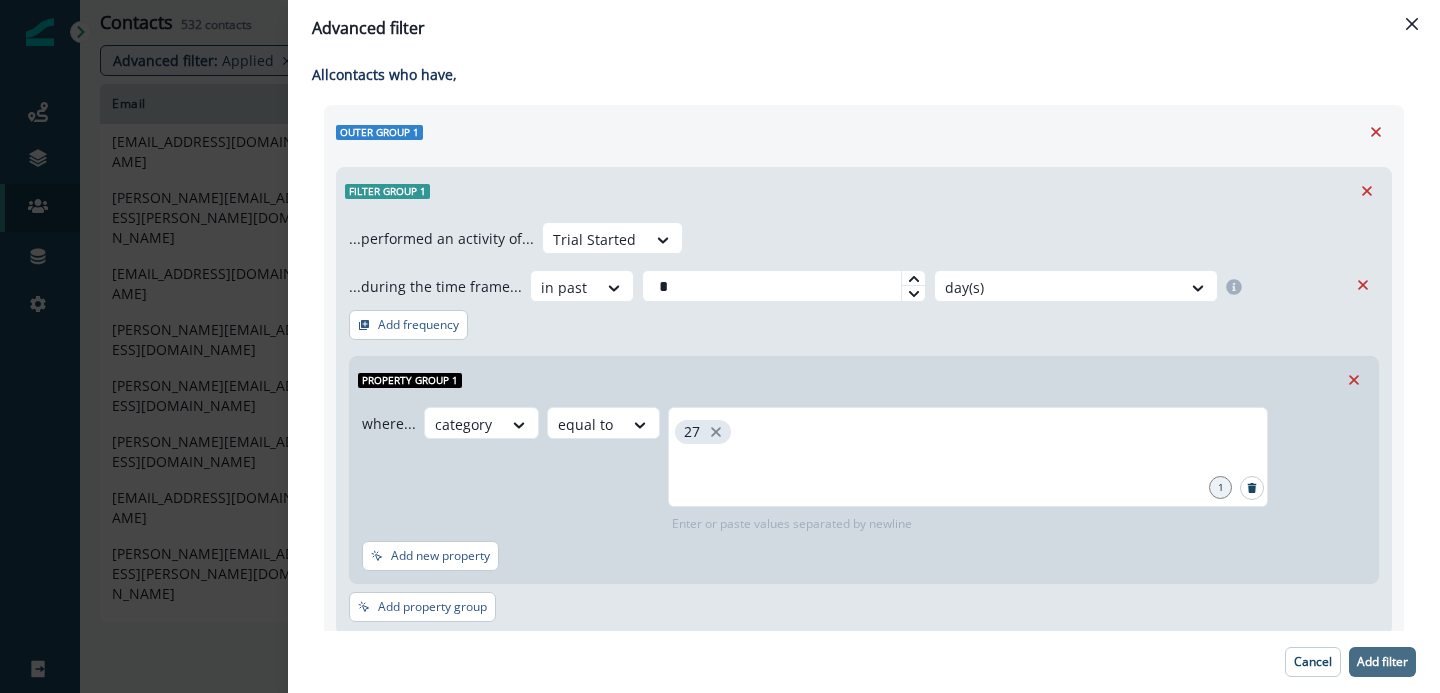 click on "Add filter" at bounding box center [1382, 662] 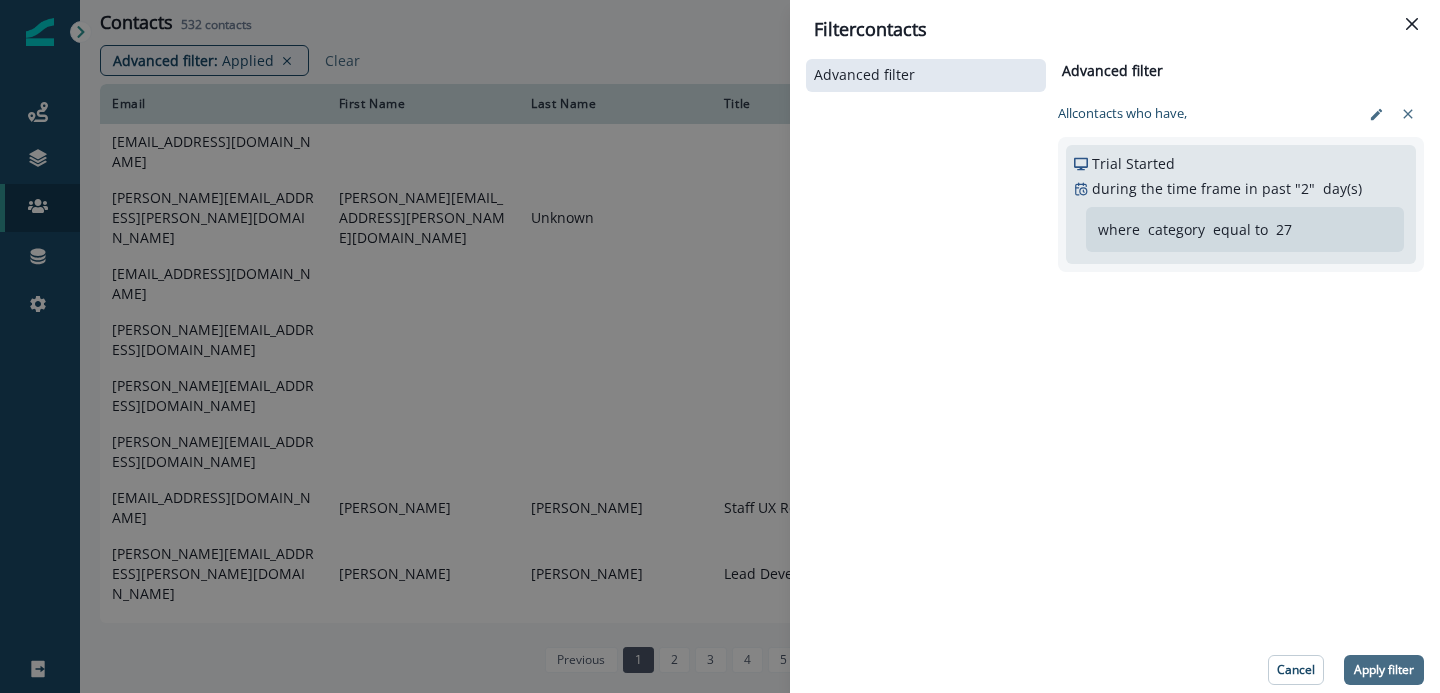 click on "Apply filter" at bounding box center [1384, 670] 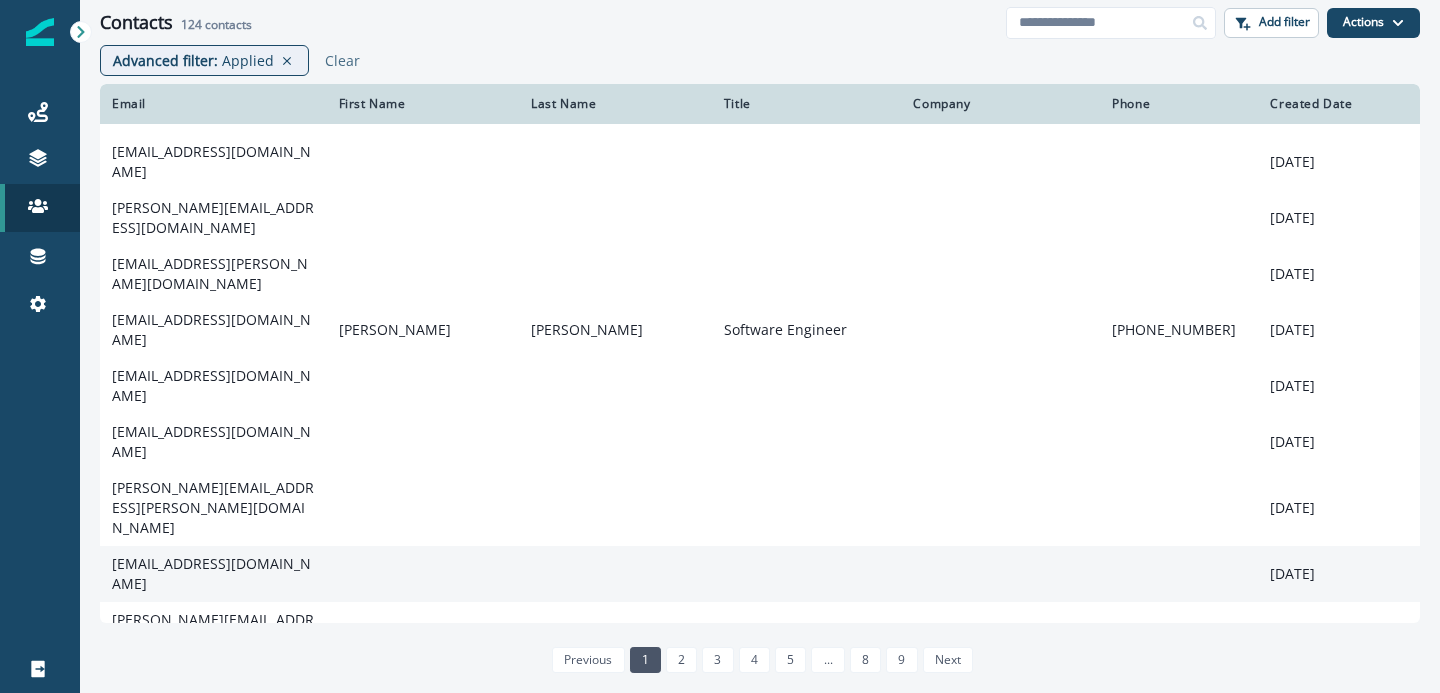 scroll, scrollTop: 0, scrollLeft: 0, axis: both 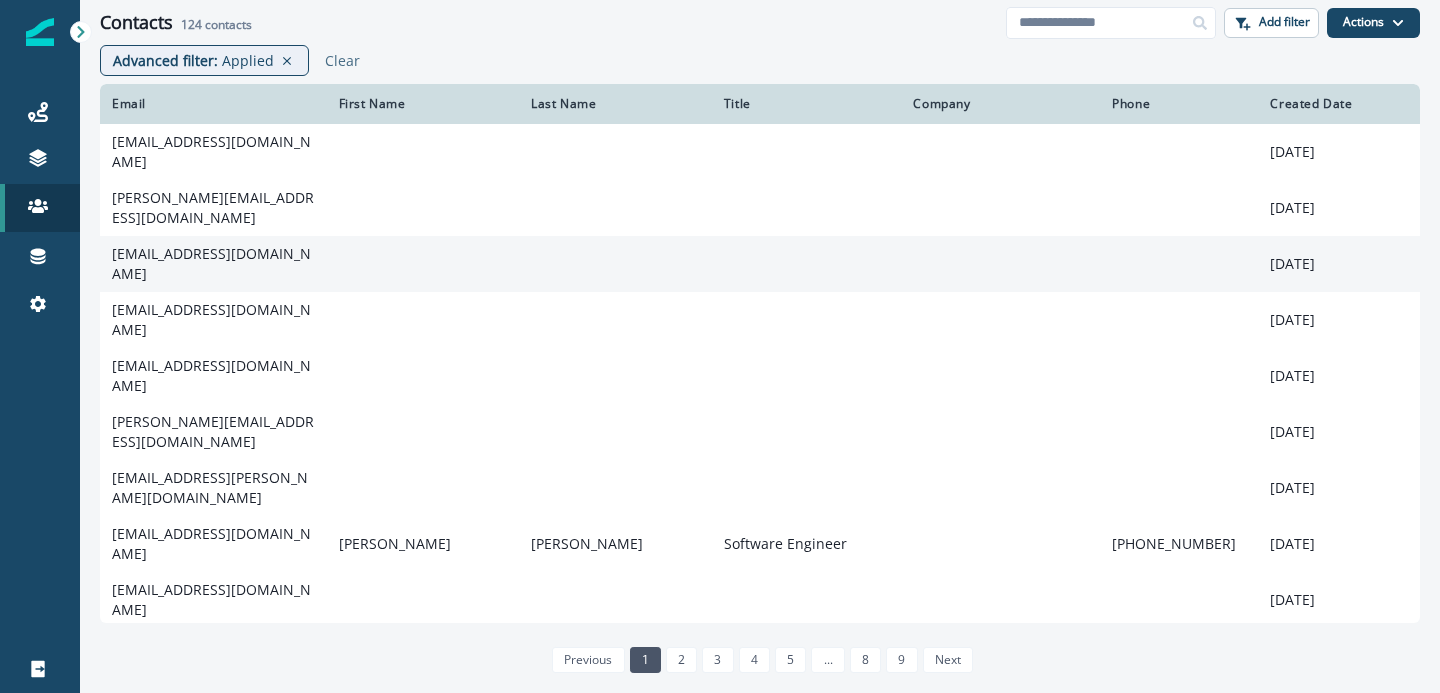 click on "fdominguez@cleanpower.com" at bounding box center (213, 264) 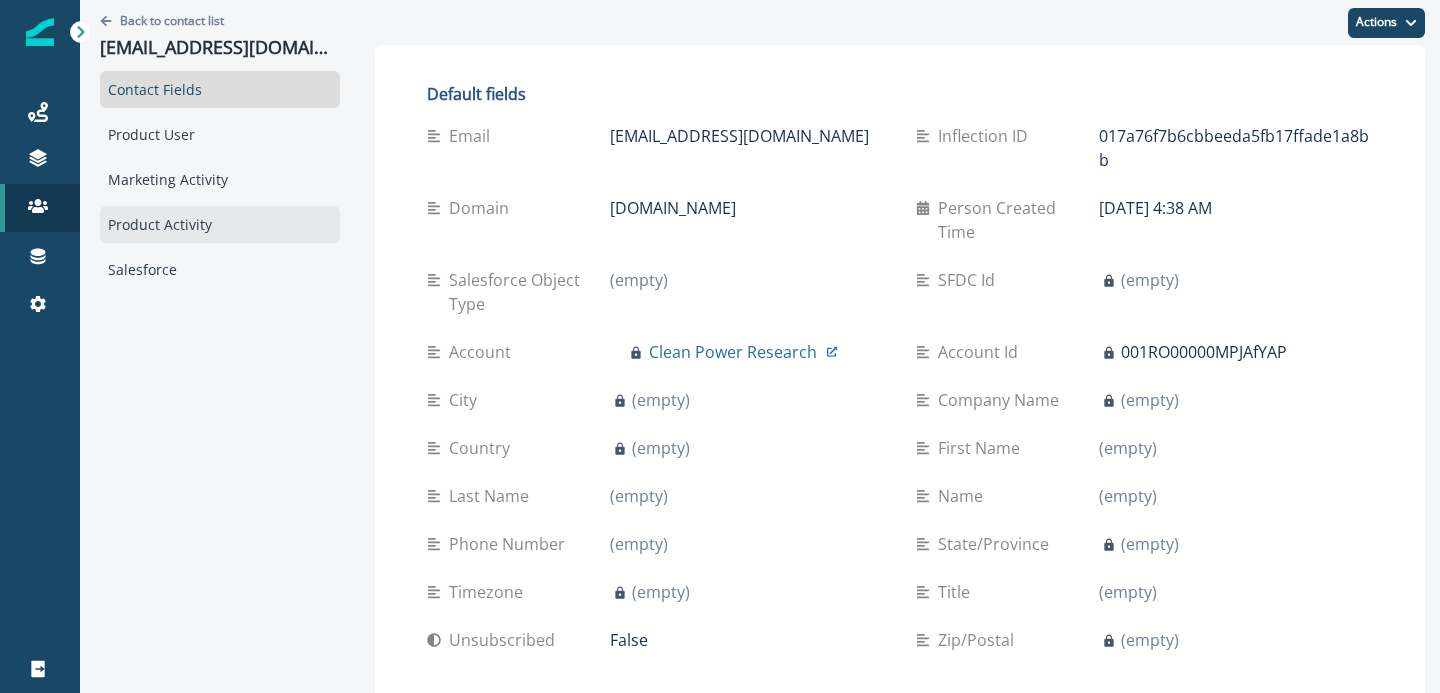 click on "Product Activity" at bounding box center (220, 224) 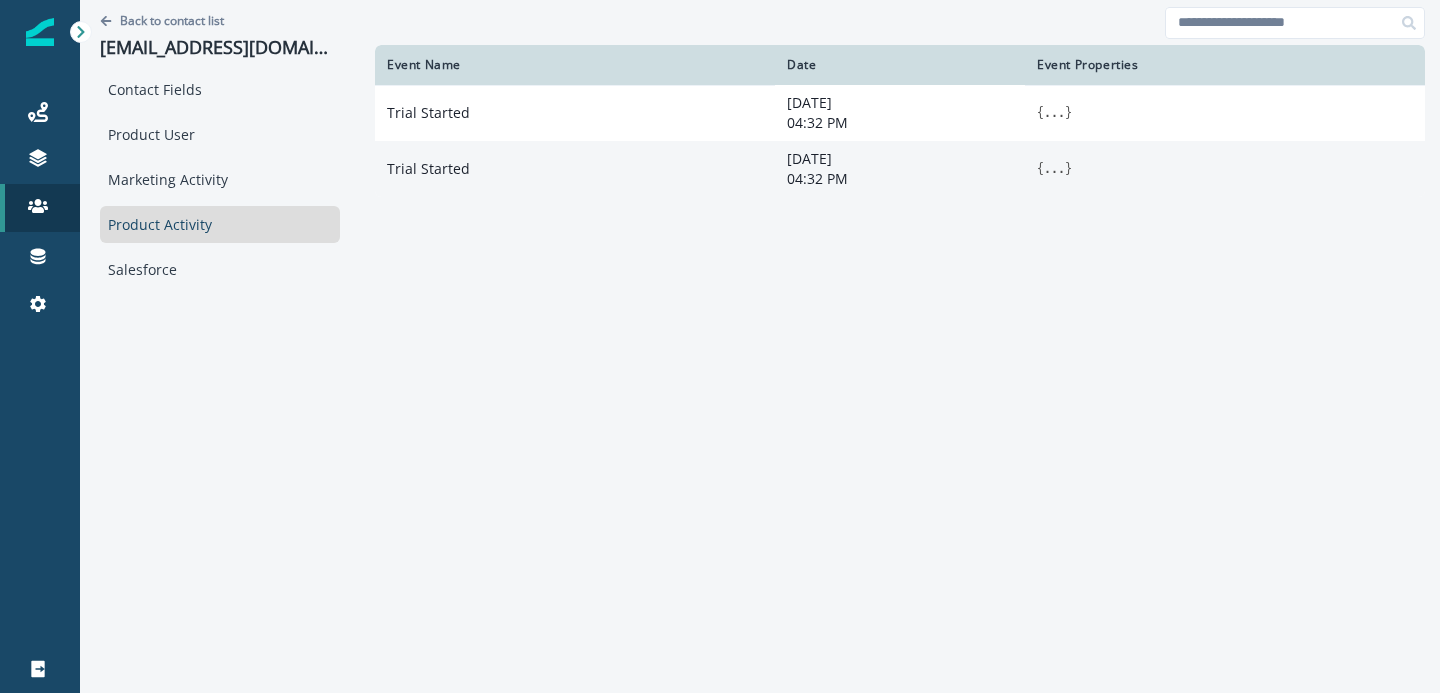 click on "..." at bounding box center (1054, 169) 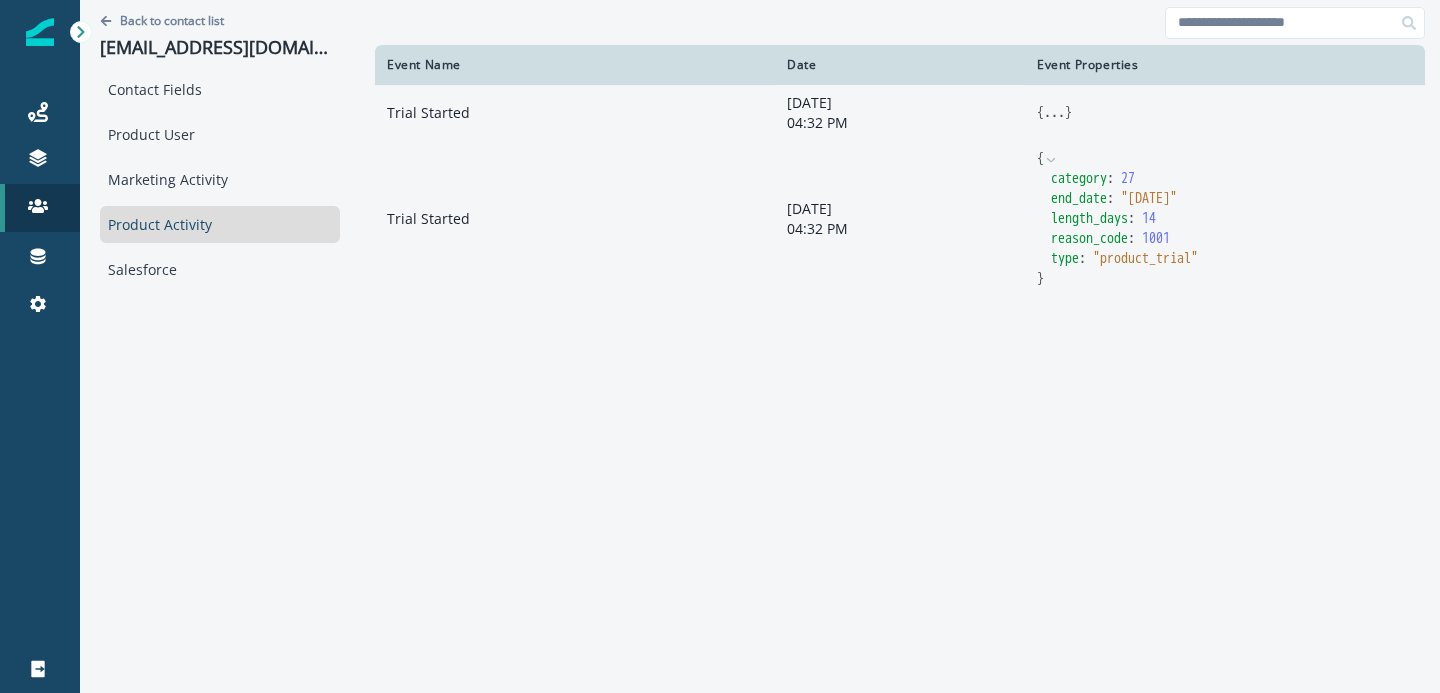 click on "..." at bounding box center [1054, 113] 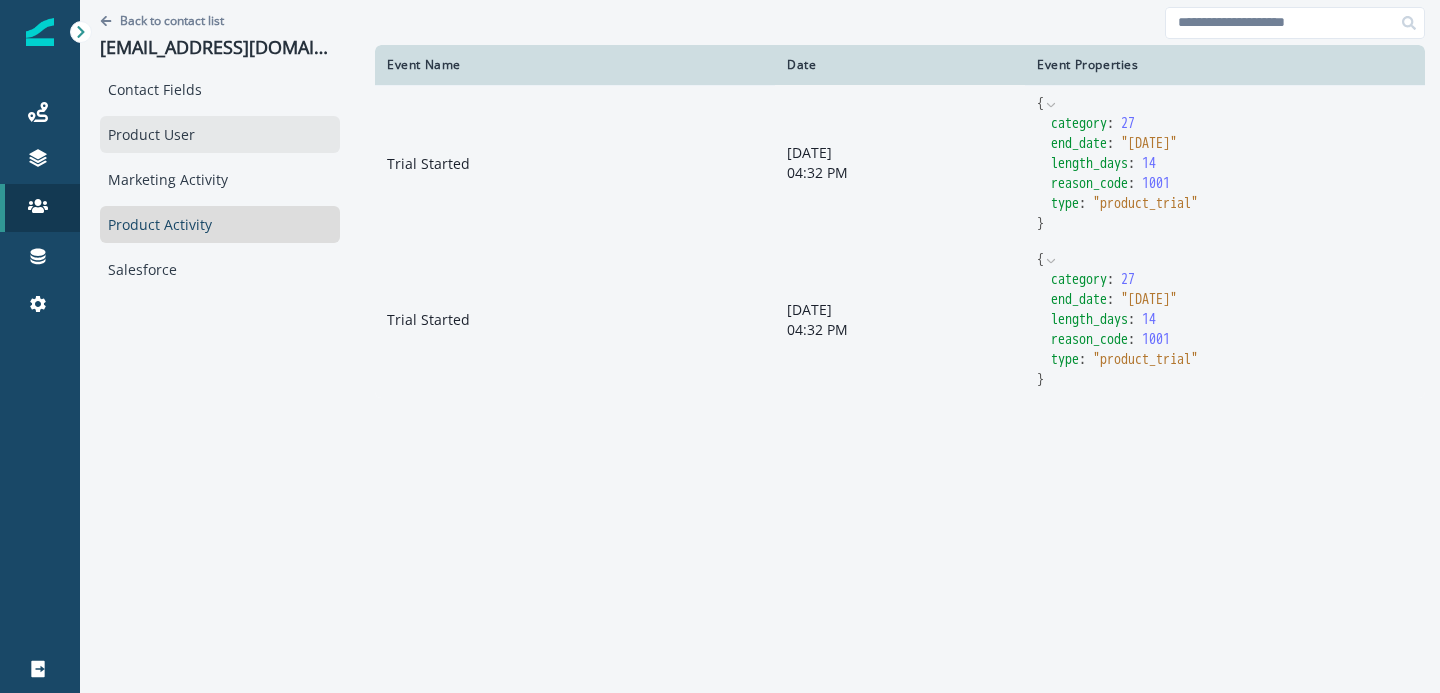 click on "Product User" at bounding box center (220, 134) 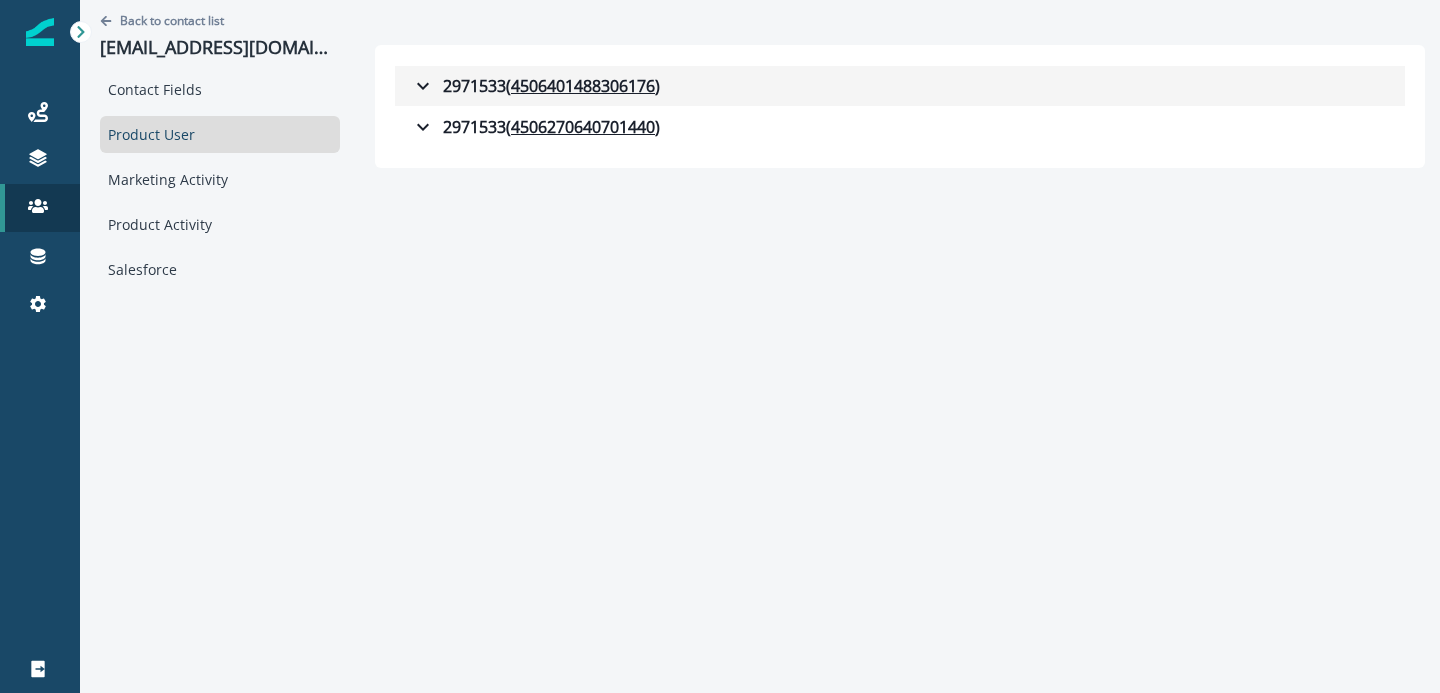 click 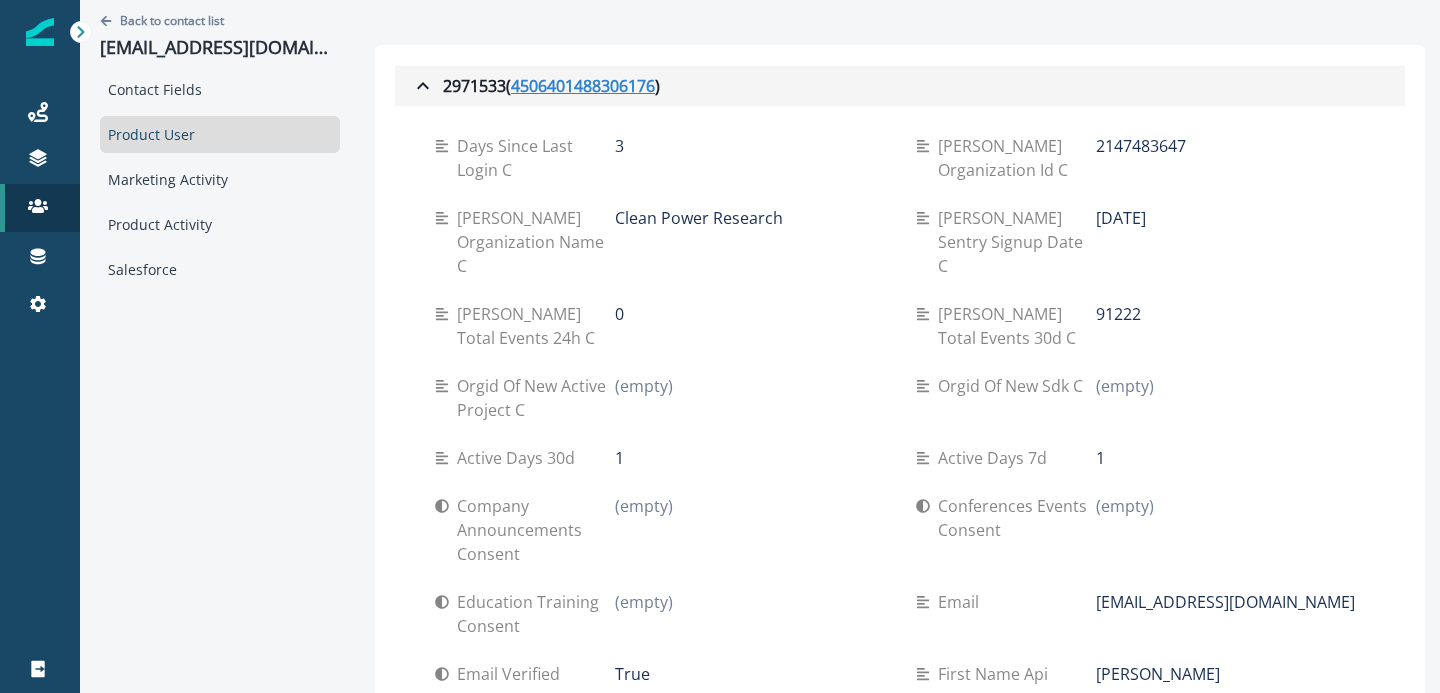 click on "4506401488306176" at bounding box center [583, 86] 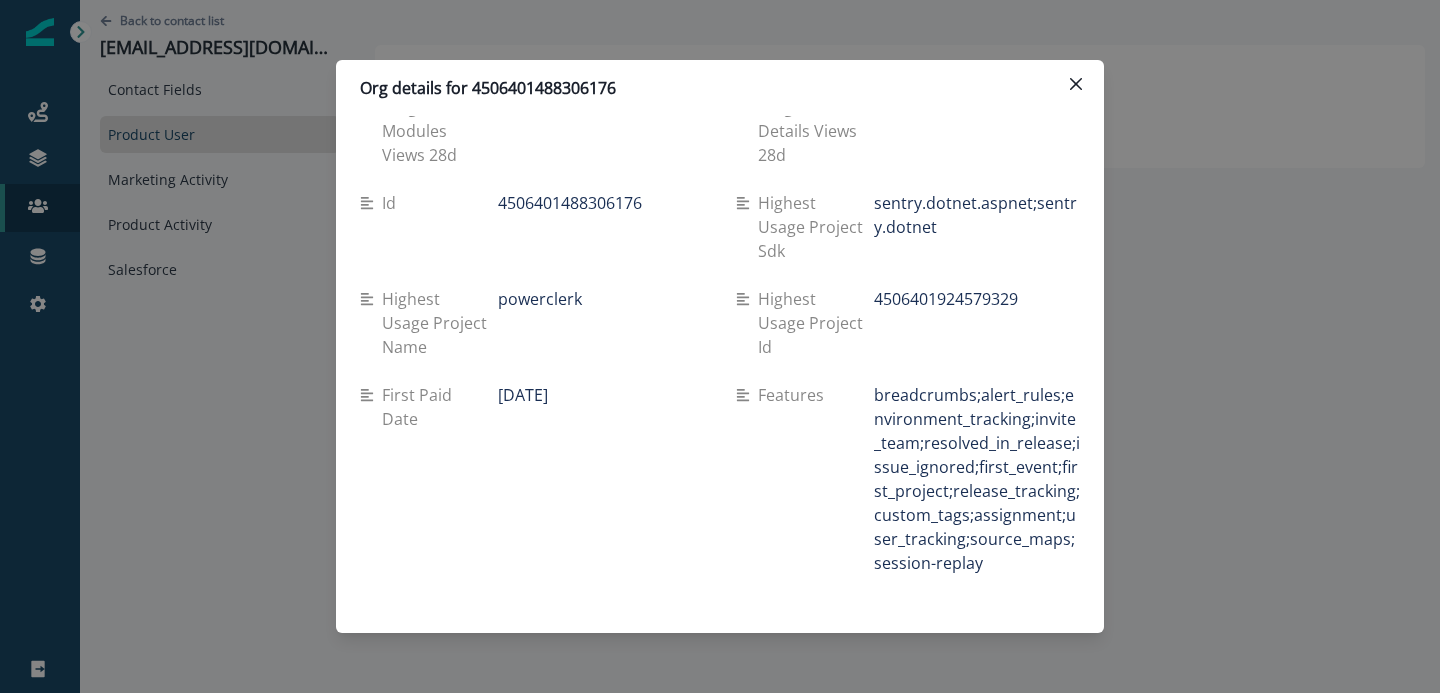 scroll, scrollTop: 2118, scrollLeft: 0, axis: vertical 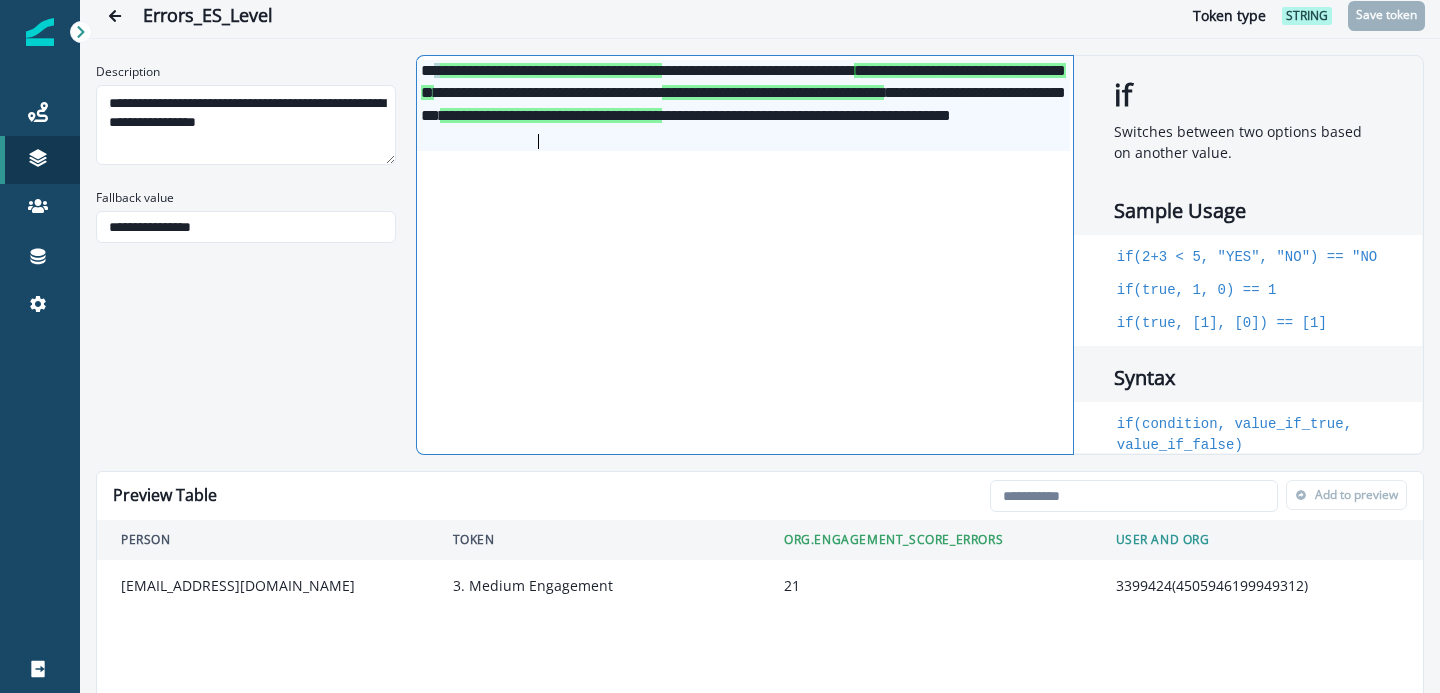 click on "**********" at bounding box center (743, 105) 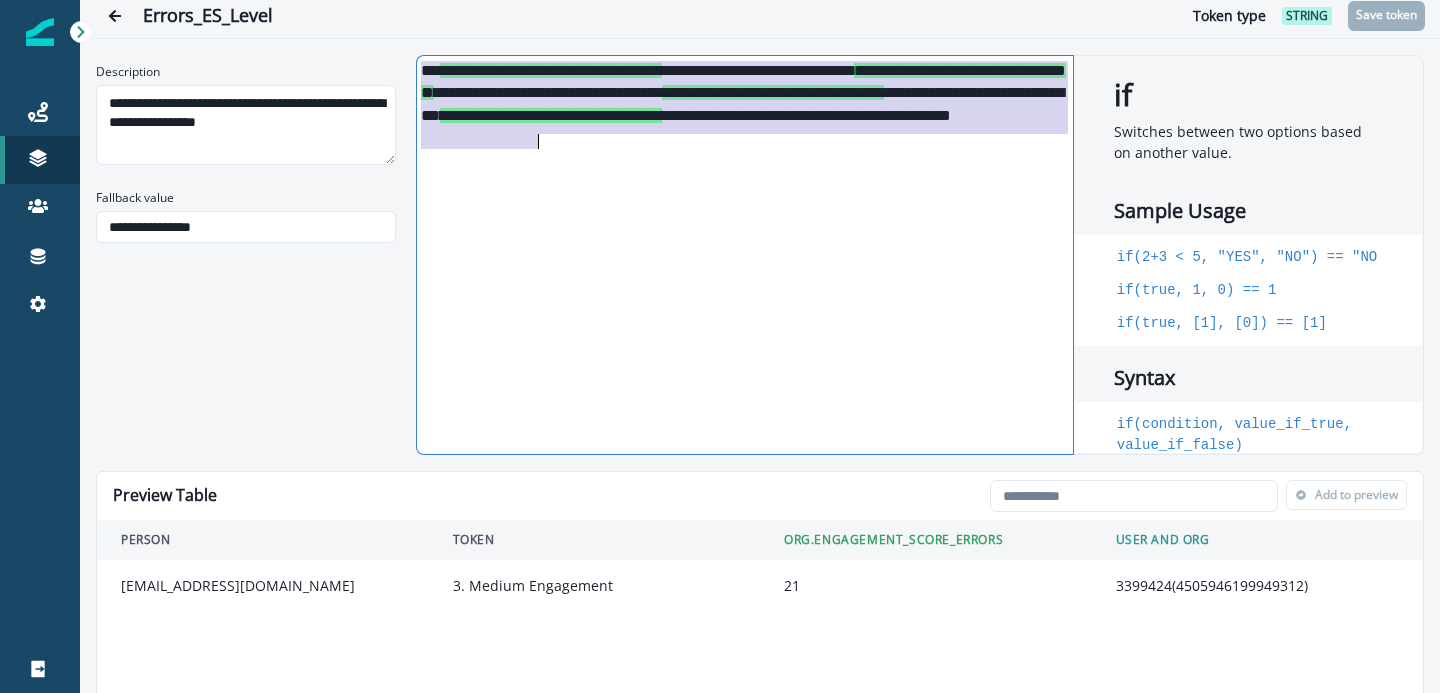 drag, startPoint x: 419, startPoint y: 72, endPoint x: 619, endPoint y: 212, distance: 244.13112 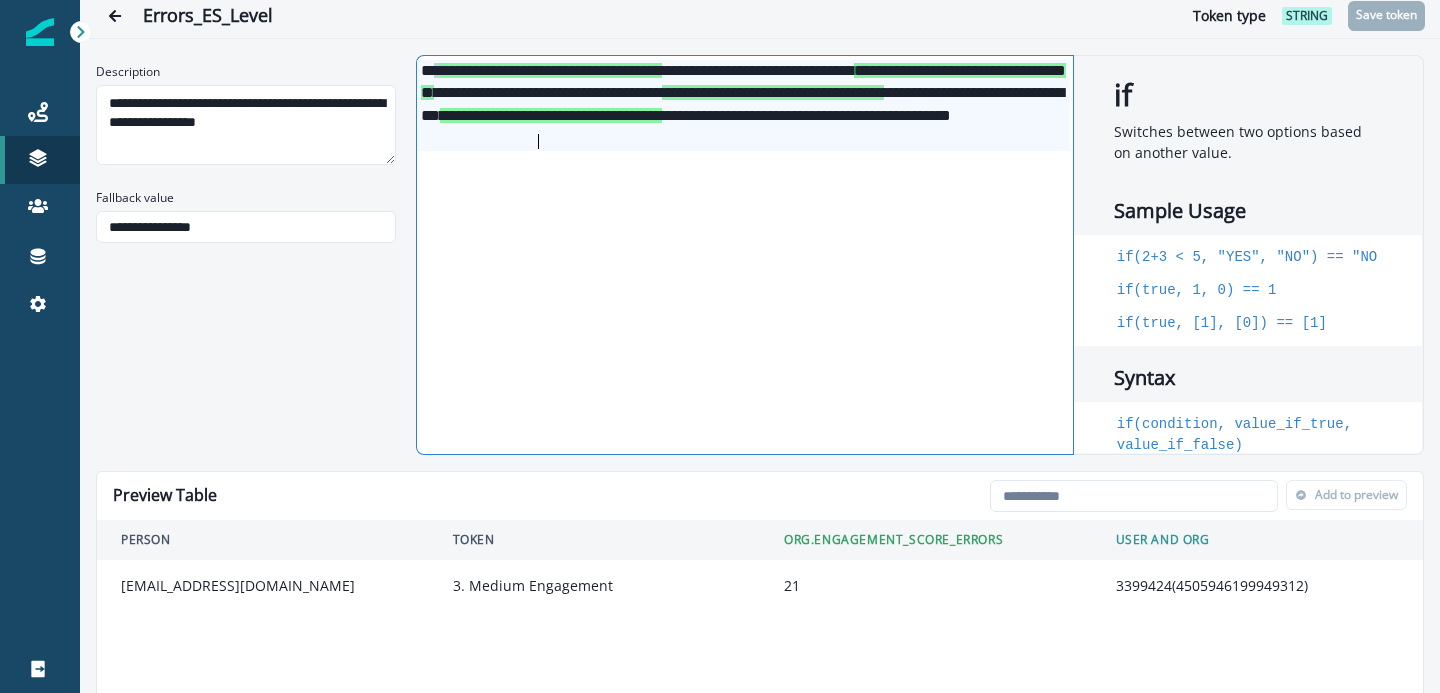click on "**********" at bounding box center (743, 255) 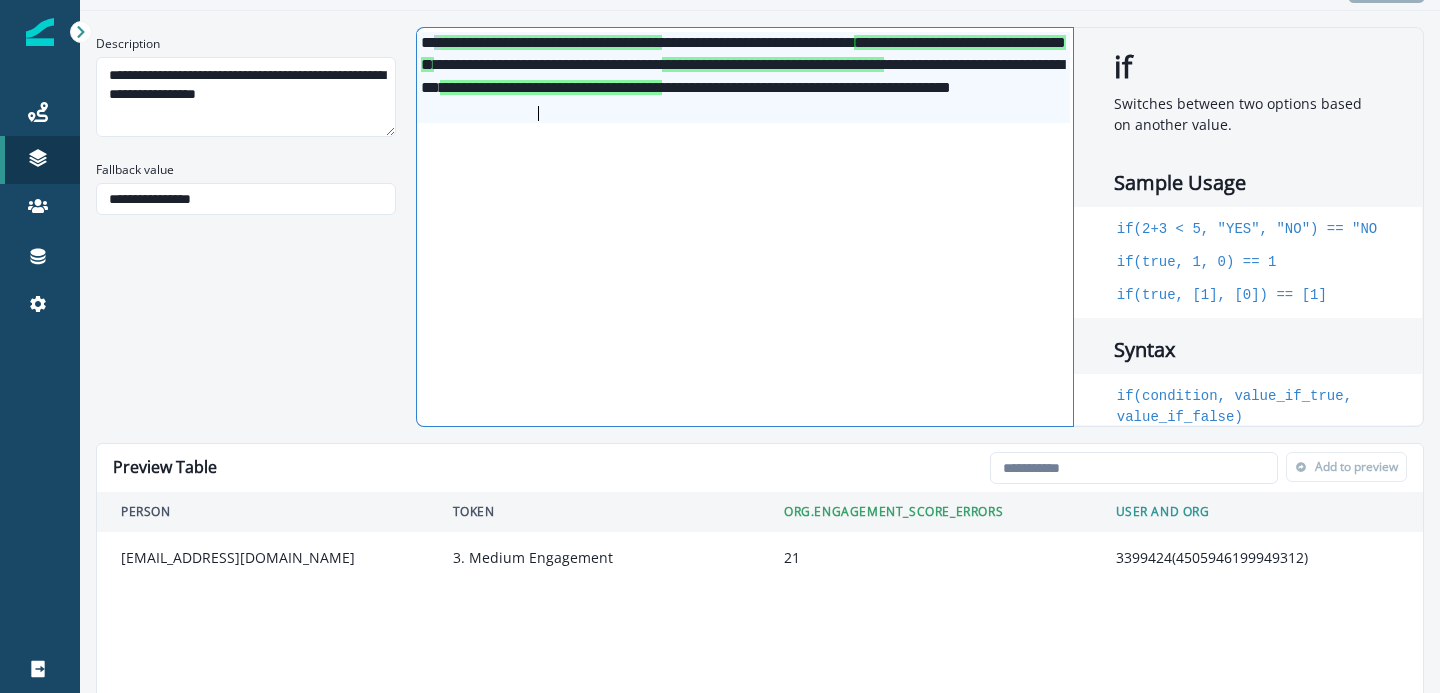 scroll, scrollTop: 0, scrollLeft: 0, axis: both 